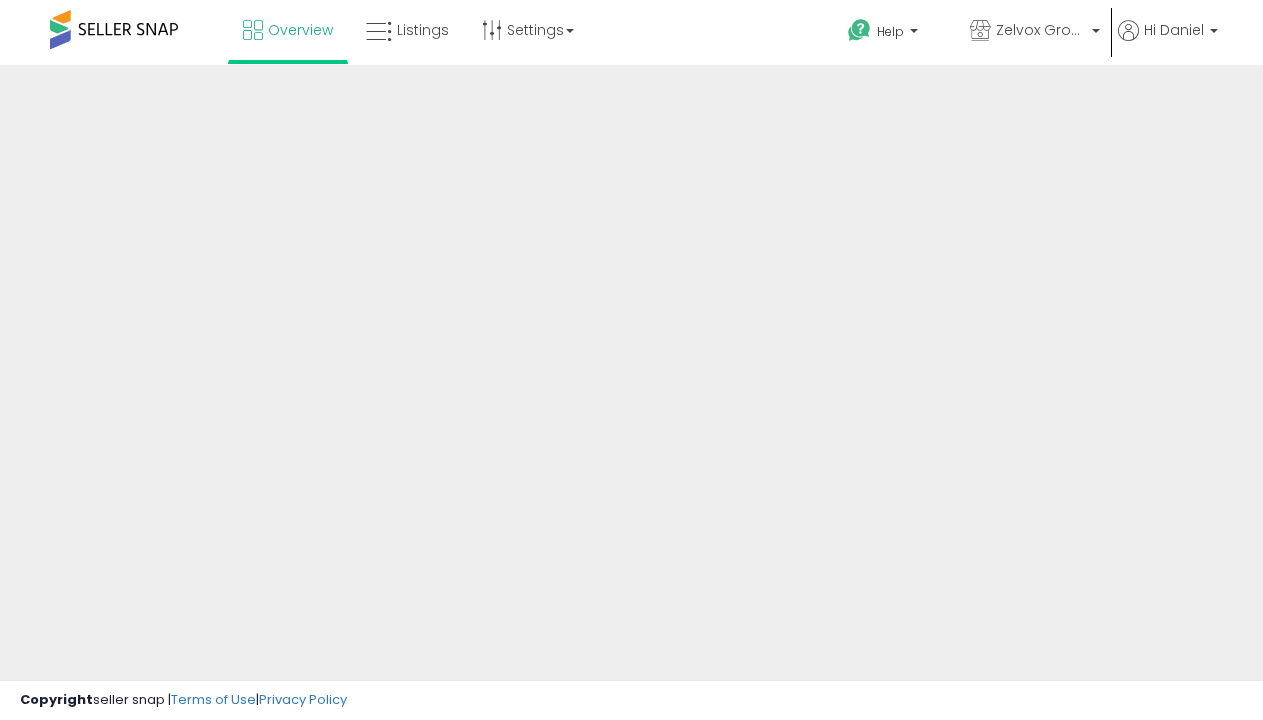 scroll, scrollTop: 0, scrollLeft: 0, axis: both 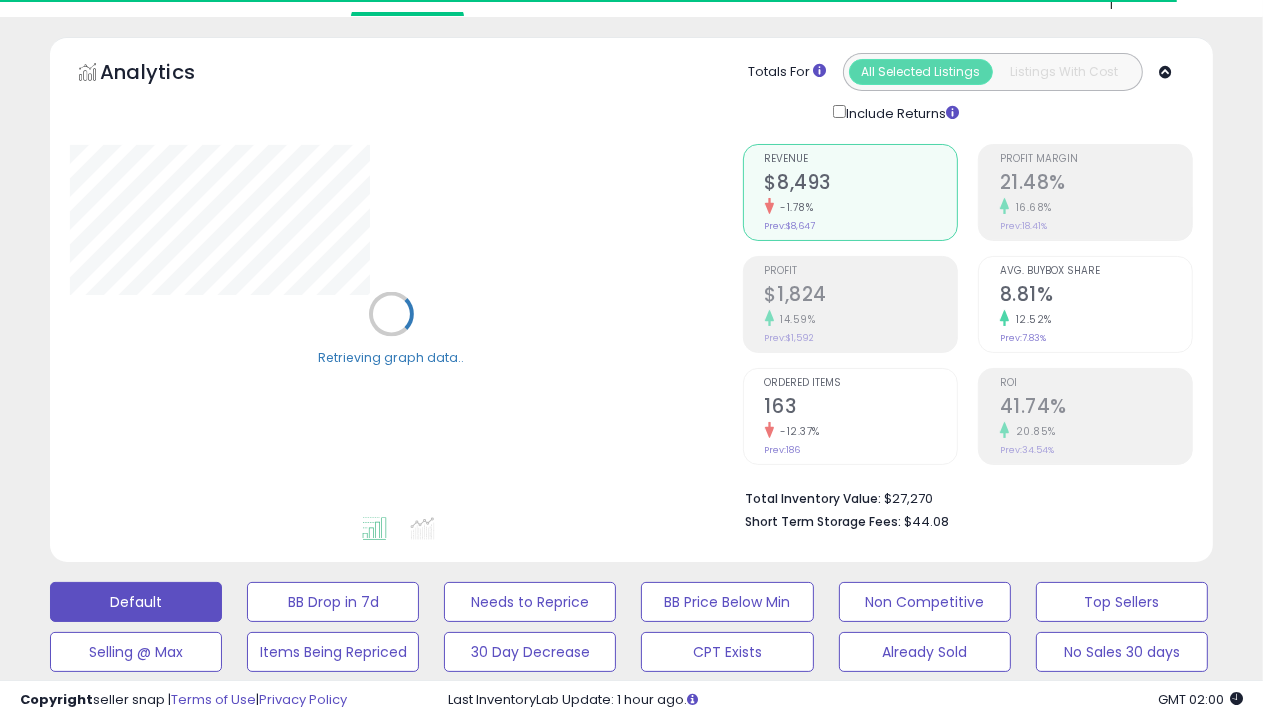 click on "31-60 Days no sale 7" at bounding box center (333, 602) 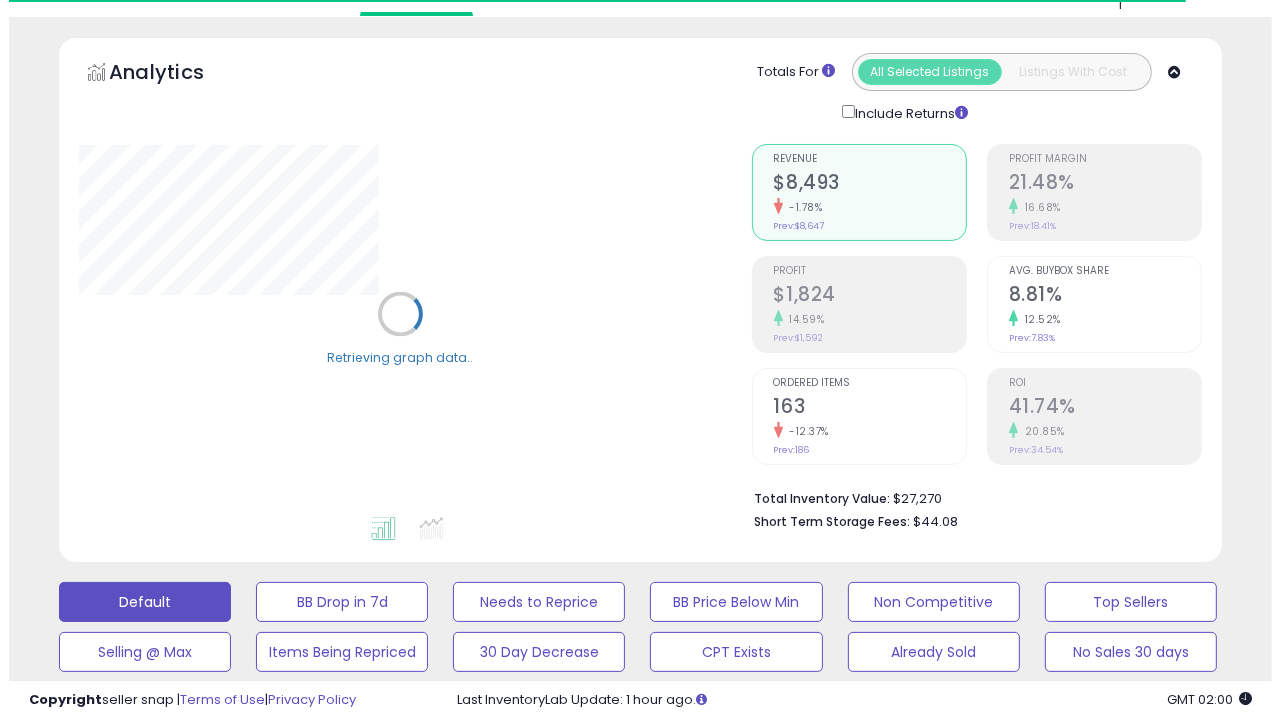 scroll, scrollTop: 388, scrollLeft: 0, axis: vertical 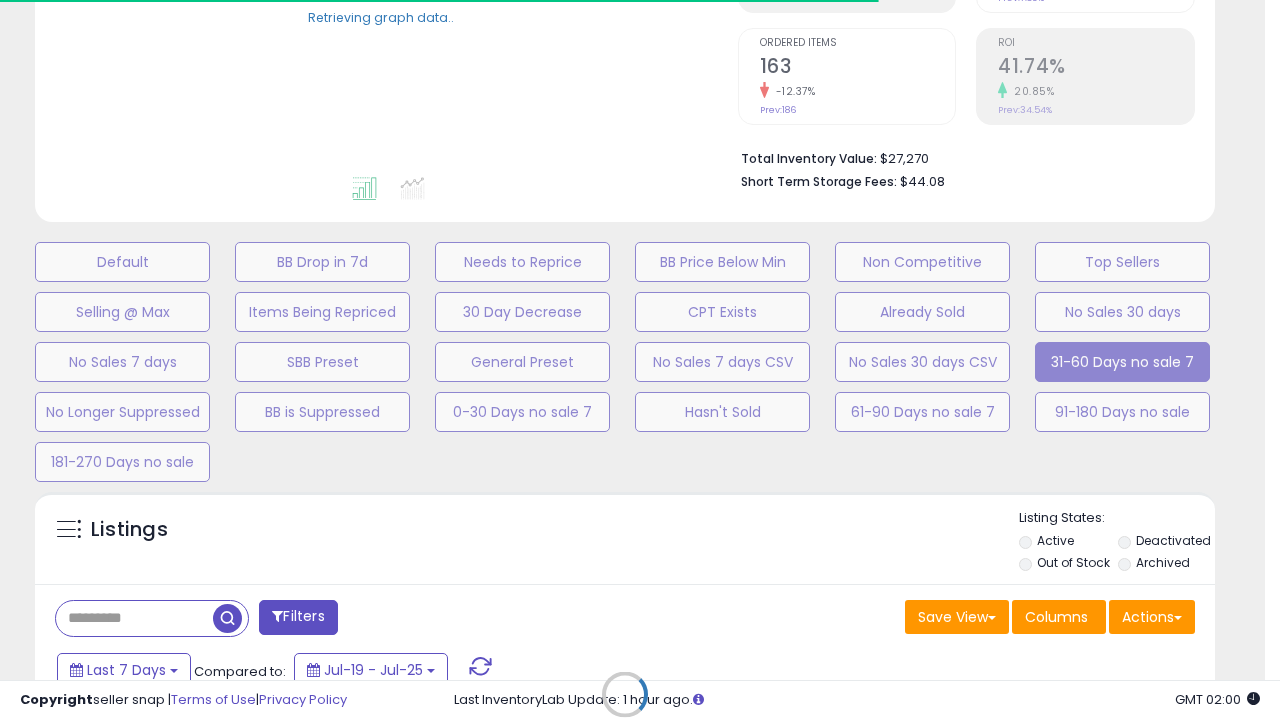 select on "**" 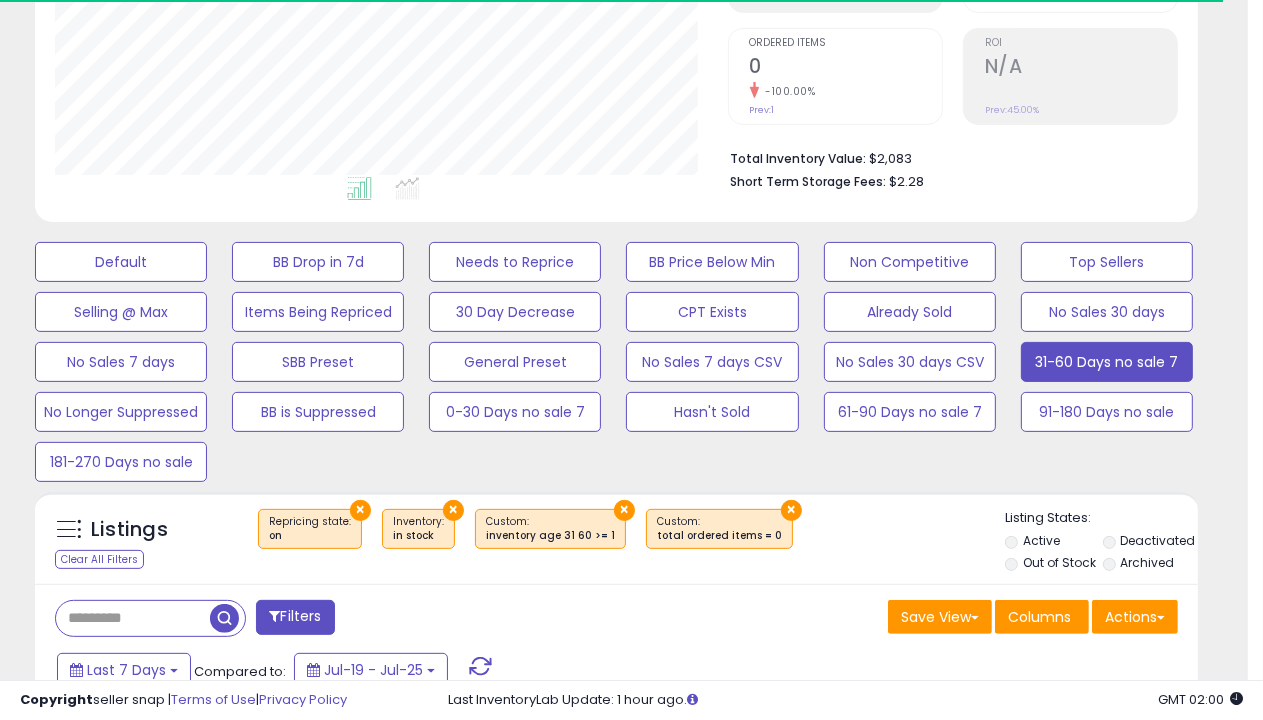 scroll, scrollTop: 0, scrollLeft: 0, axis: both 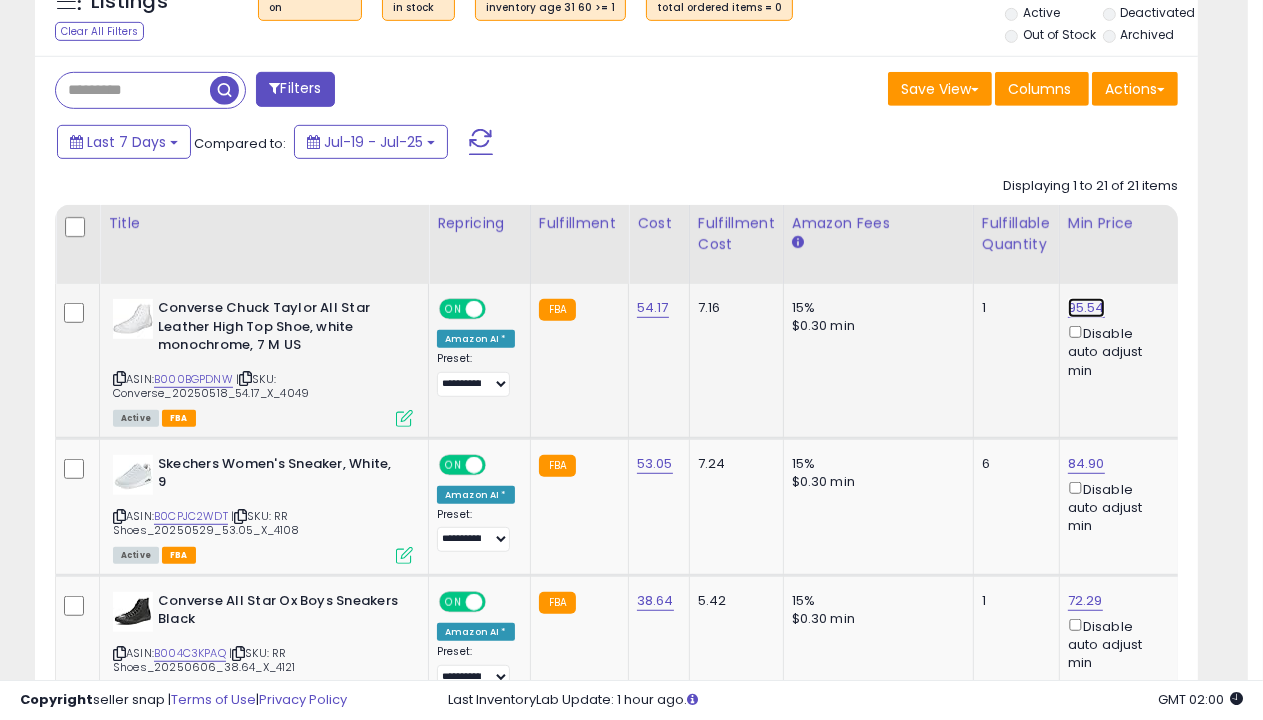 click on "95.54" at bounding box center (1086, 308) 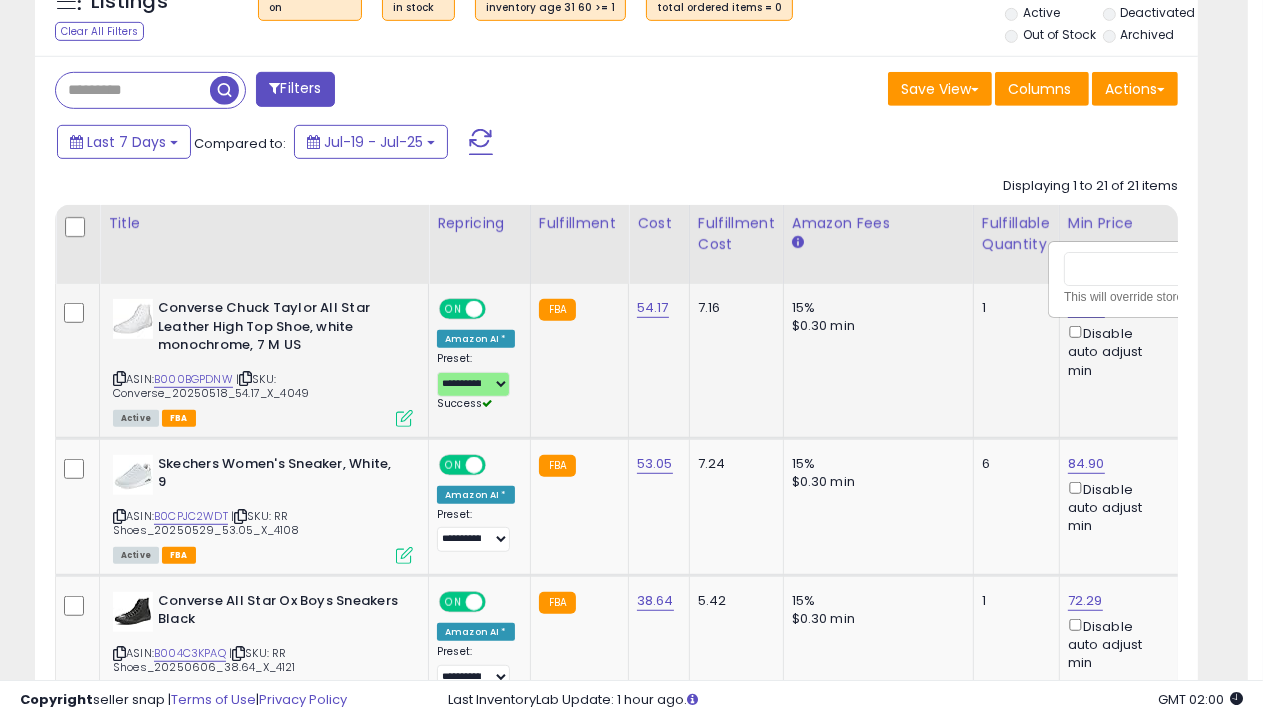 scroll, scrollTop: 0, scrollLeft: 97, axis: horizontal 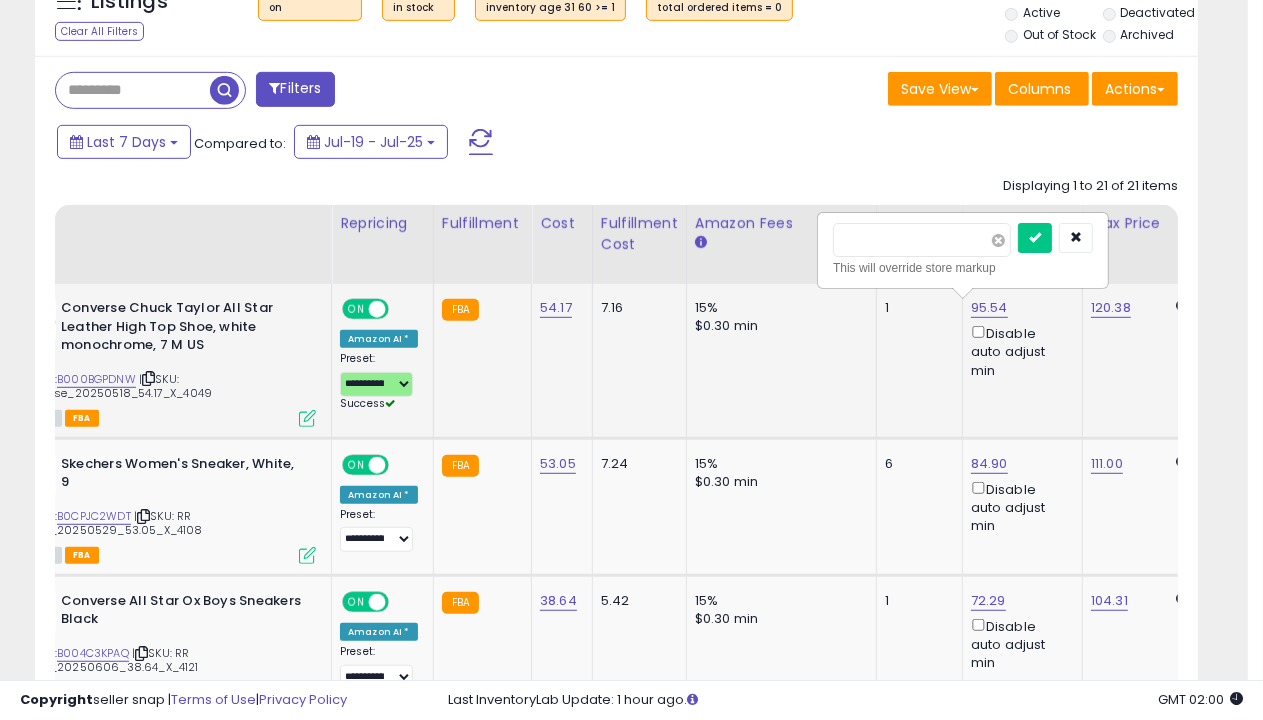click at bounding box center [998, 240] 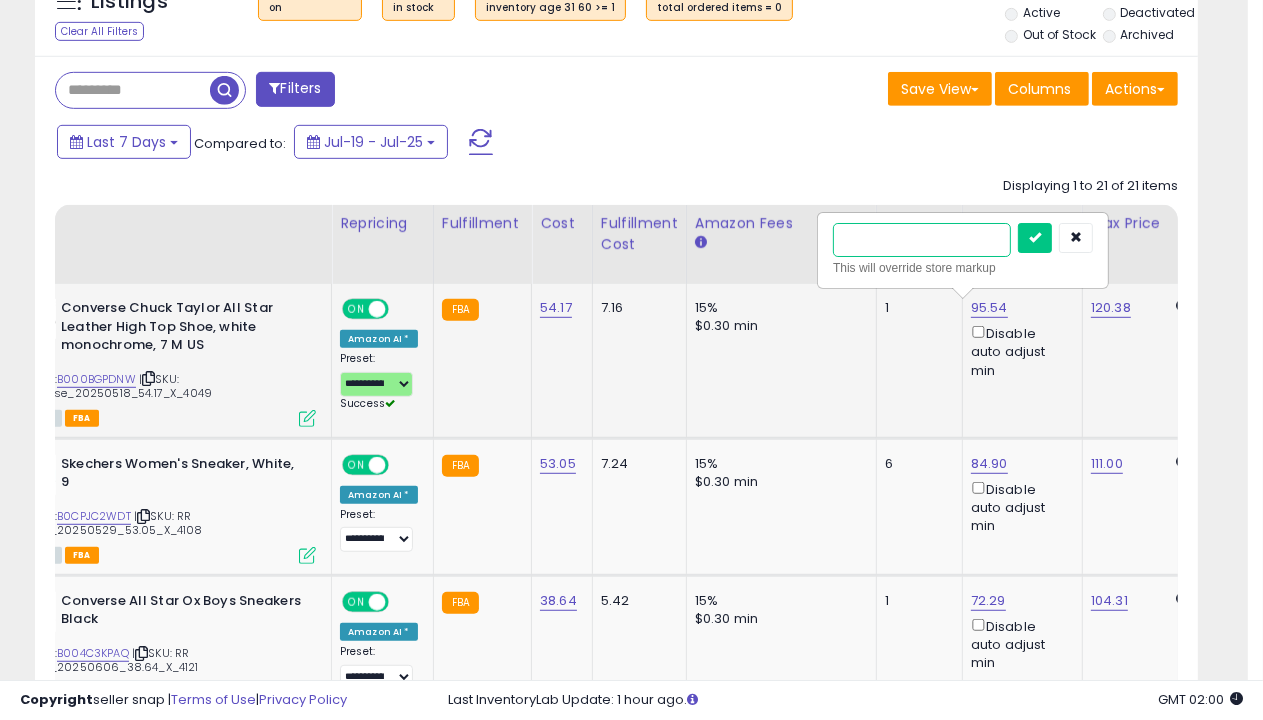 type on "****" 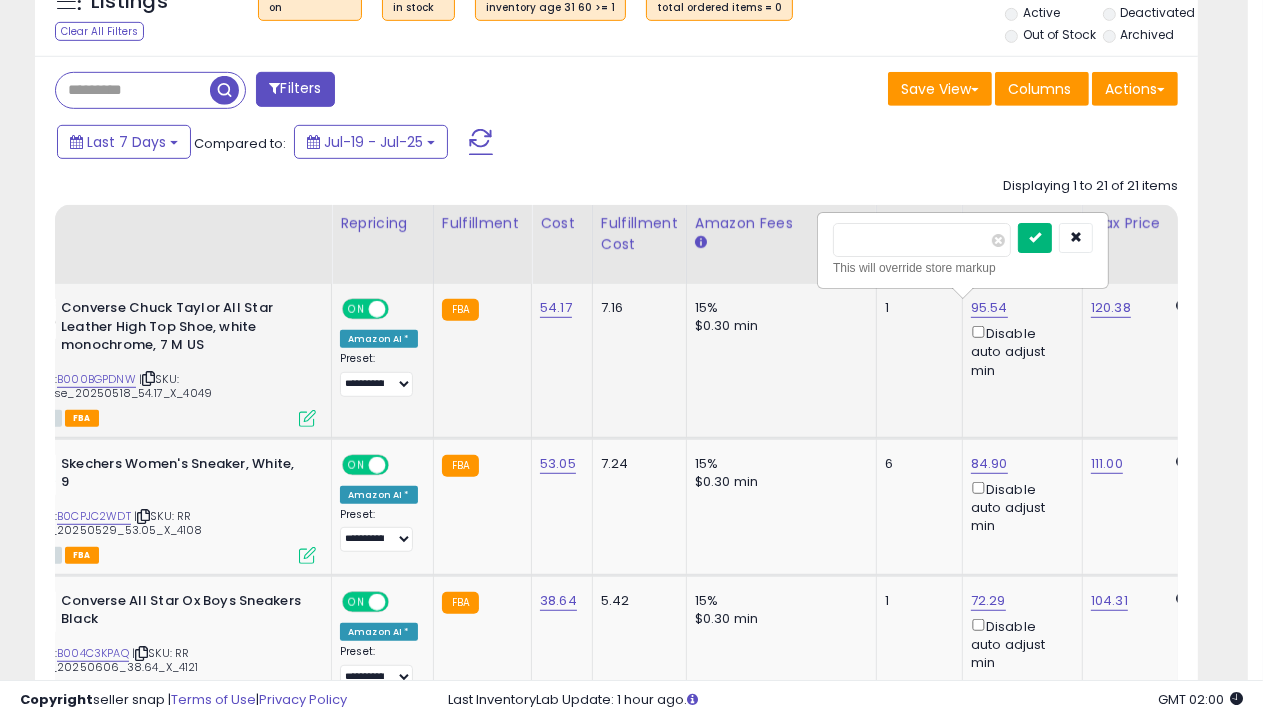 click at bounding box center (1035, 237) 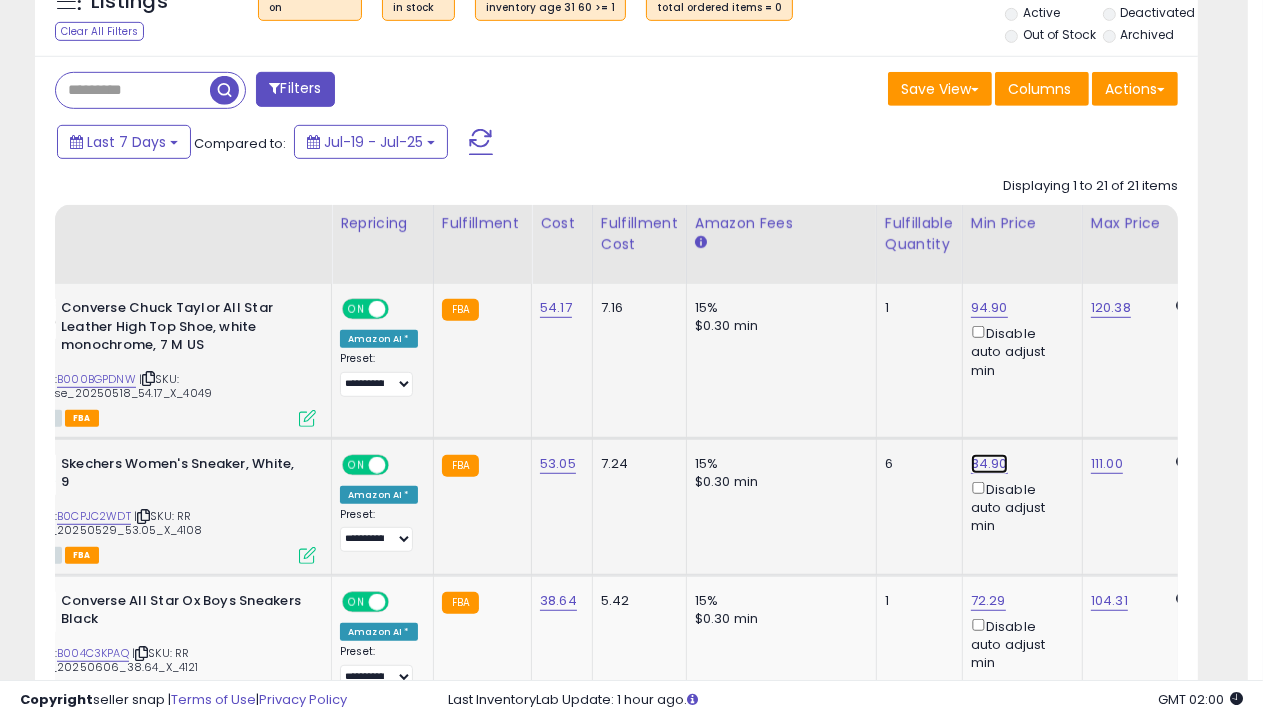 click on "84.90" at bounding box center (989, 308) 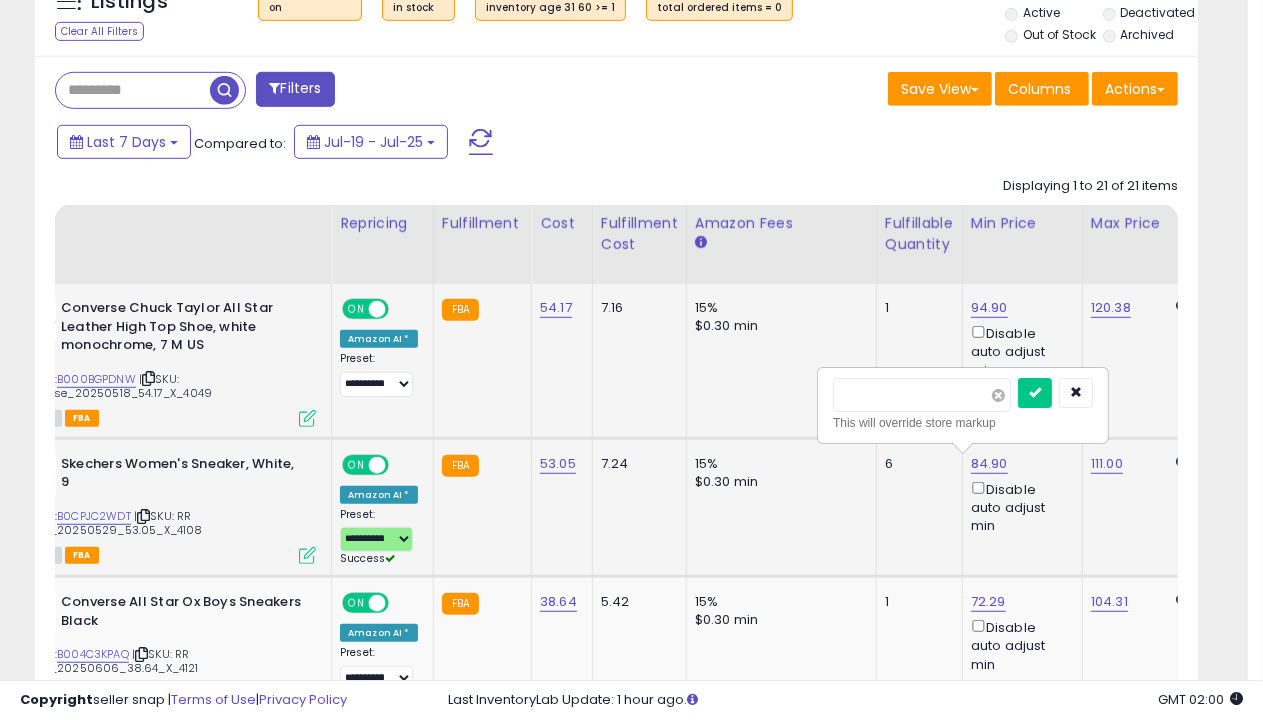 click at bounding box center [998, 395] 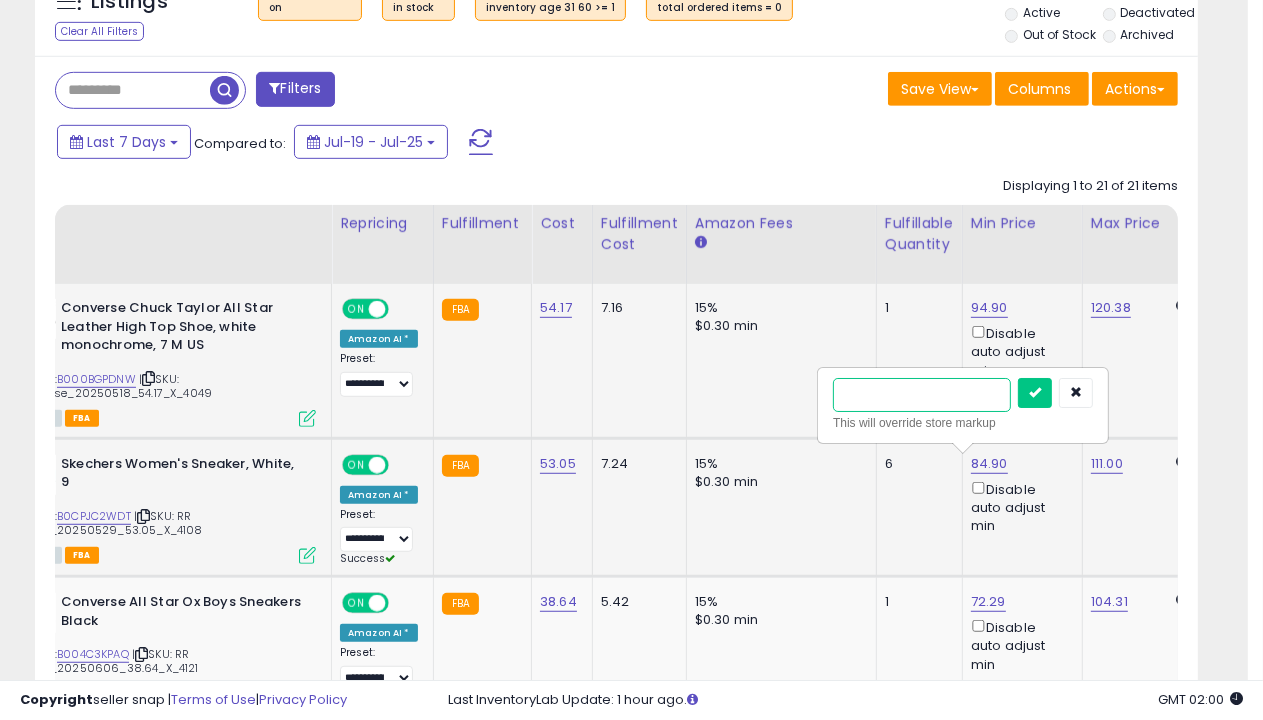 type on "*****" 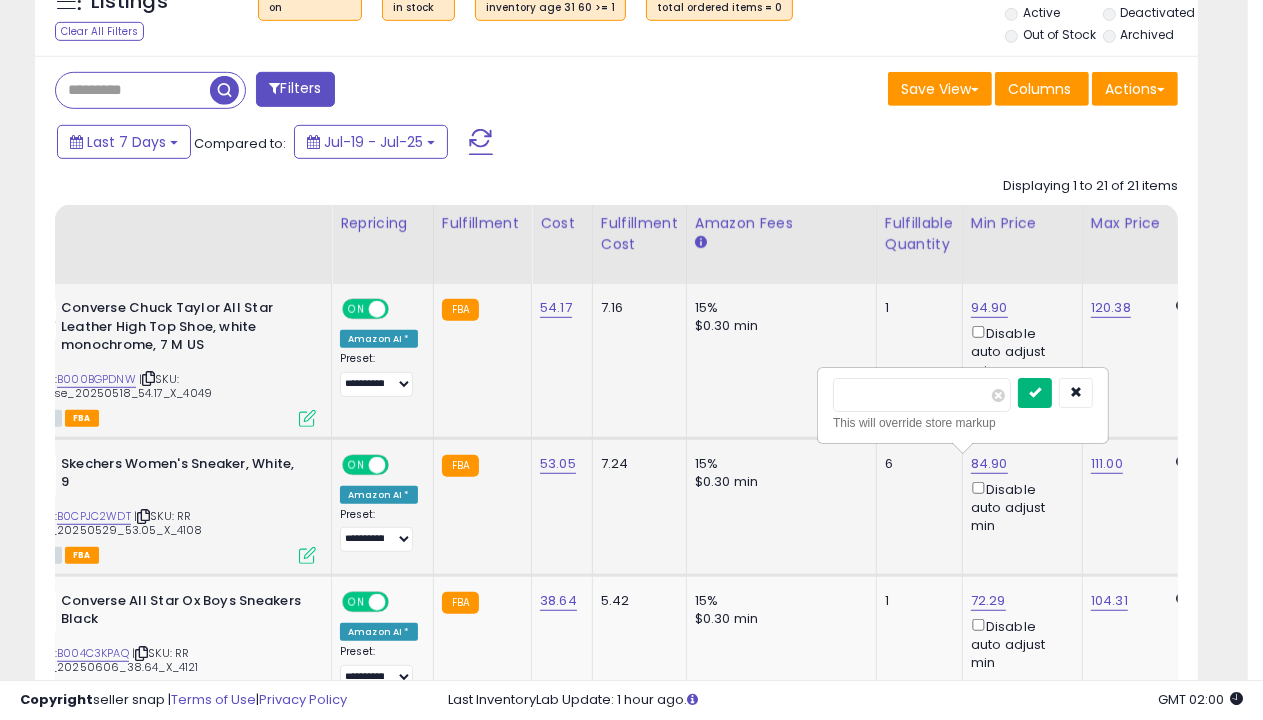 click at bounding box center (1035, 392) 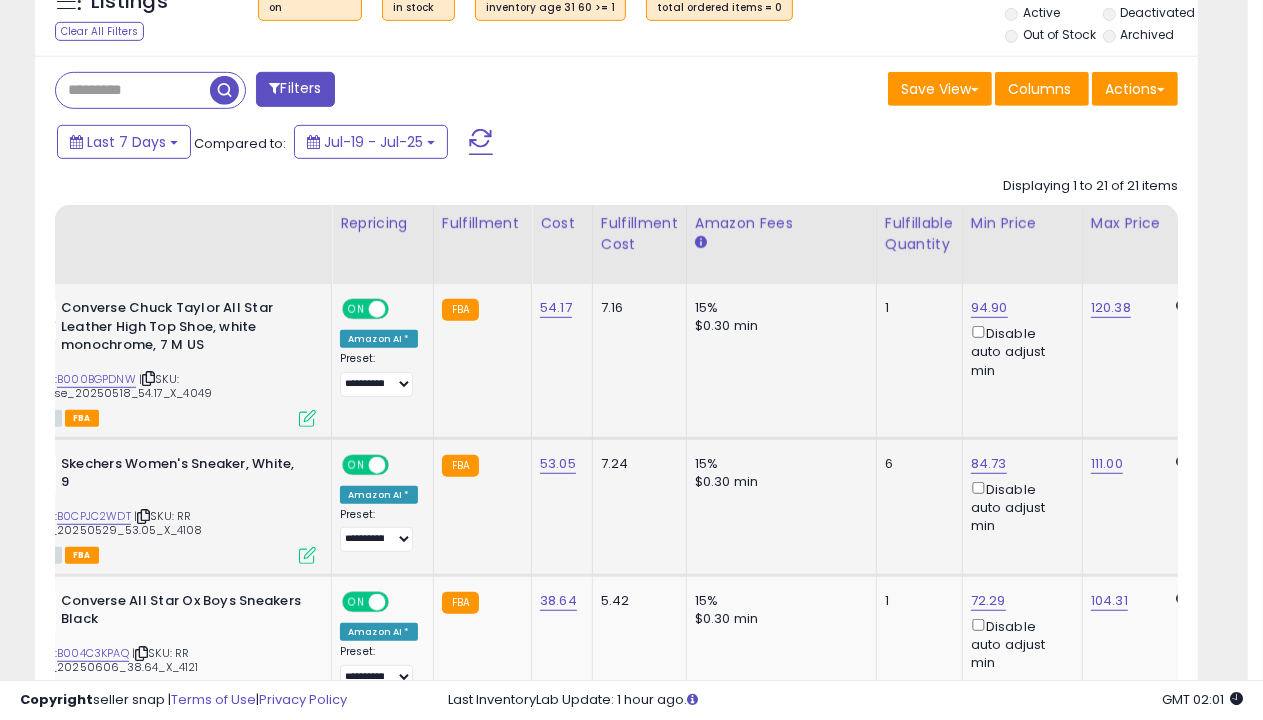 scroll, scrollTop: 1060, scrollLeft: 0, axis: vertical 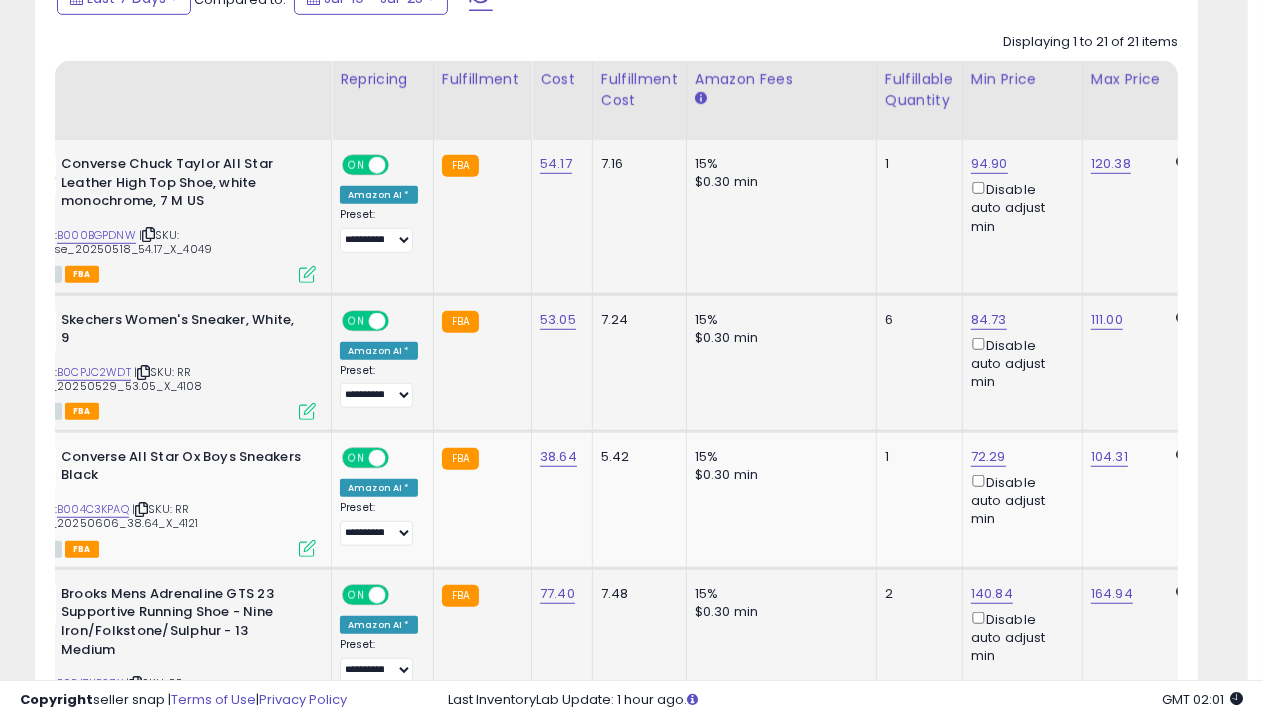 select on "**********" 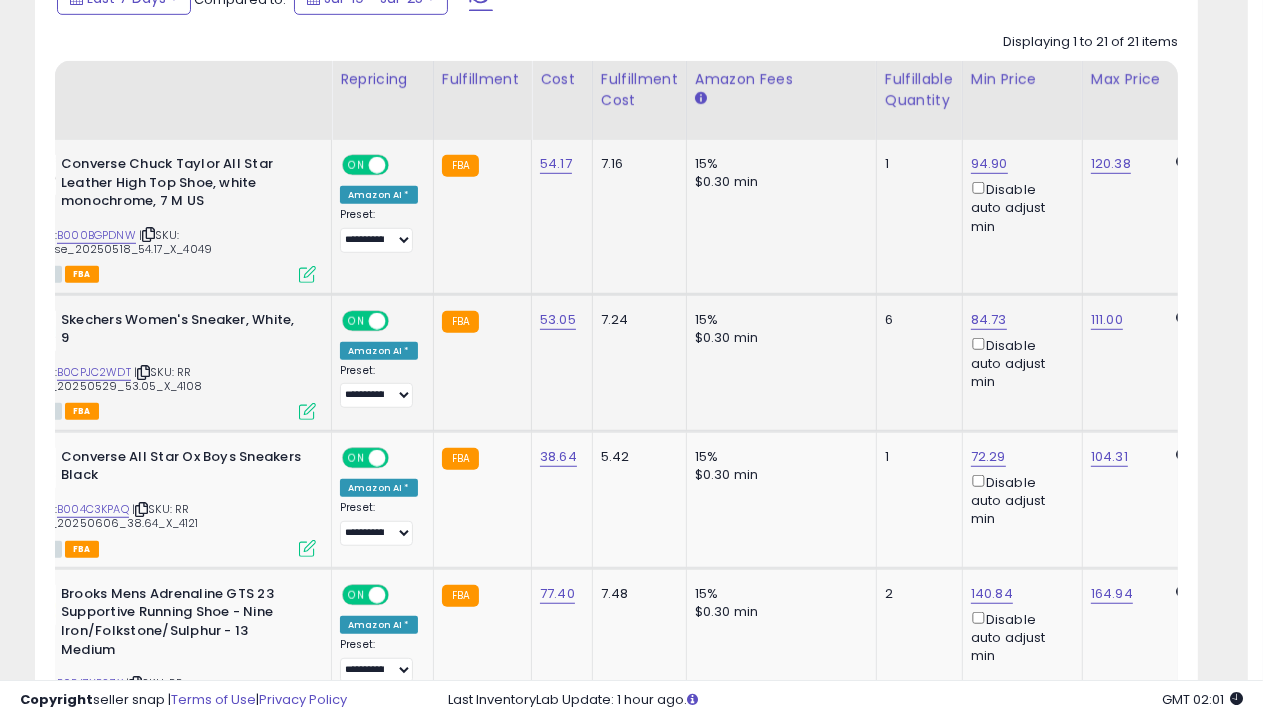 scroll, scrollTop: 1507, scrollLeft: 0, axis: vertical 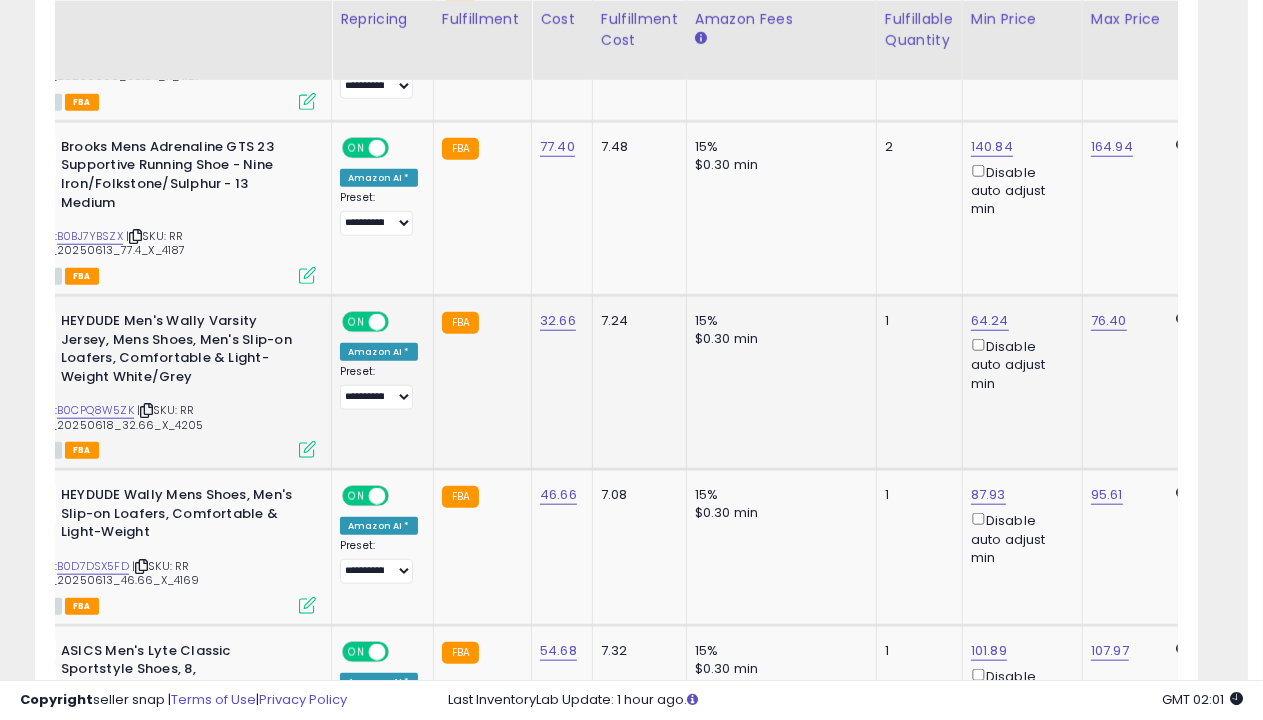 select on "**********" 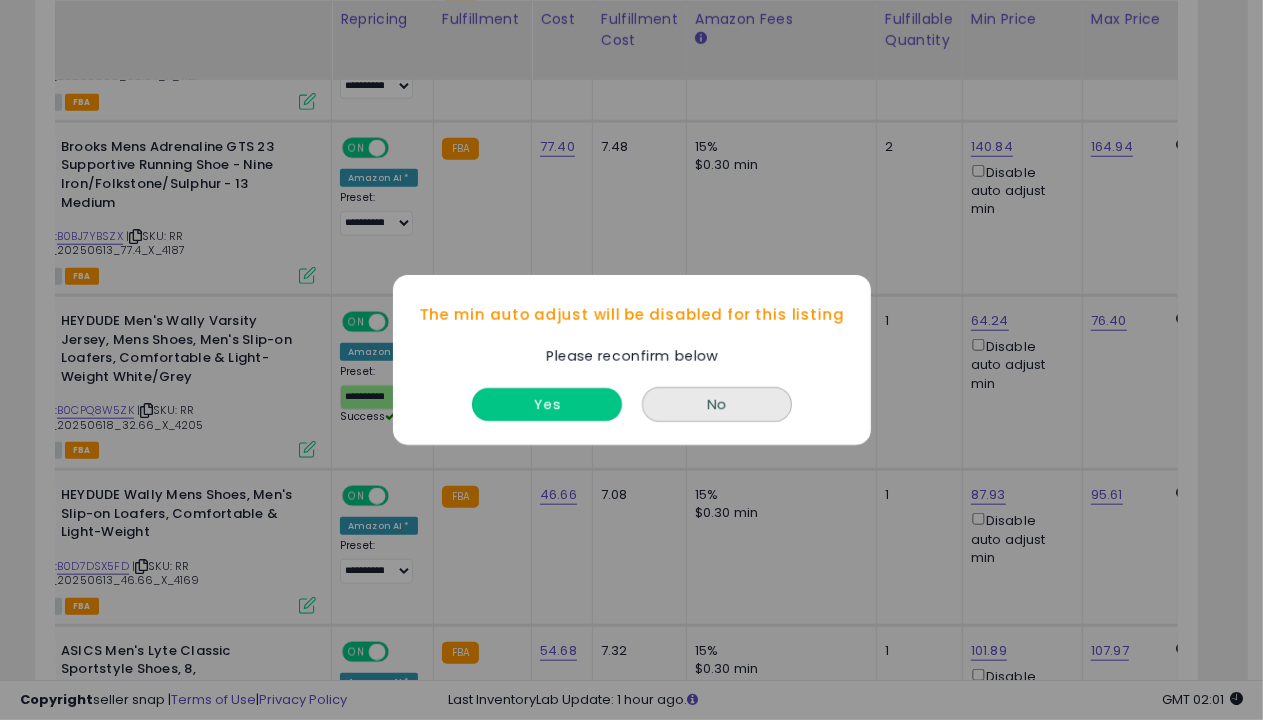 click on "Yes" at bounding box center [547, 404] 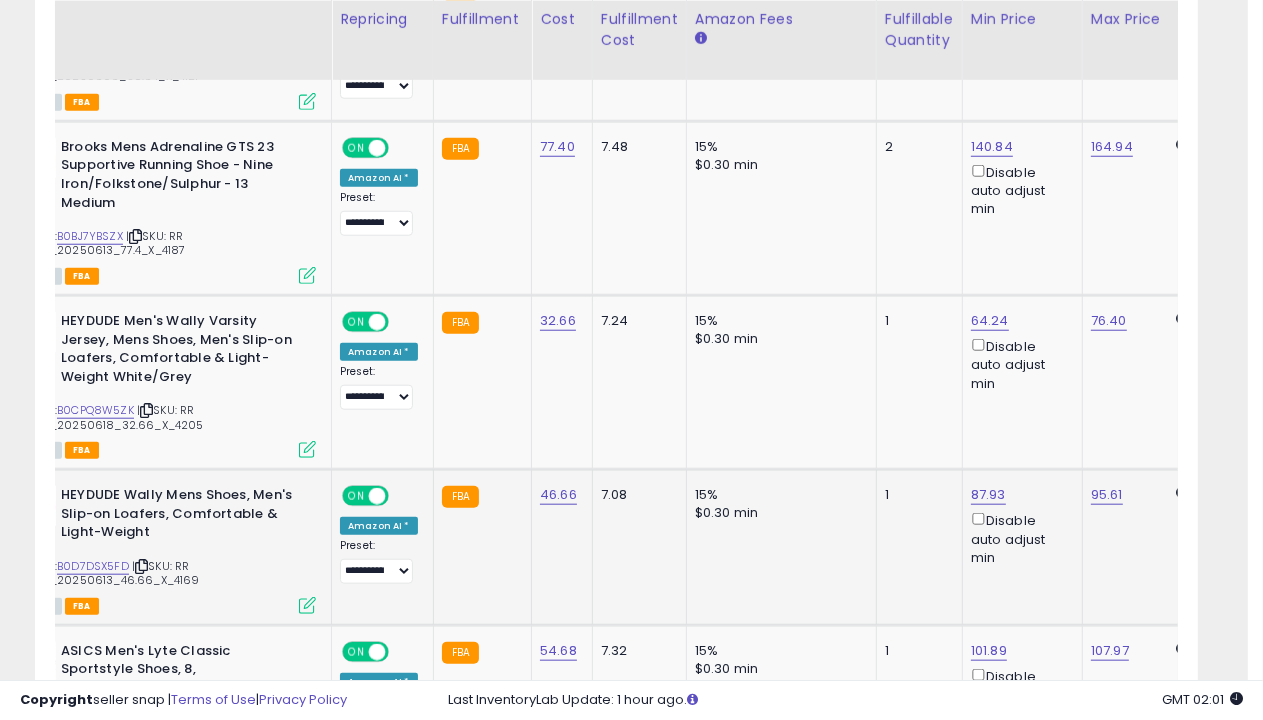 select on "**********" 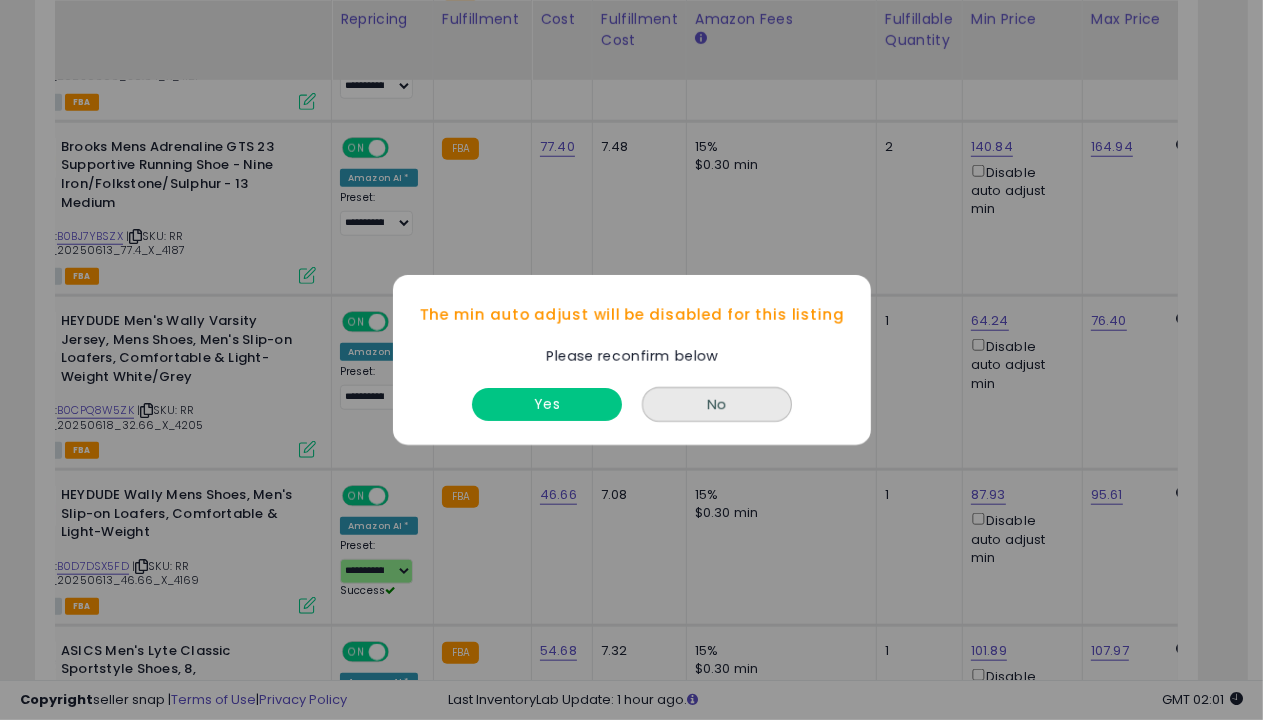click on "Yes" at bounding box center [547, 404] 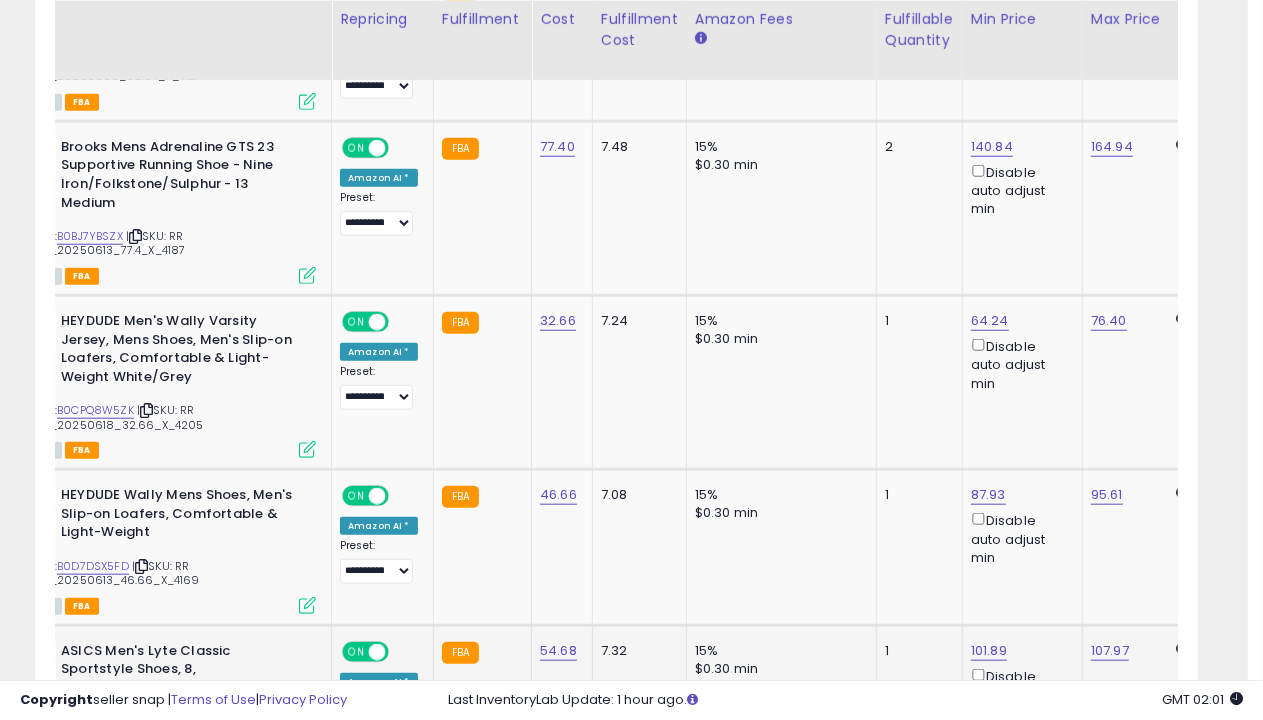 scroll, scrollTop: 1525, scrollLeft: 0, axis: vertical 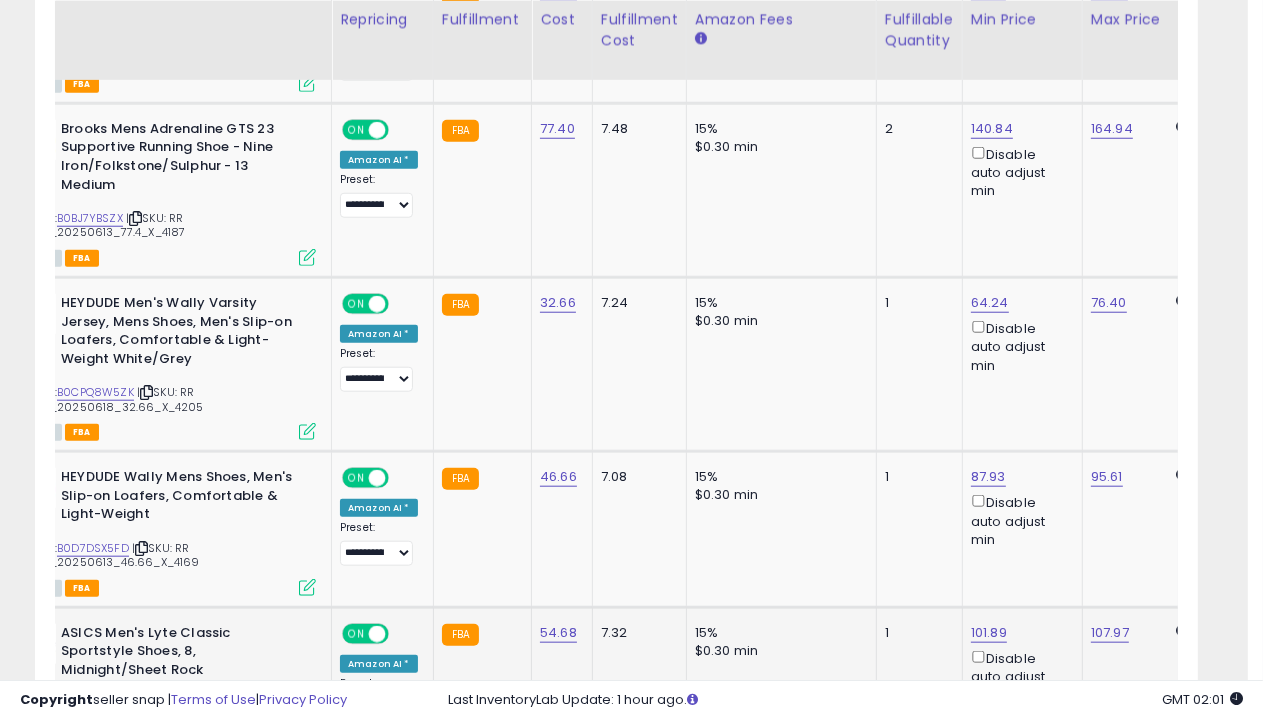 select on "**********" 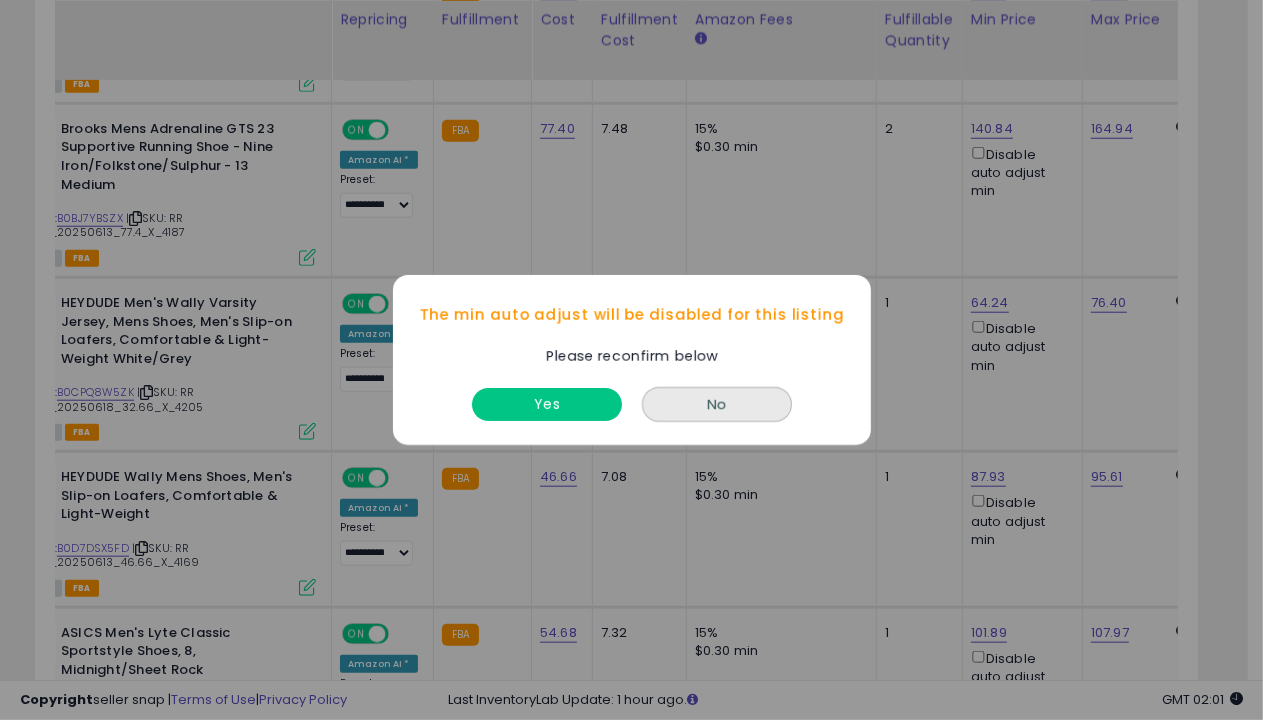 click on "Yes" at bounding box center (547, 404) 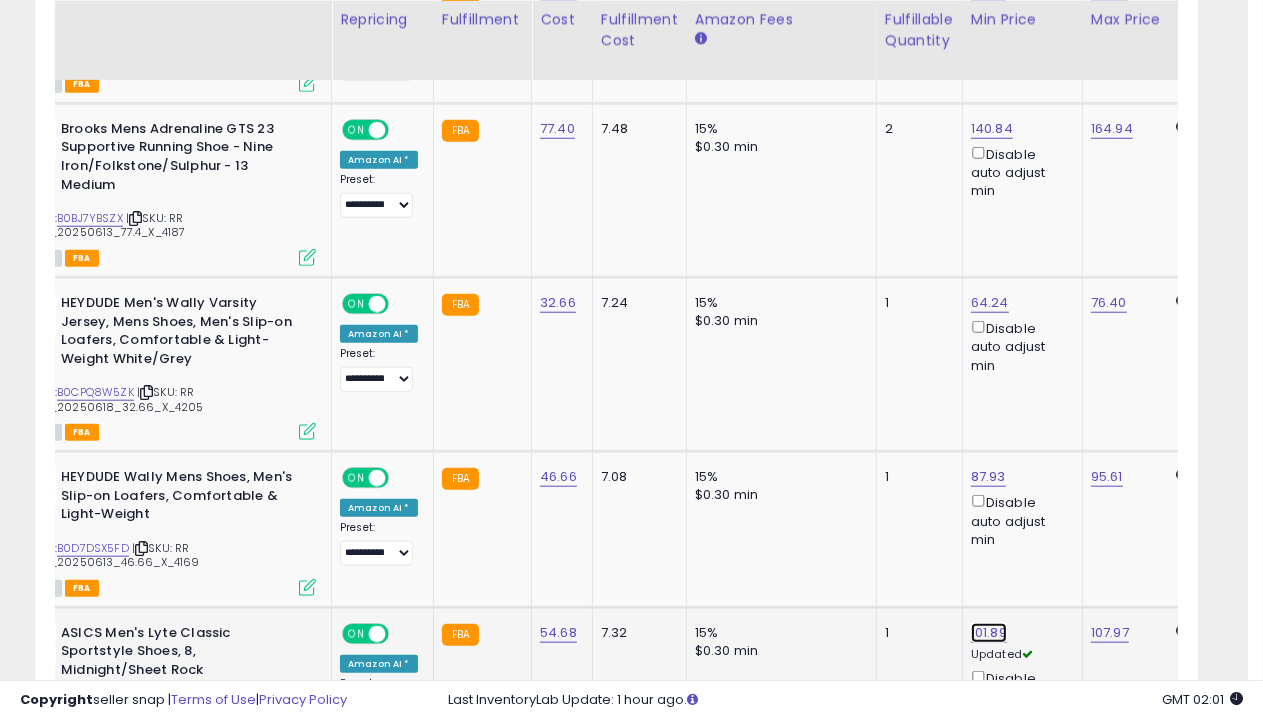 click on "101.89" at bounding box center [989, -301] 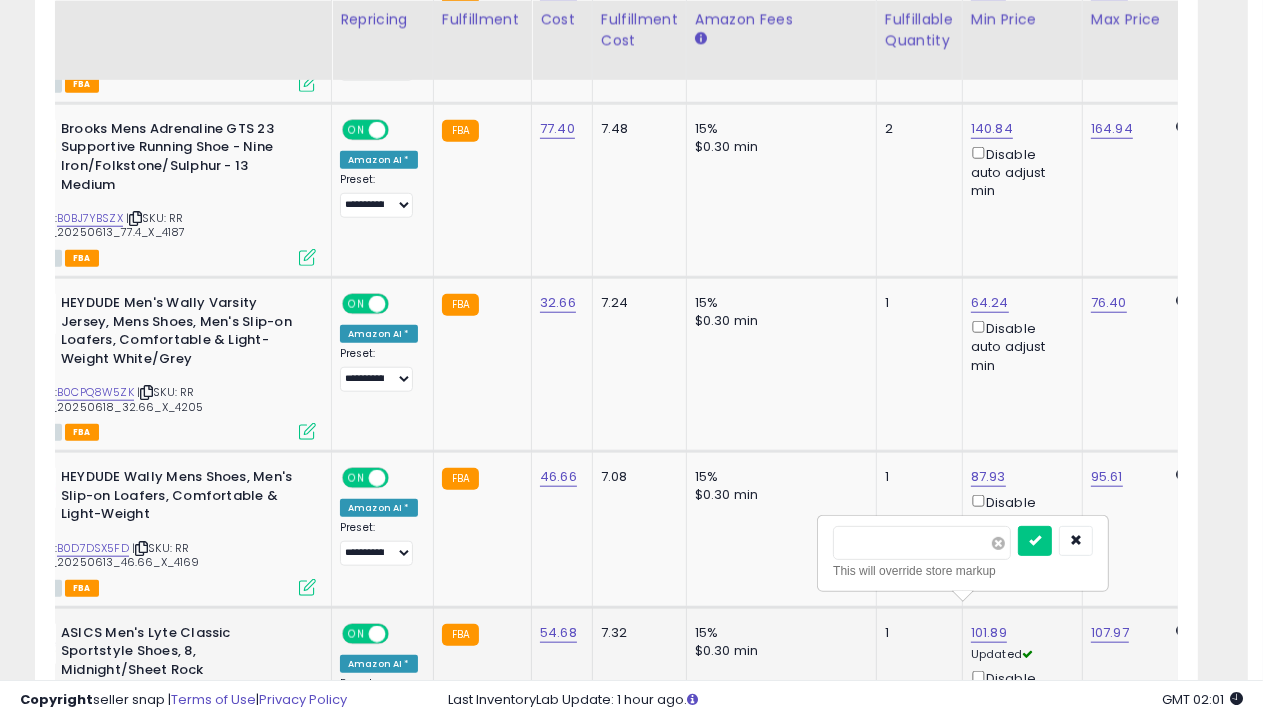 click at bounding box center (998, 543) 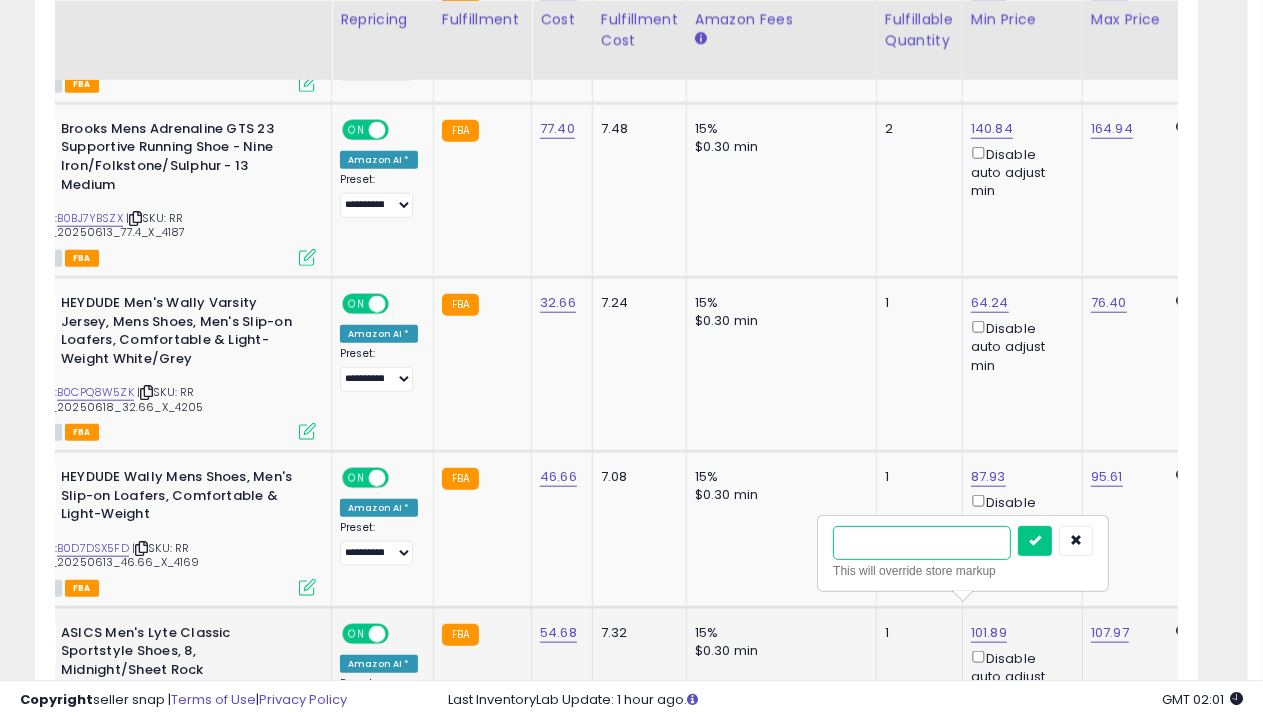 type on "******" 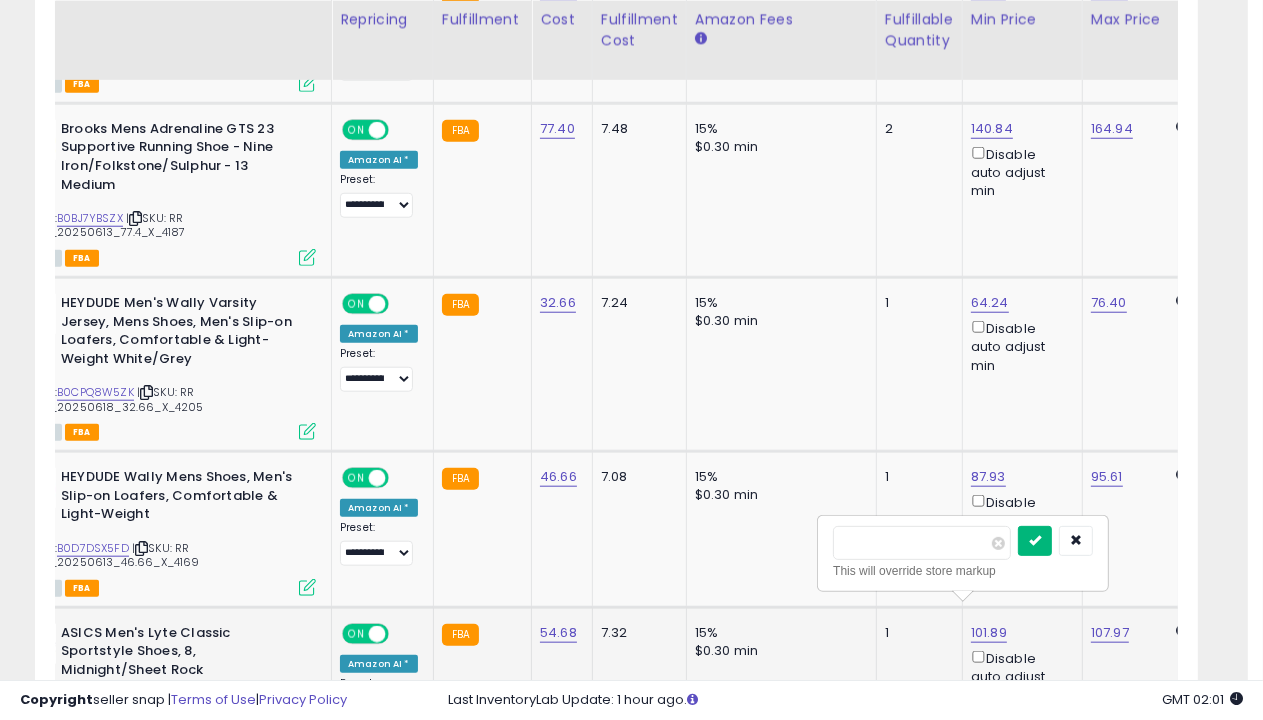 click at bounding box center [1035, 540] 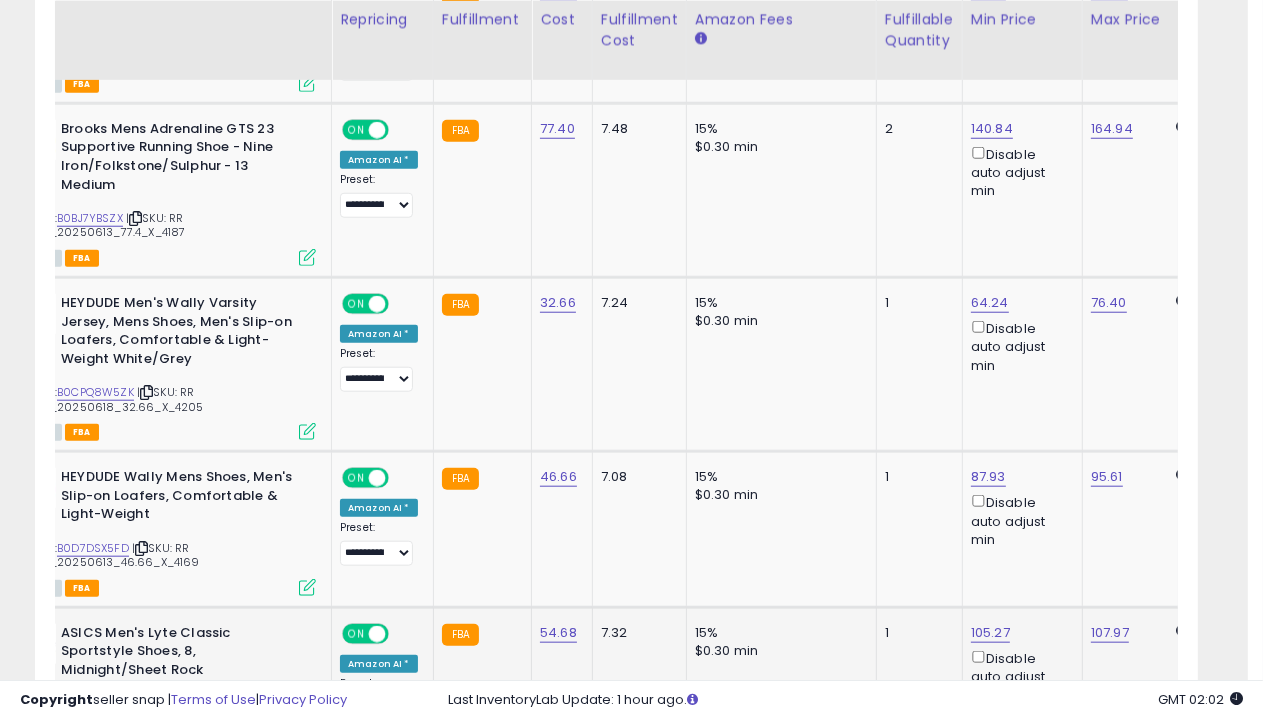 scroll, scrollTop: 1954, scrollLeft: 0, axis: vertical 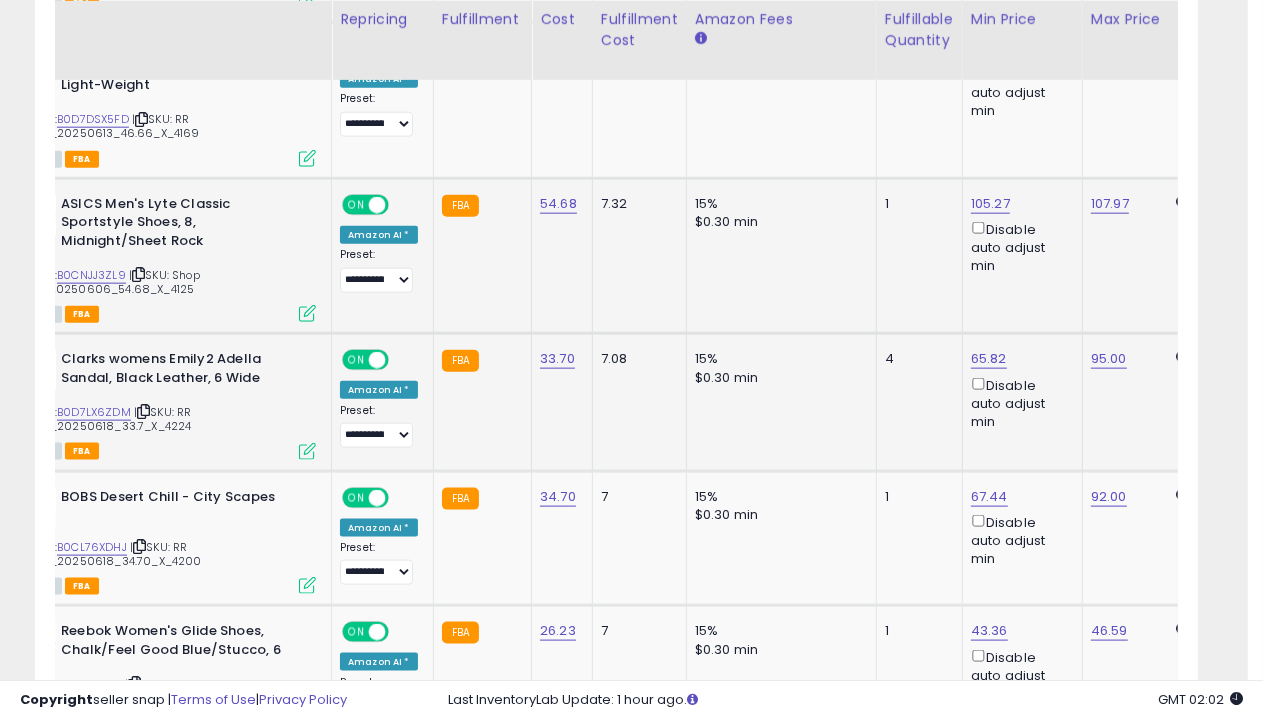 select on "**********" 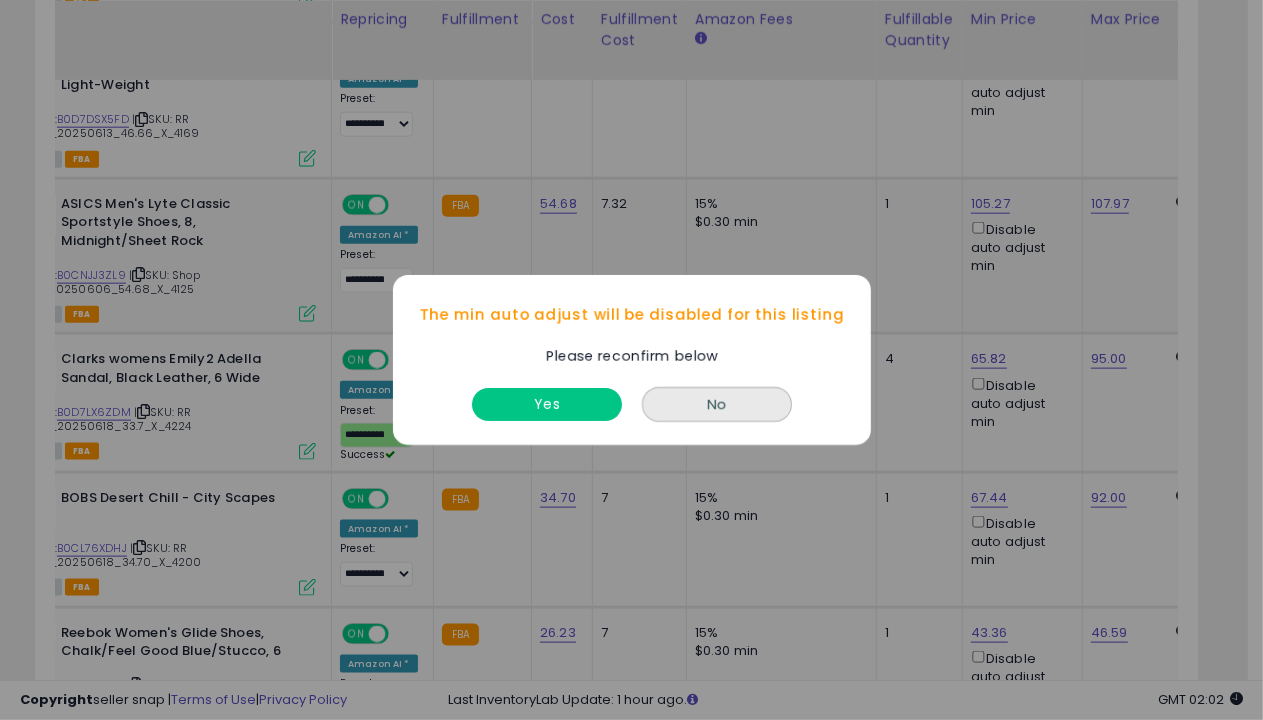 click on "Yes" at bounding box center [547, 404] 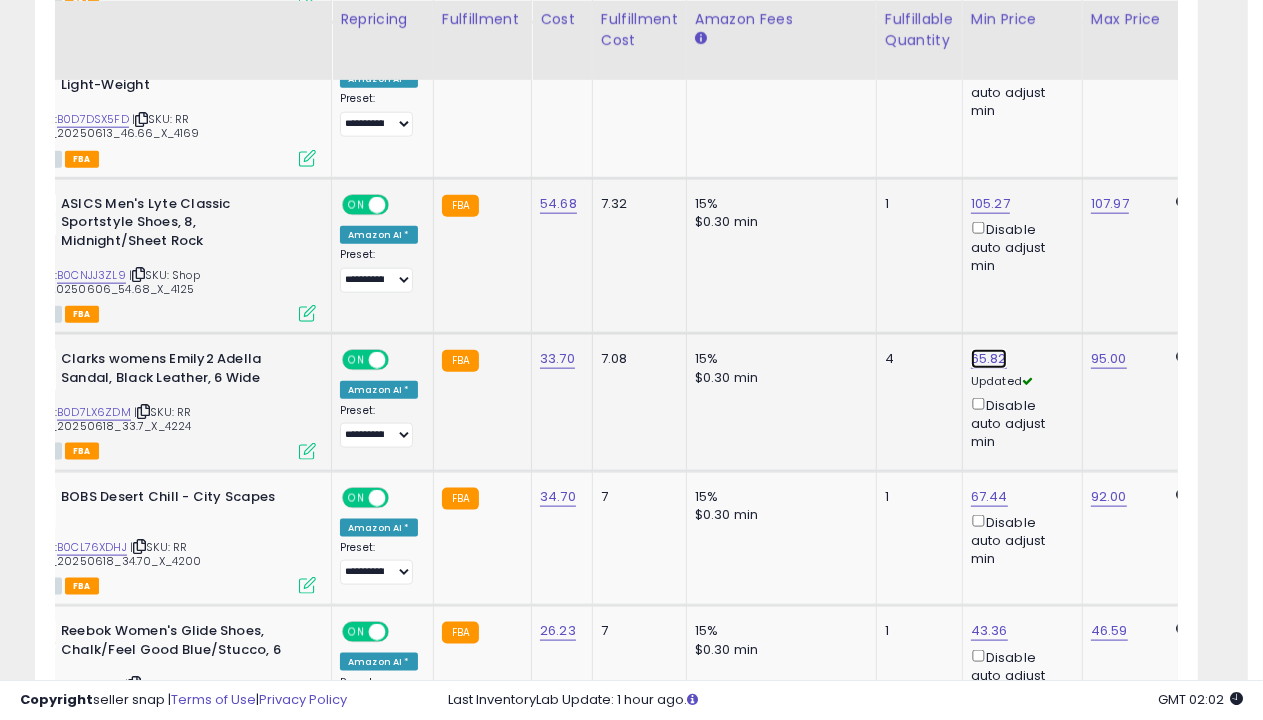 click on "65.82" at bounding box center [989, -730] 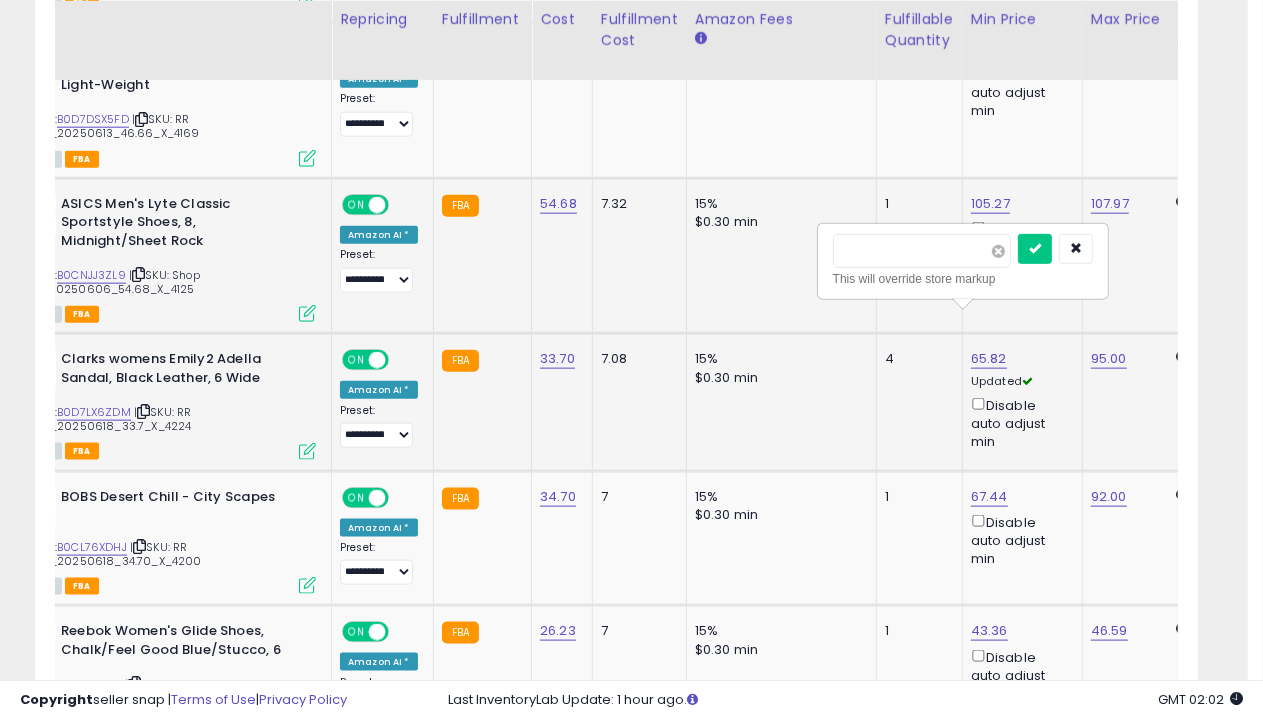 click at bounding box center (998, 251) 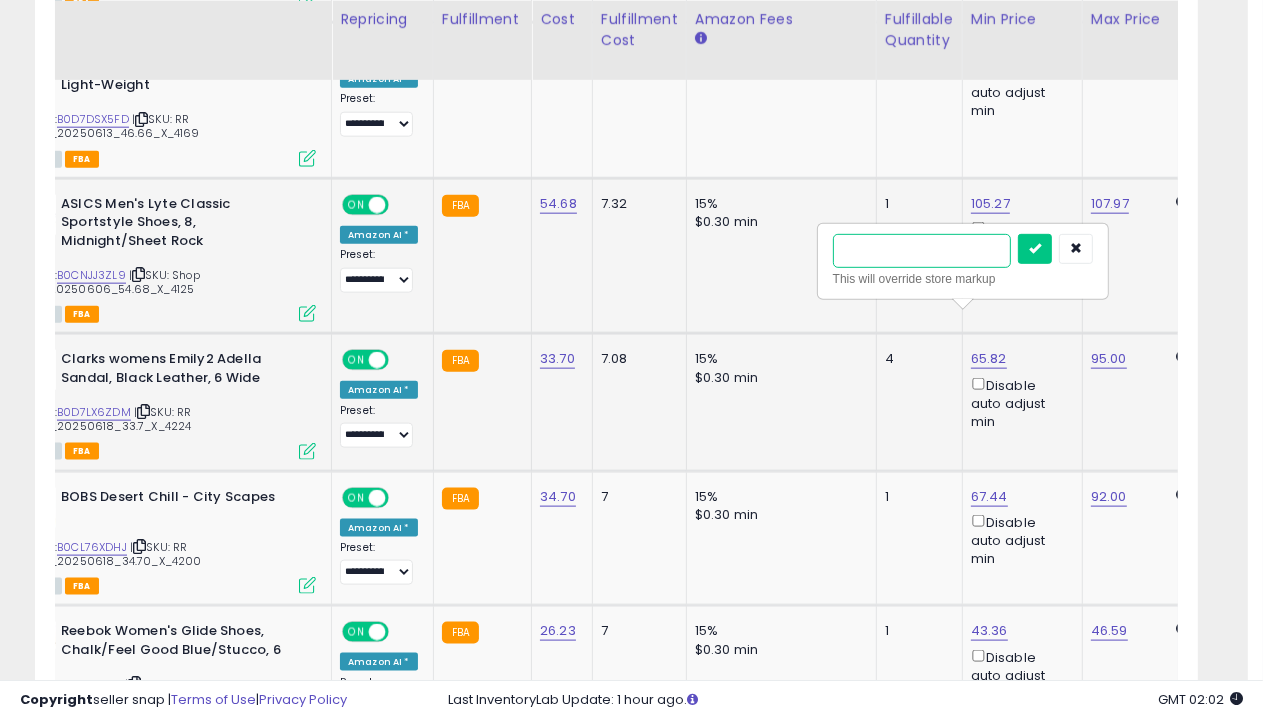 type on "*****" 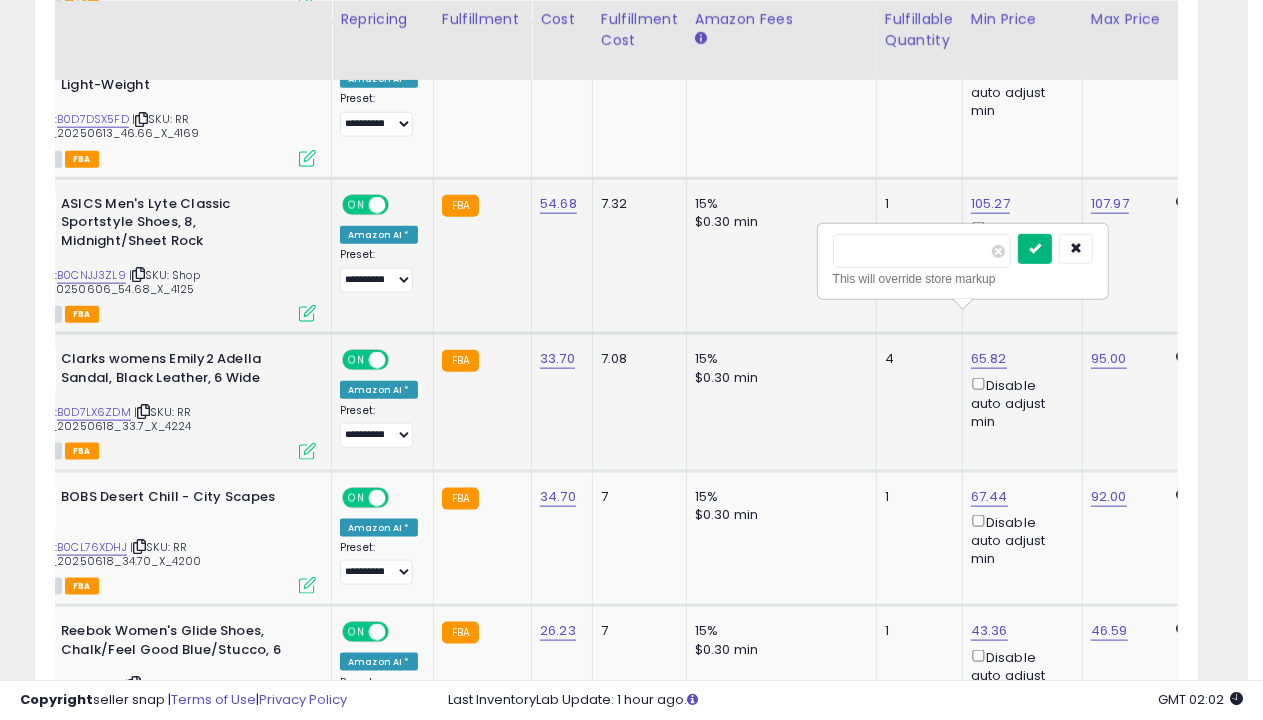 click at bounding box center [1035, 248] 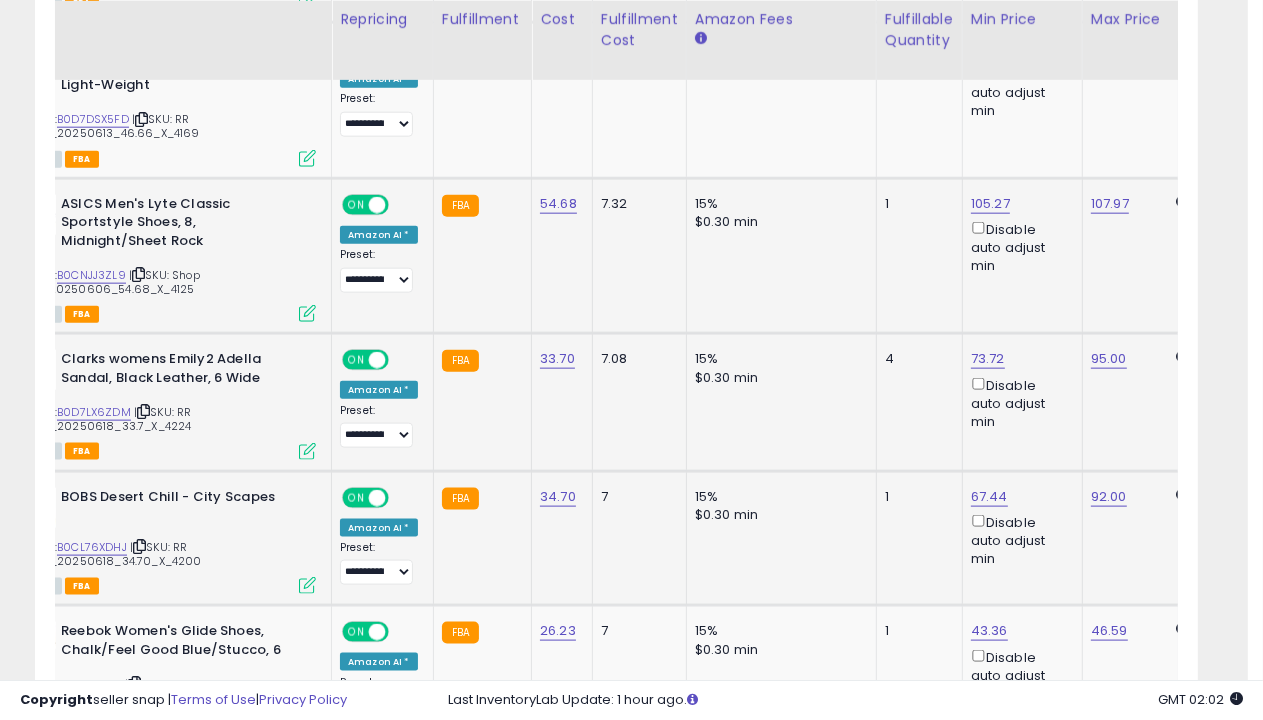 select on "**********" 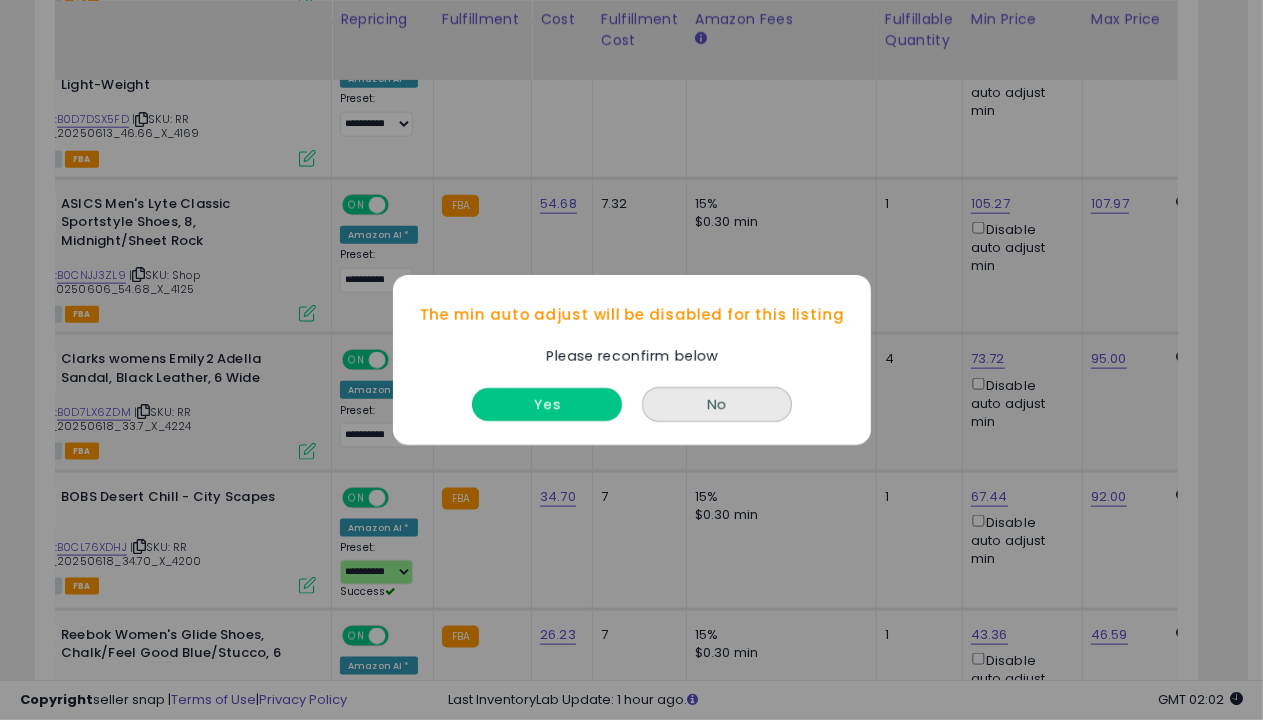 click on "Yes" at bounding box center (547, 404) 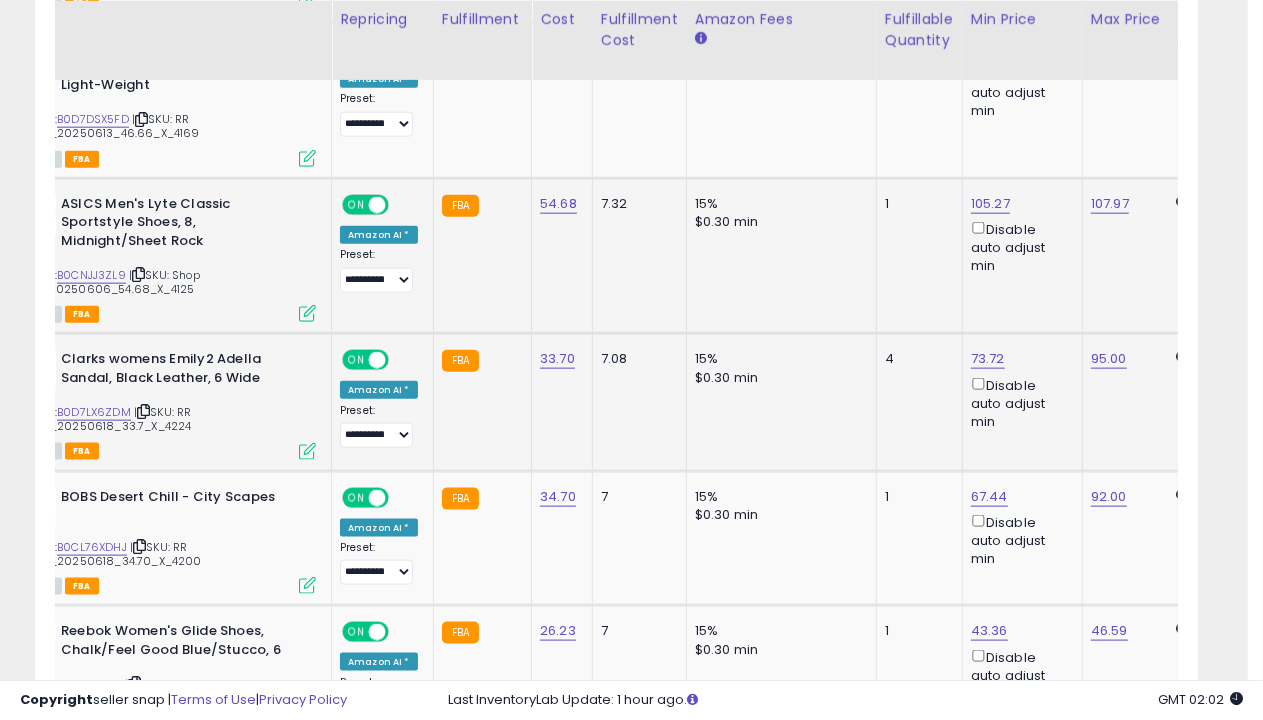 scroll, scrollTop: 2088, scrollLeft: 0, axis: vertical 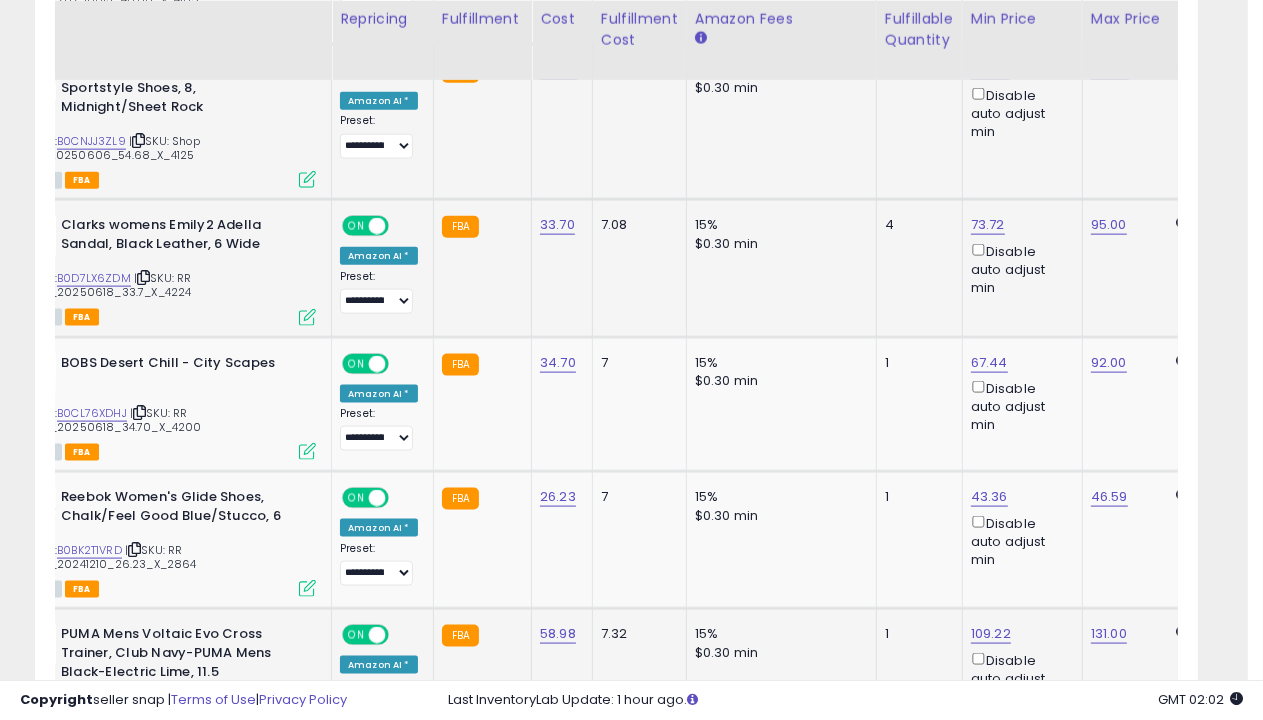 select on "**********" 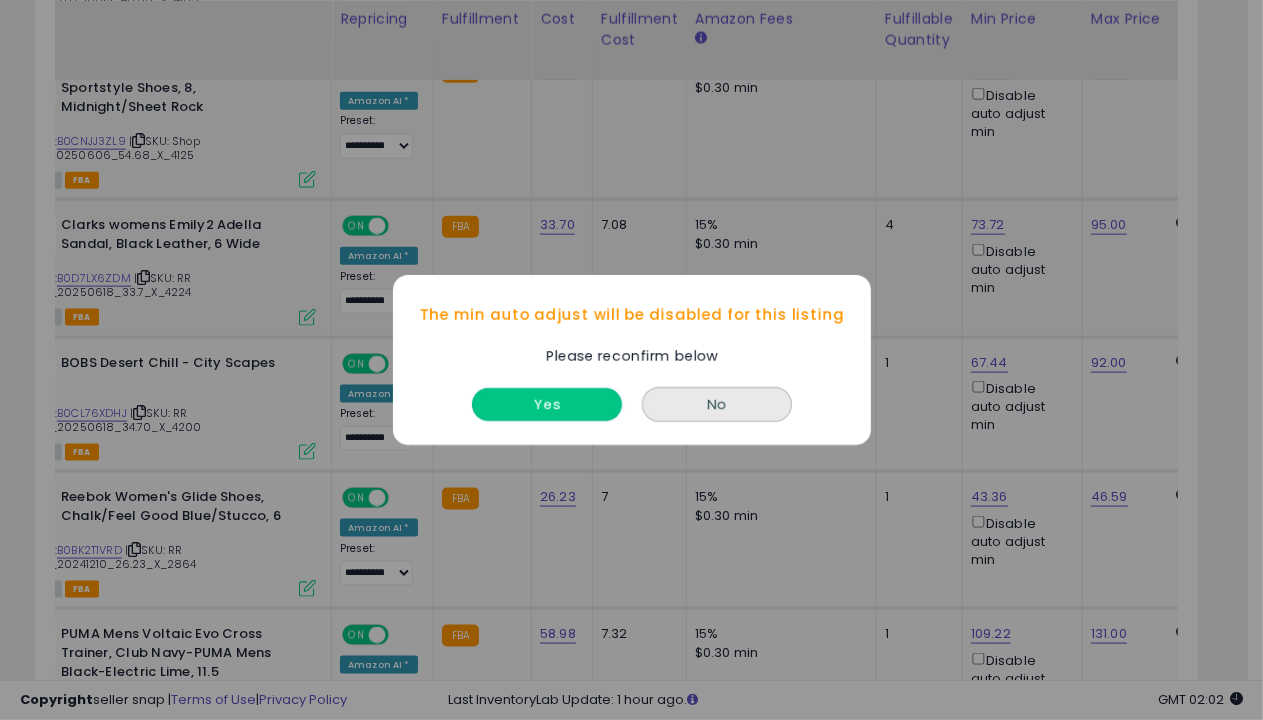 click on "Yes" at bounding box center [547, 404] 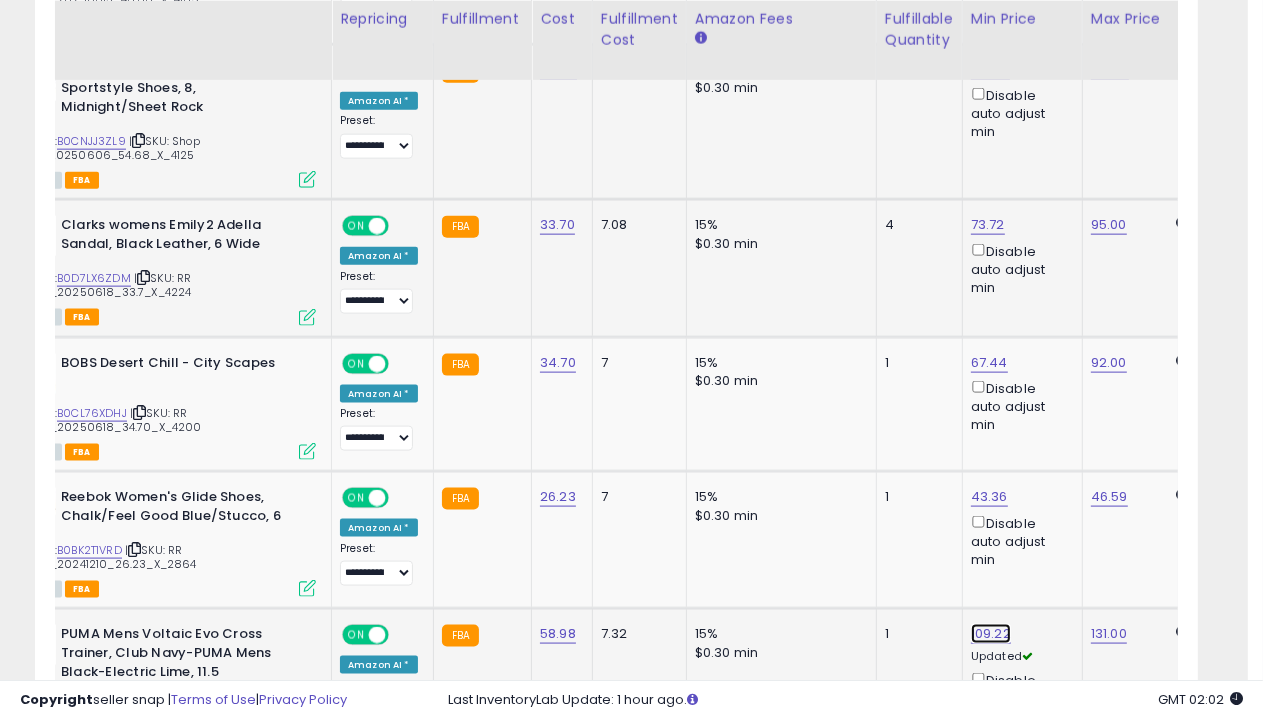 click on "109.22" at bounding box center (989, -864) 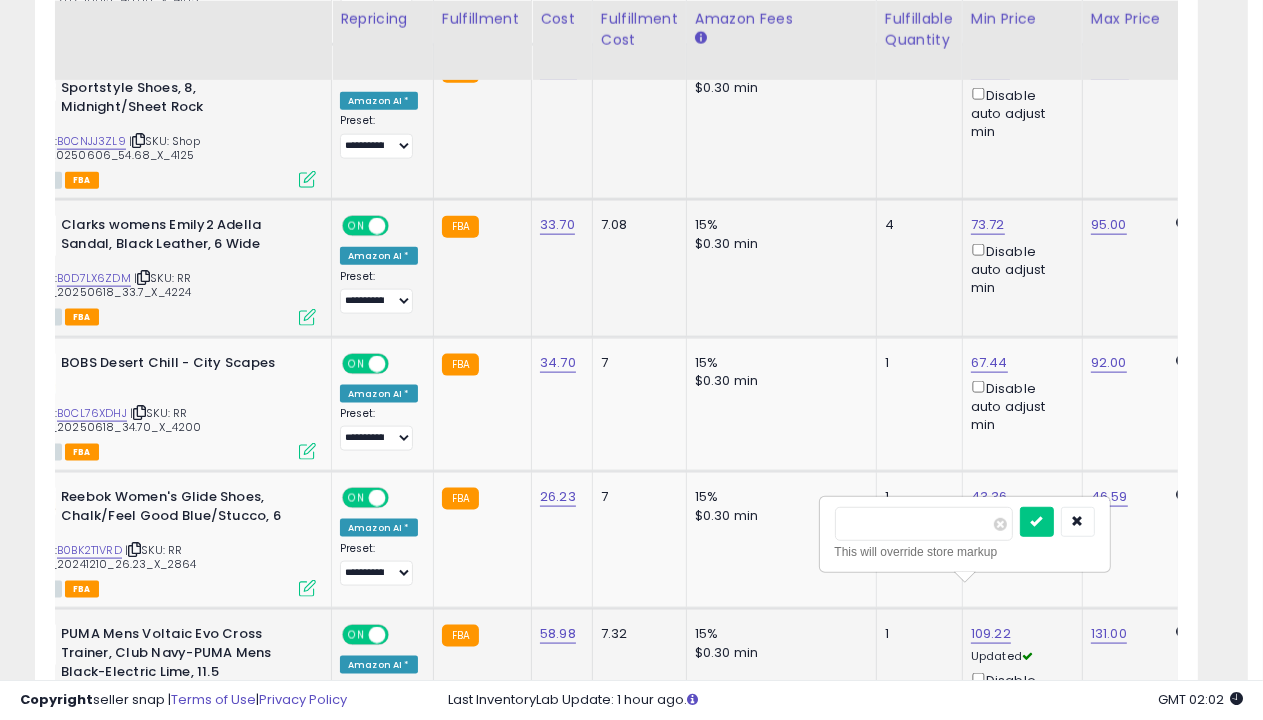 scroll, scrollTop: 0, scrollLeft: 99, axis: horizontal 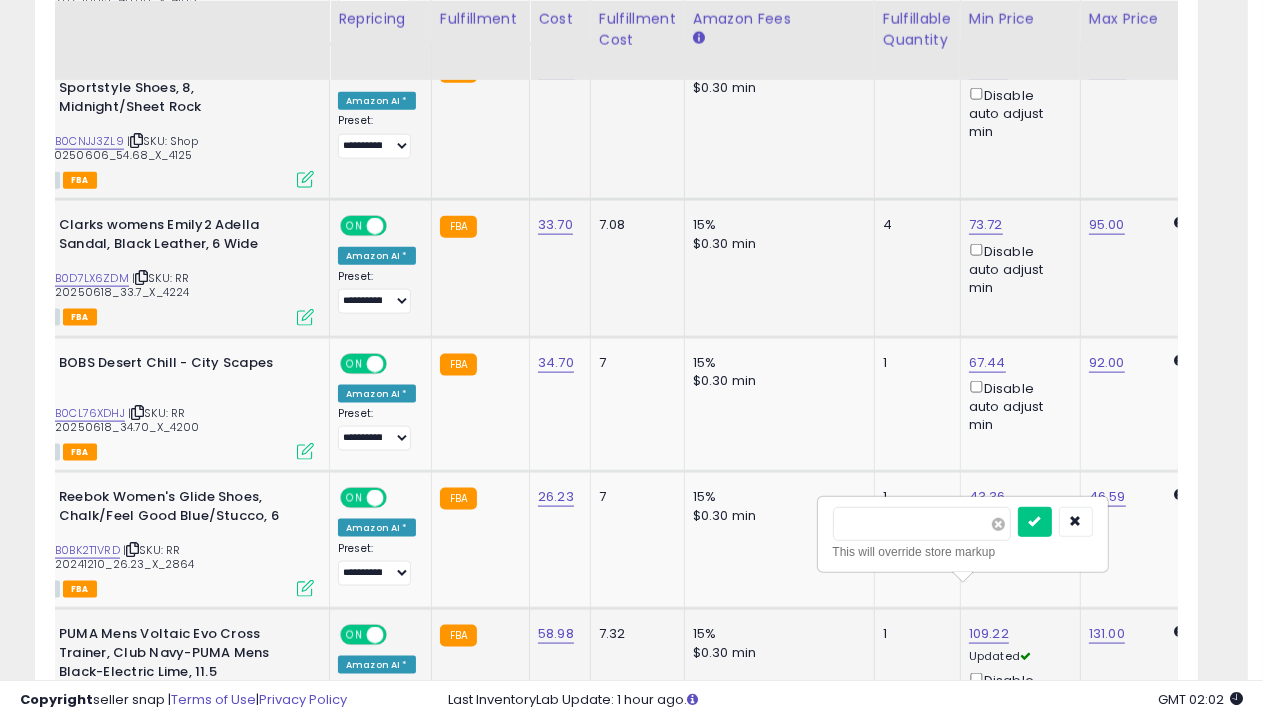 click at bounding box center [998, 524] 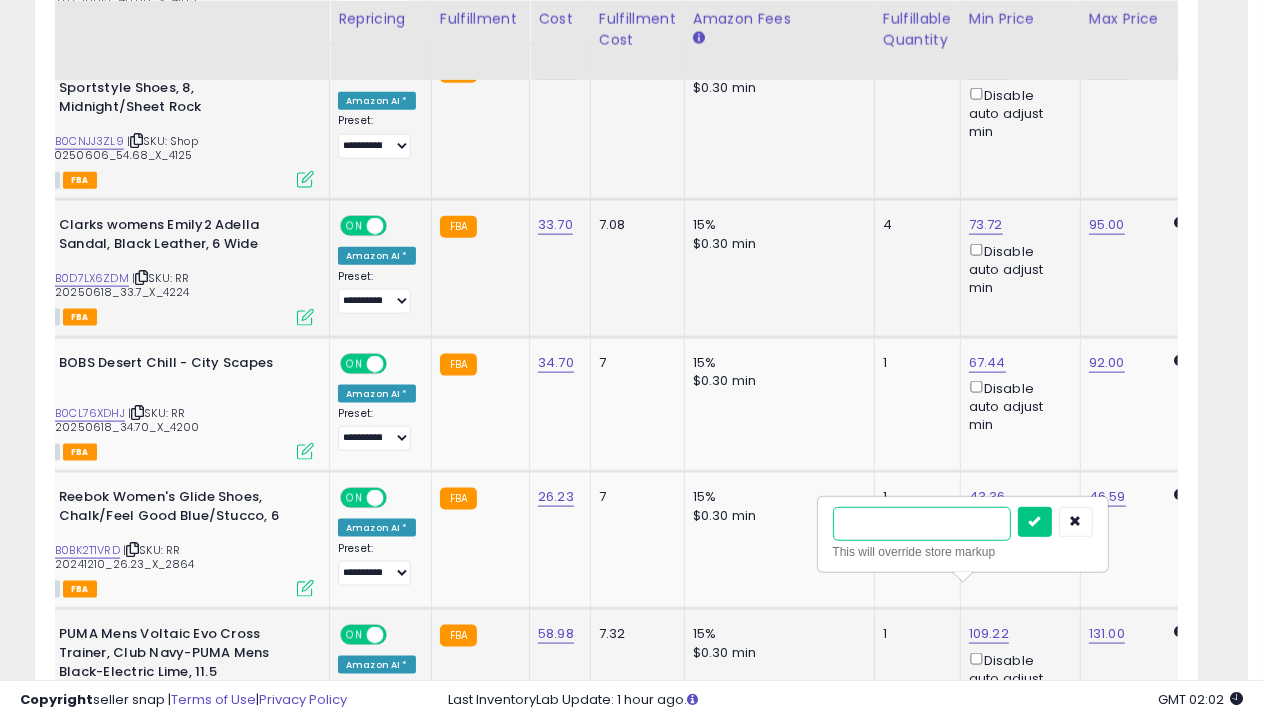 type on "*****" 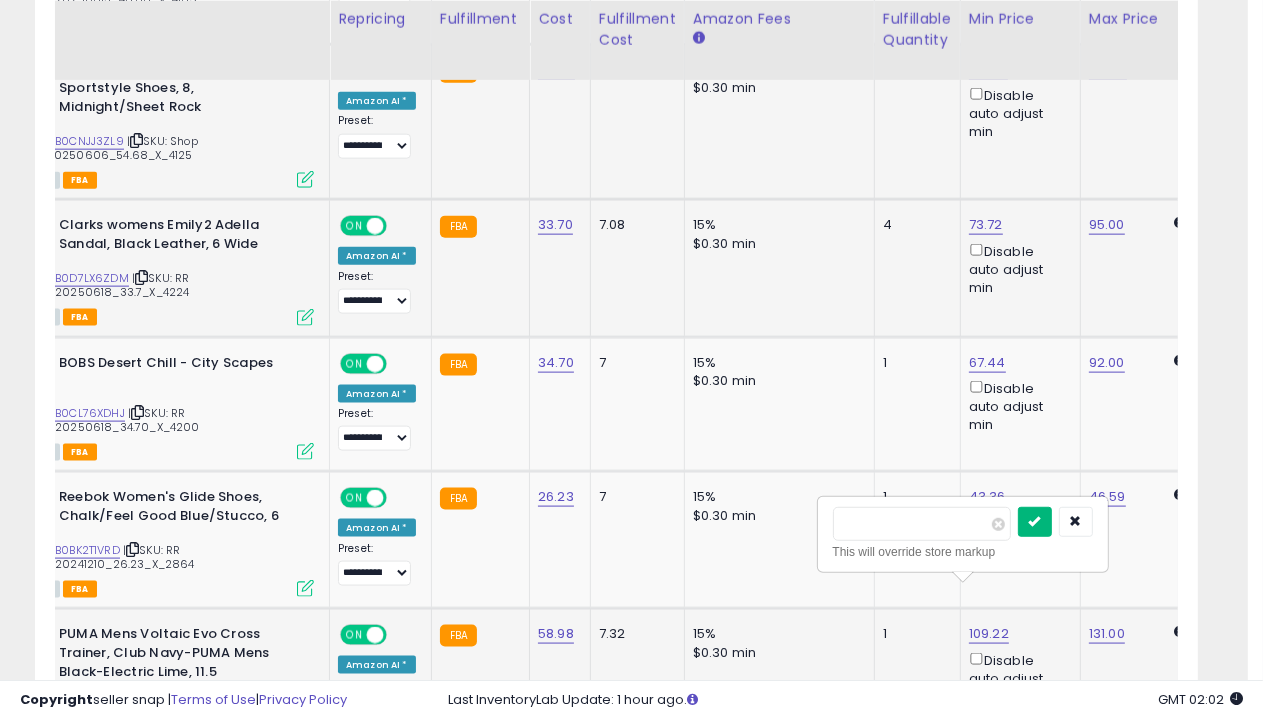 click at bounding box center (1035, 521) 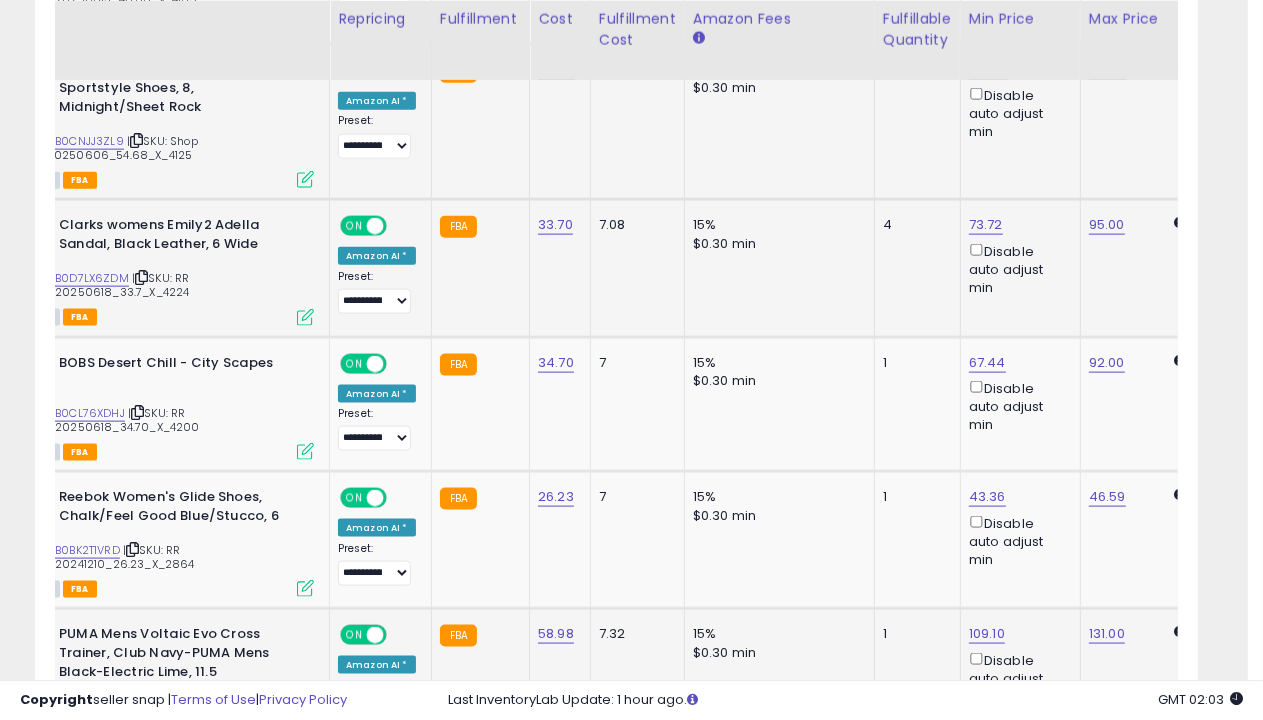 scroll, scrollTop: 2516, scrollLeft: 0, axis: vertical 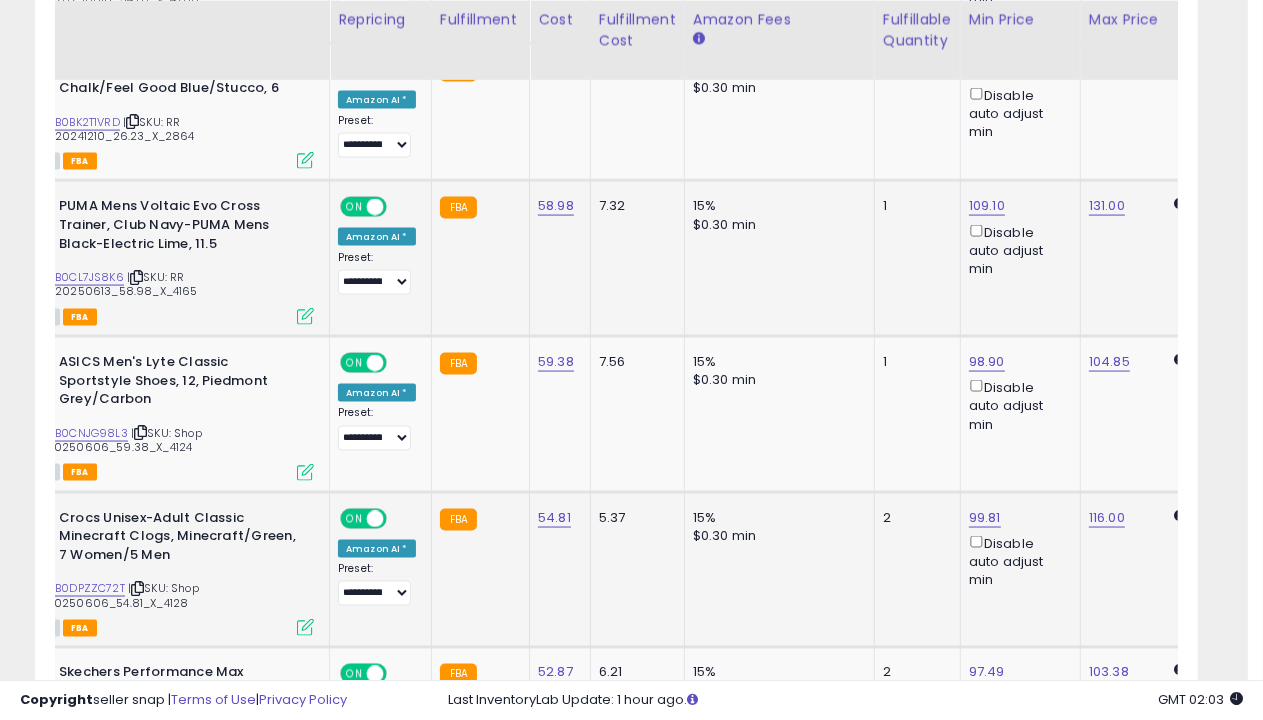 select on "**********" 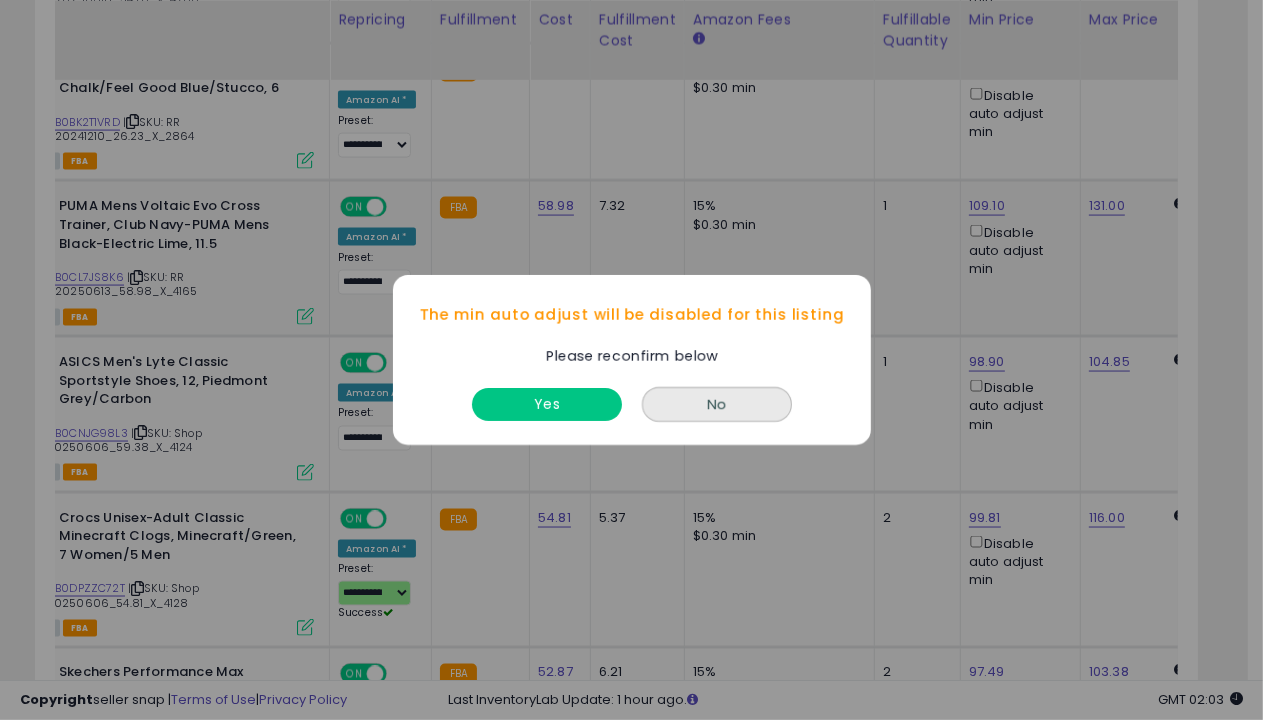 click on "Yes" at bounding box center [547, 404] 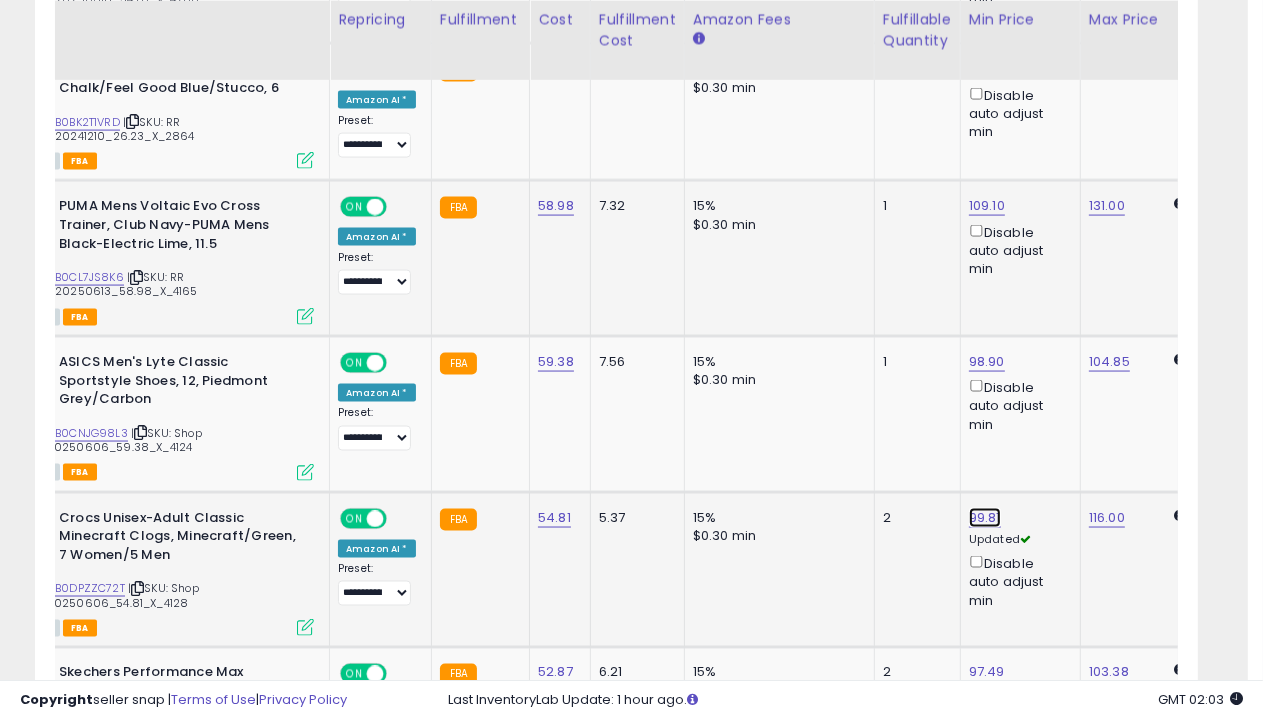 click on "99.81" at bounding box center [987, -1292] 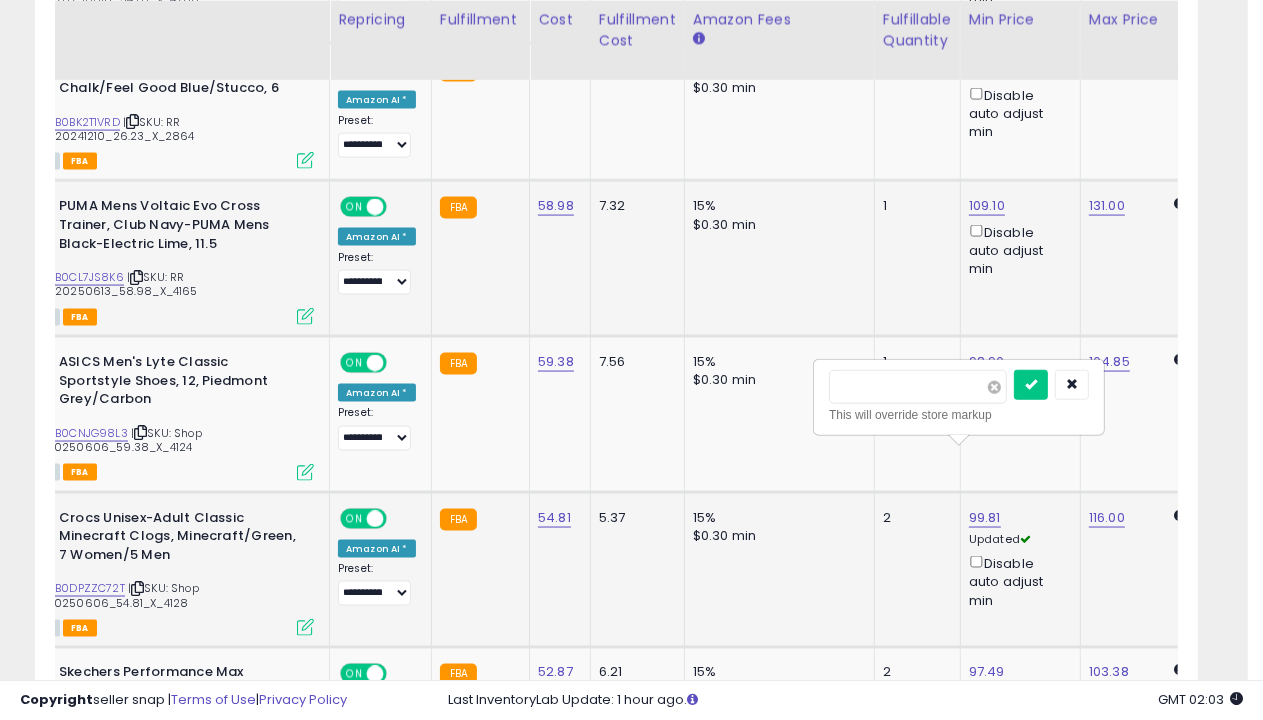 click at bounding box center (994, 387) 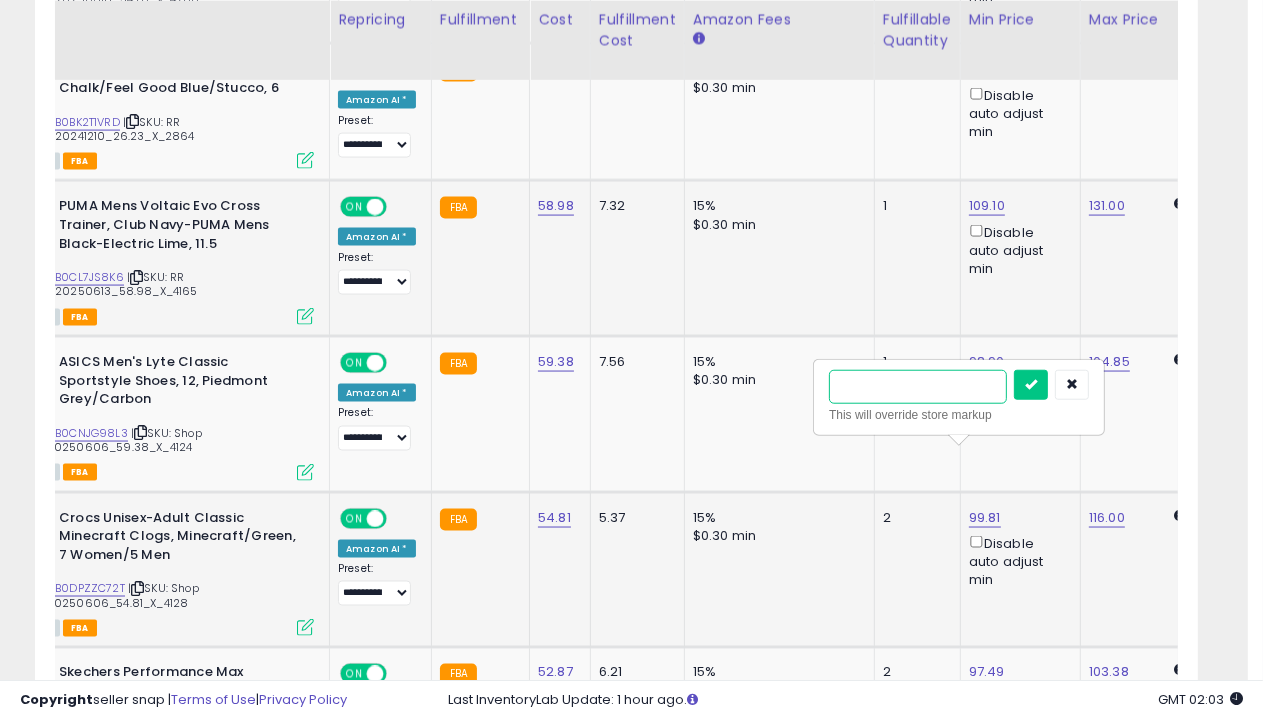 type on "*****" 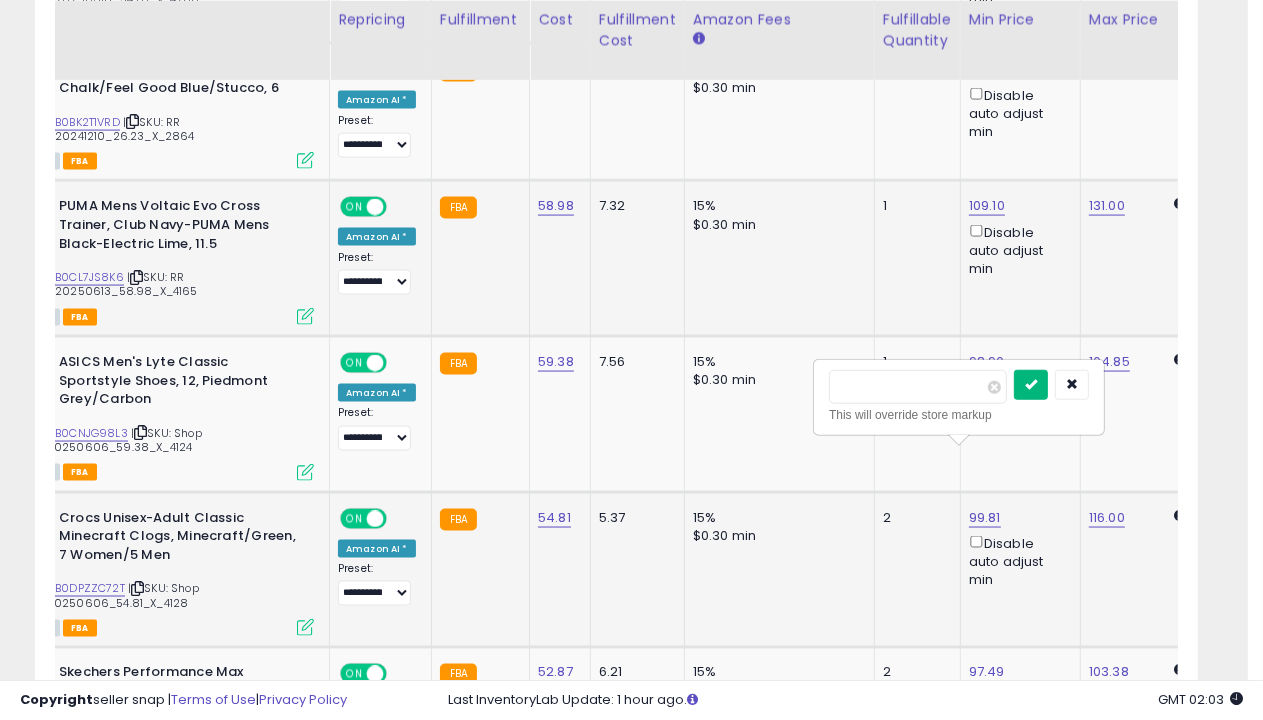 click at bounding box center [1031, 384] 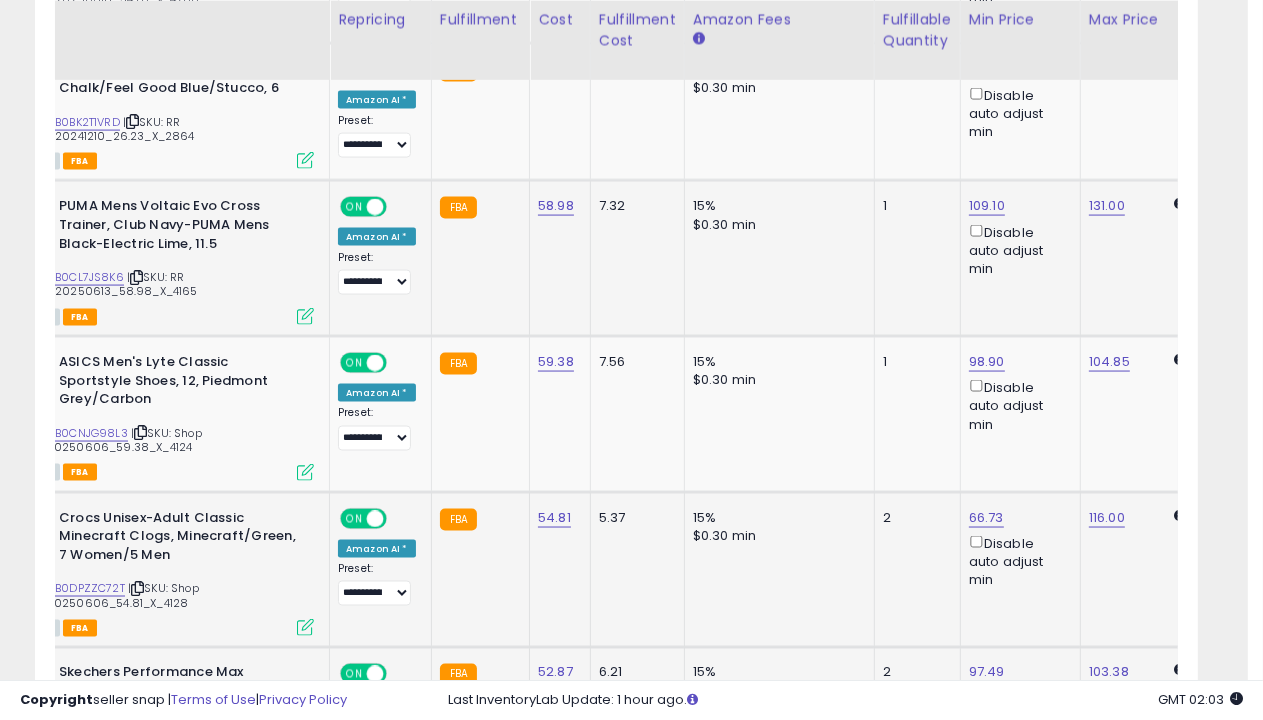 scroll, scrollTop: 2535, scrollLeft: 0, axis: vertical 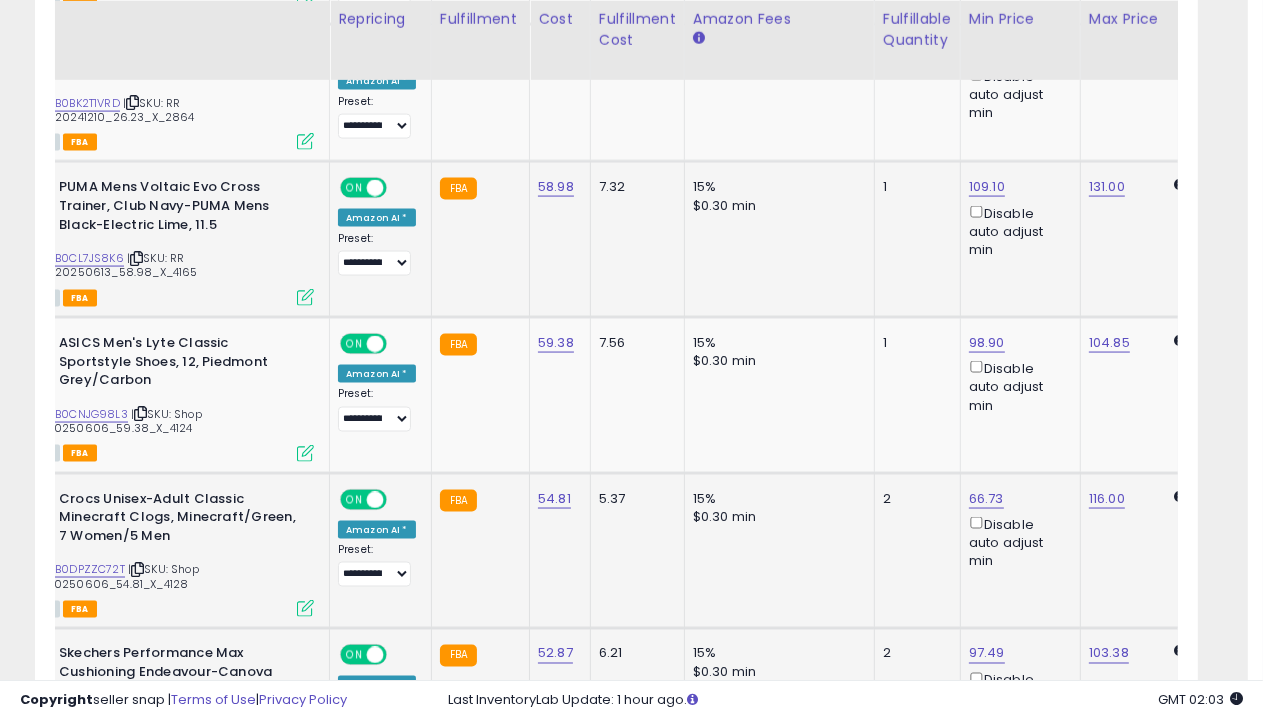 select on "**********" 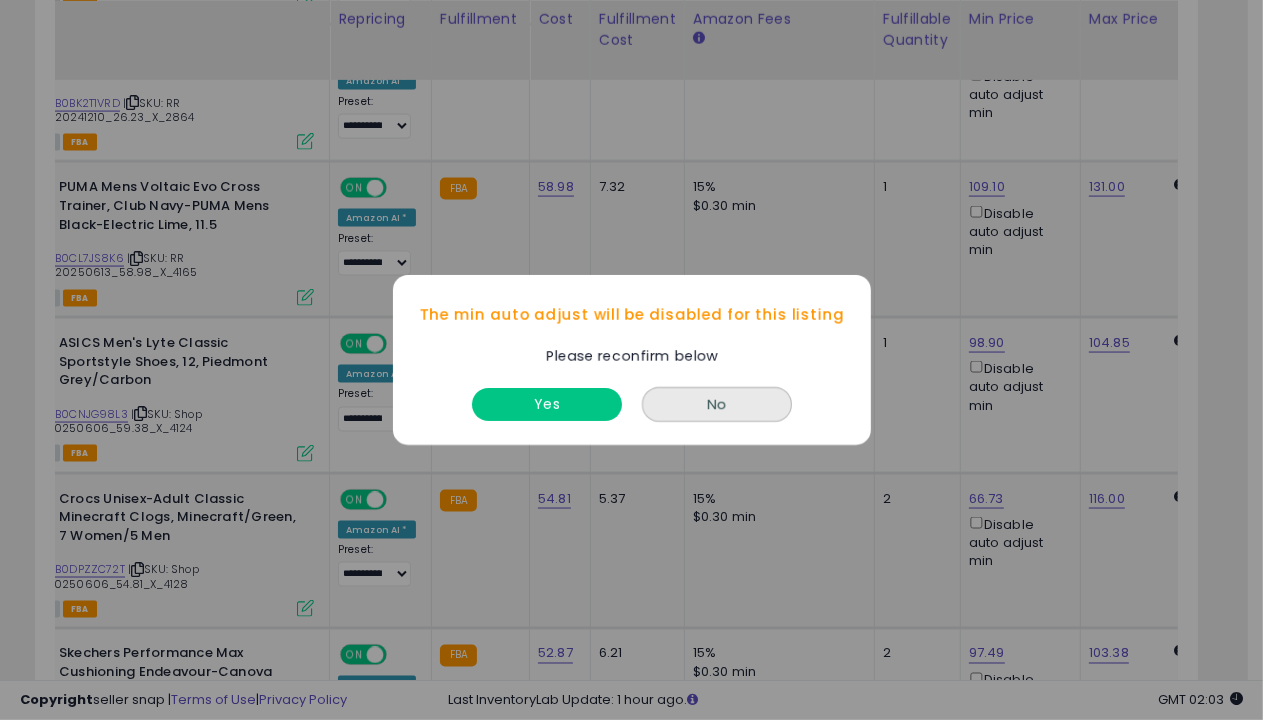 click on "Yes" at bounding box center (547, 404) 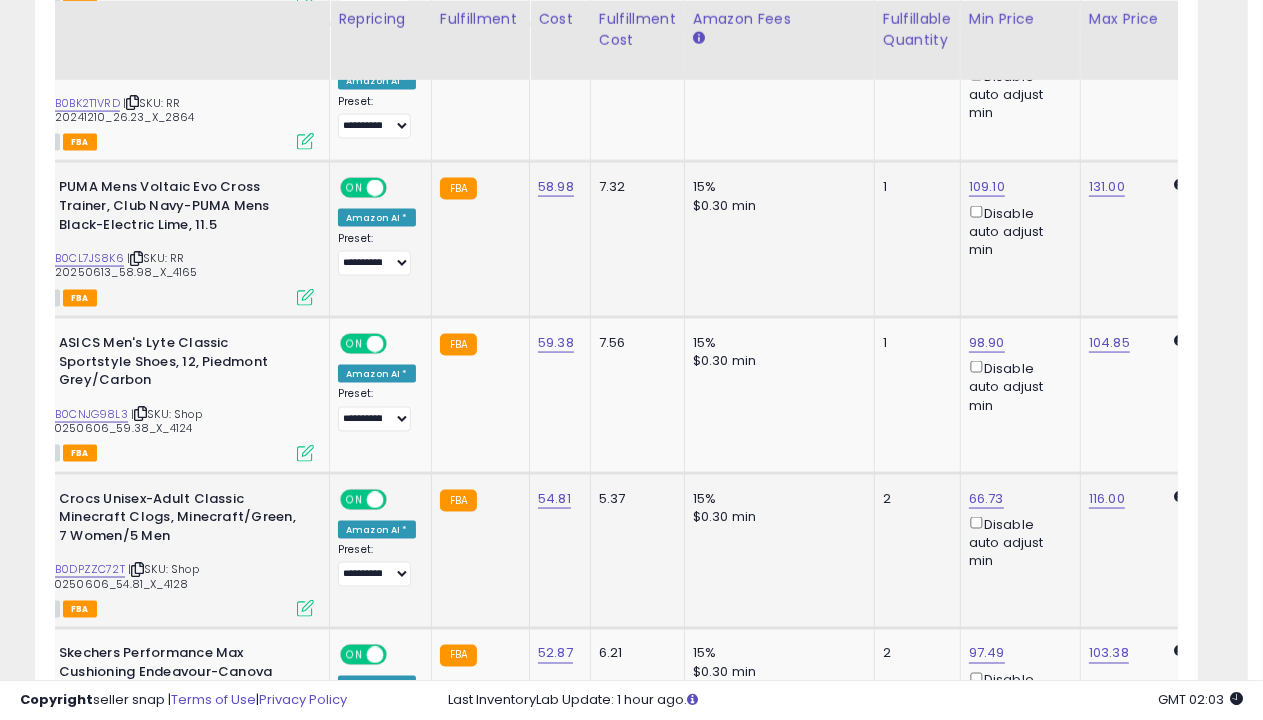 scroll, scrollTop: 2963, scrollLeft: 0, axis: vertical 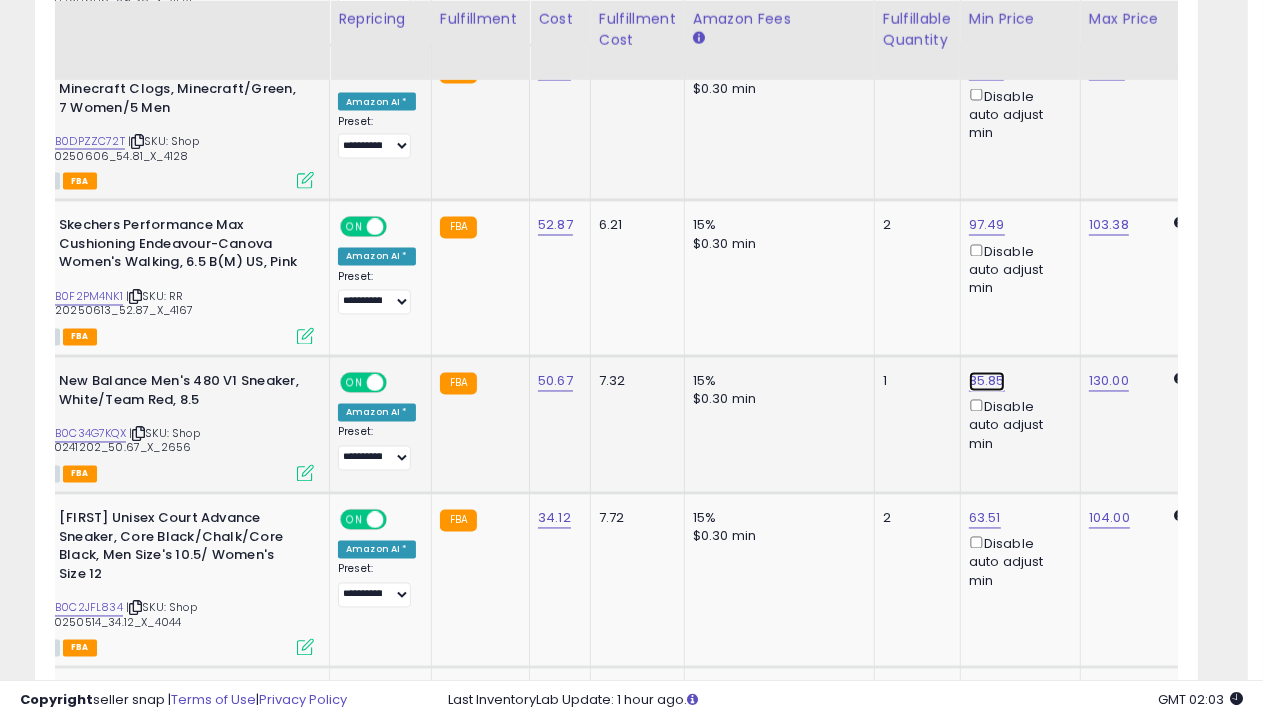 click on "85.85" at bounding box center [987, -1739] 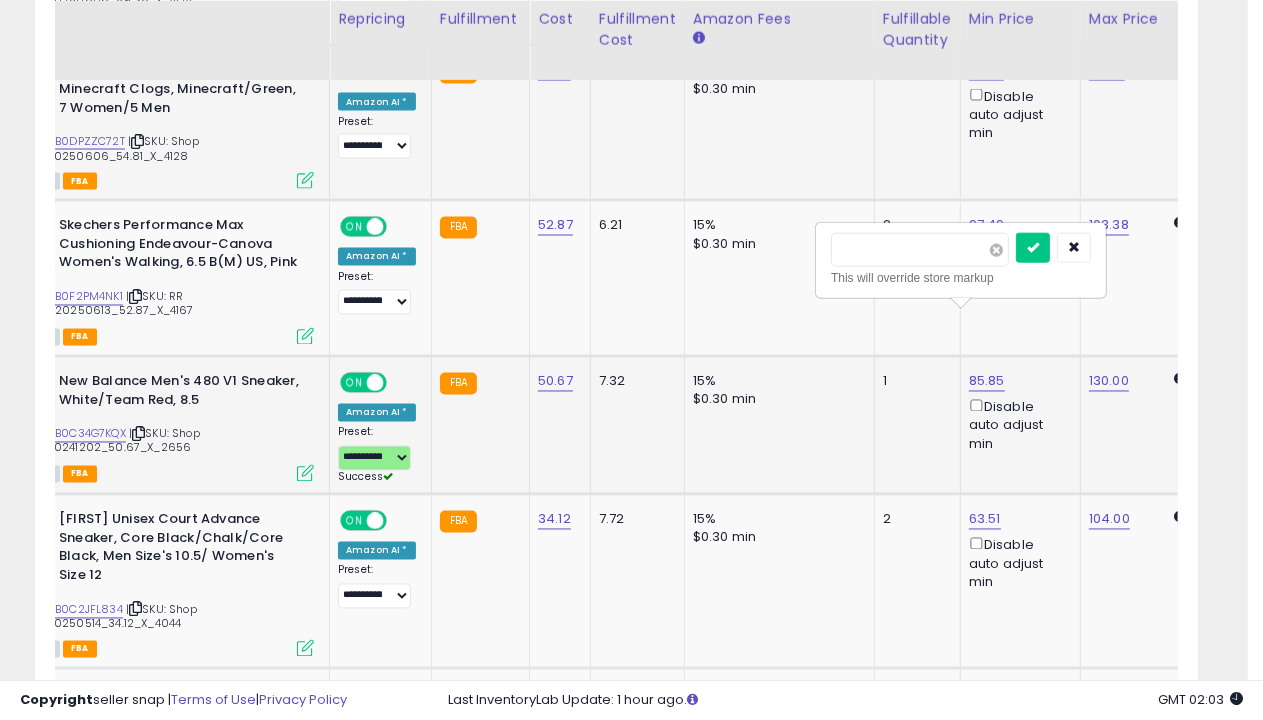 click at bounding box center [996, 250] 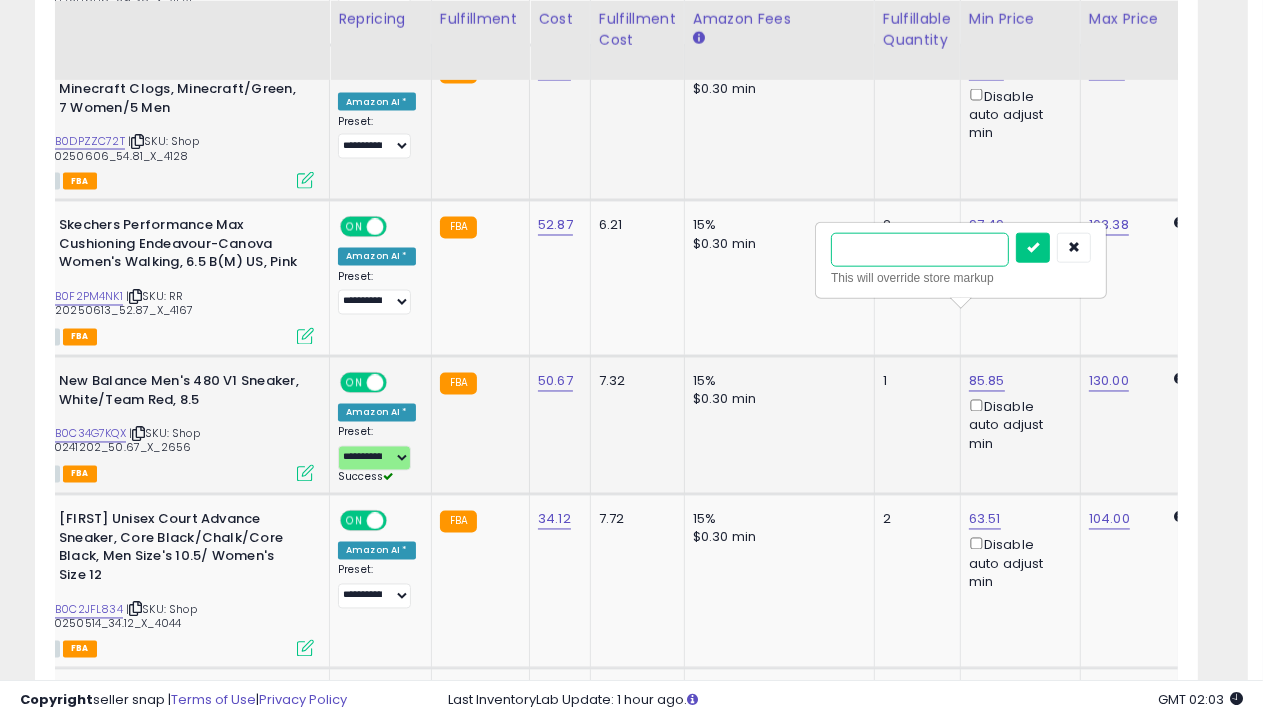 type on "*****" 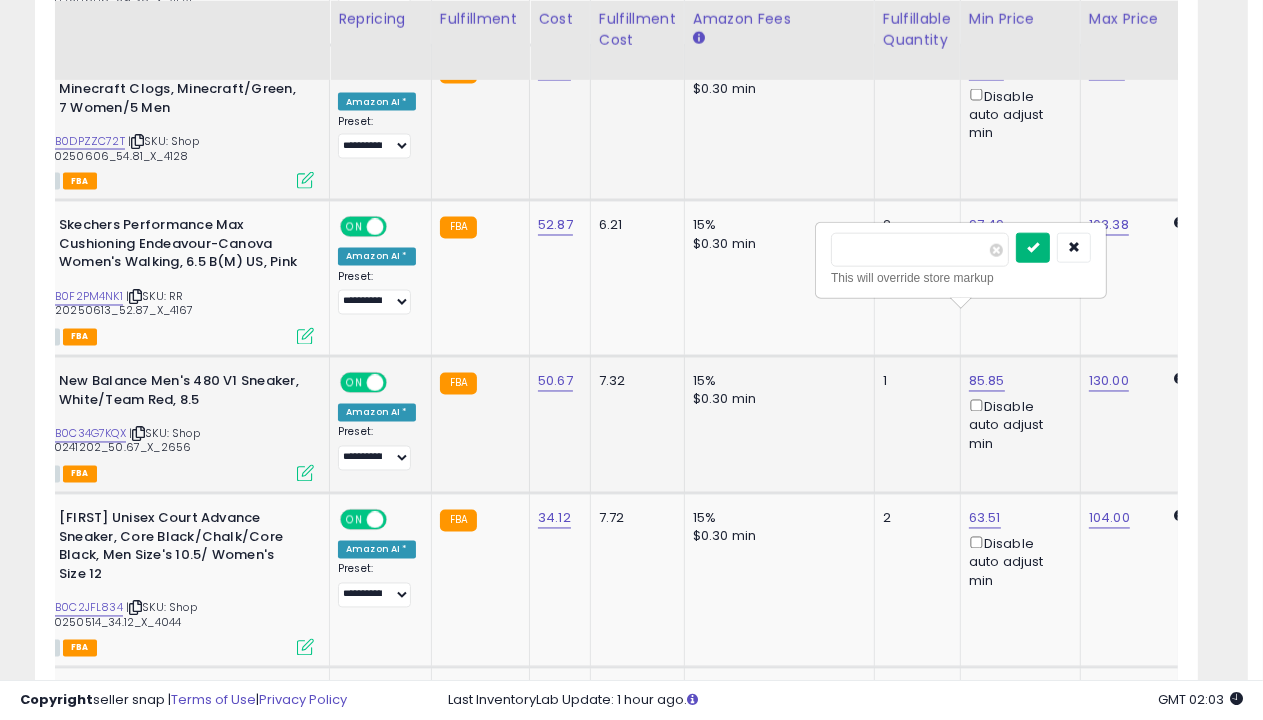 click at bounding box center [1033, 247] 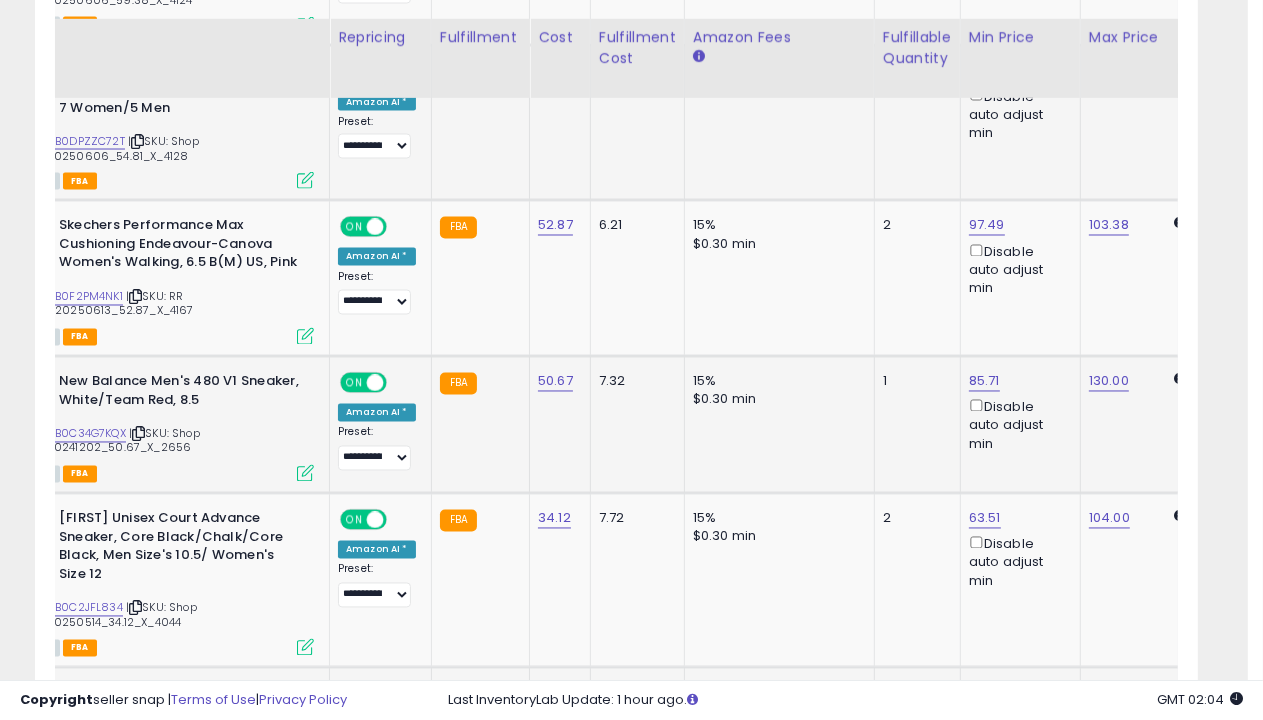 scroll, scrollTop: 2981, scrollLeft: 0, axis: vertical 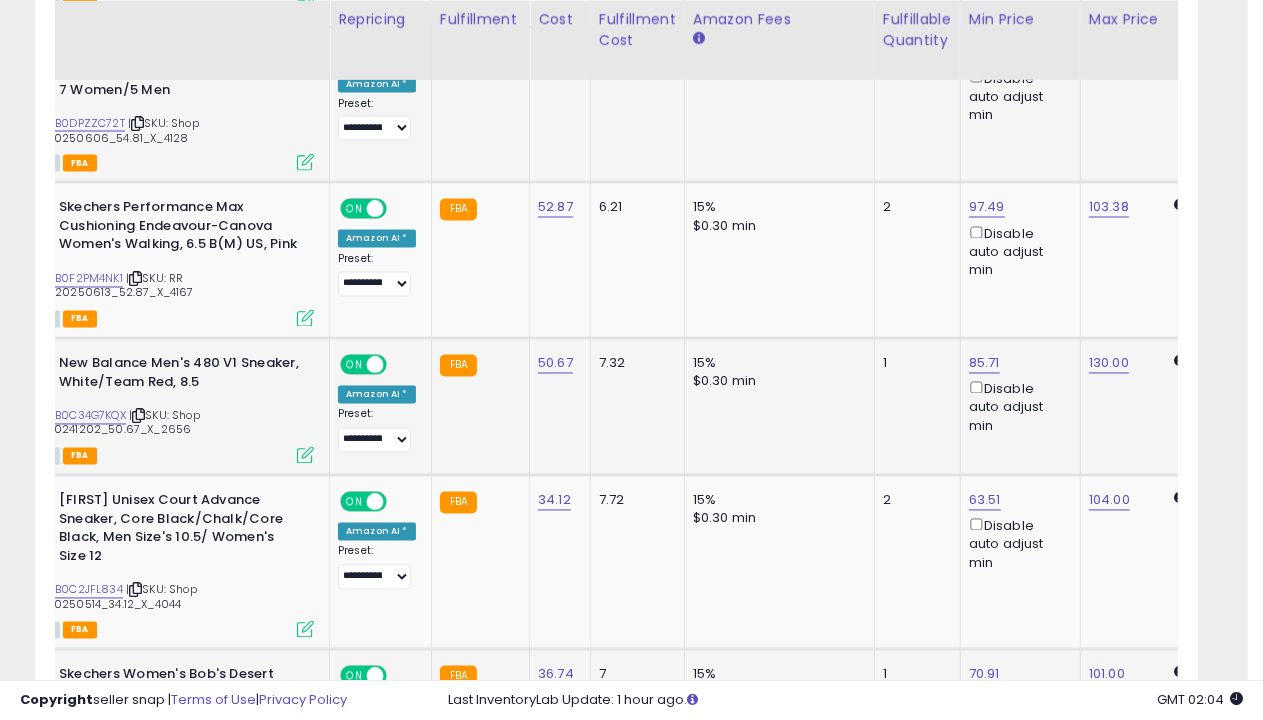 select on "**********" 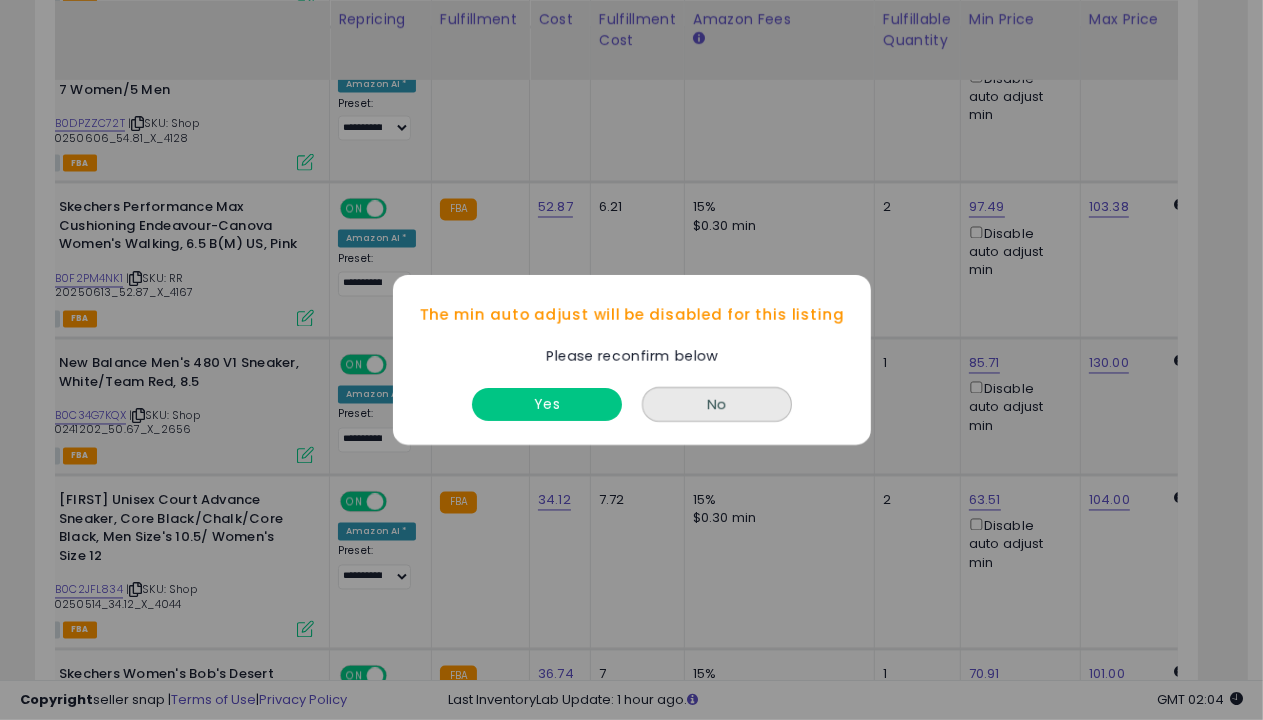 click on "Yes" at bounding box center [547, 404] 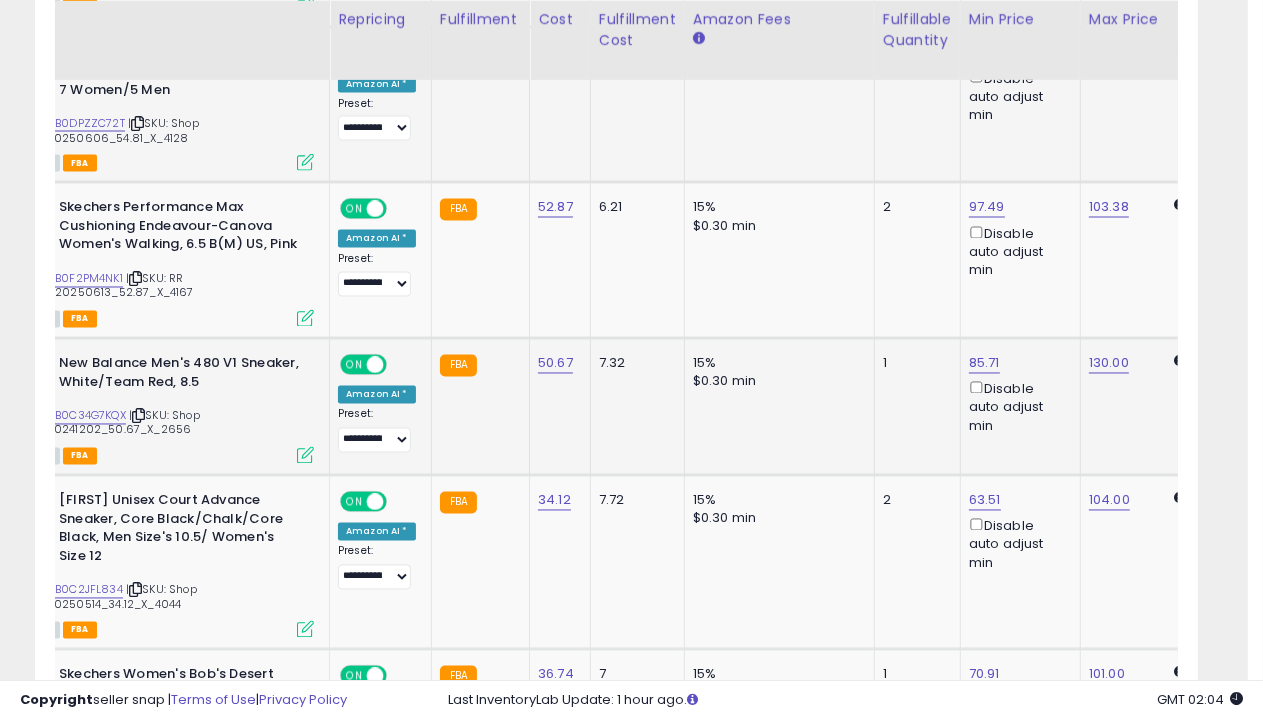 scroll, scrollTop: 3419, scrollLeft: 0, axis: vertical 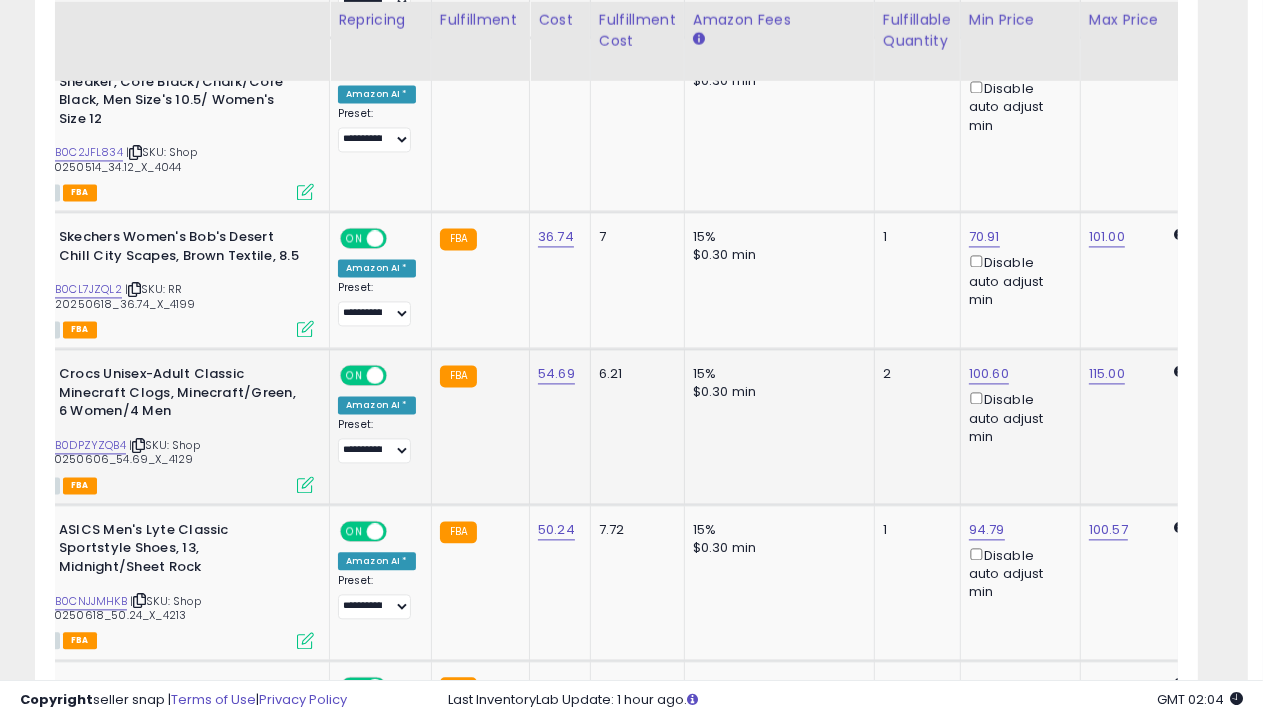 select on "**********" 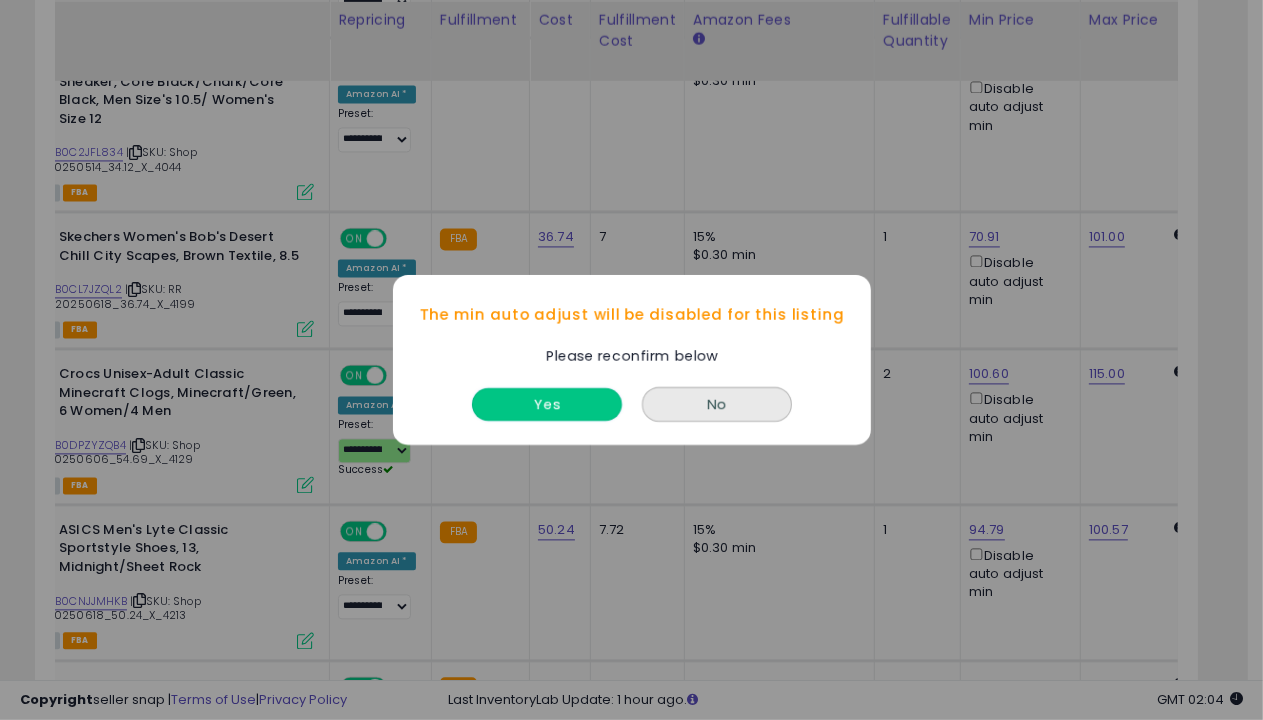 click on "Yes" at bounding box center (547, 404) 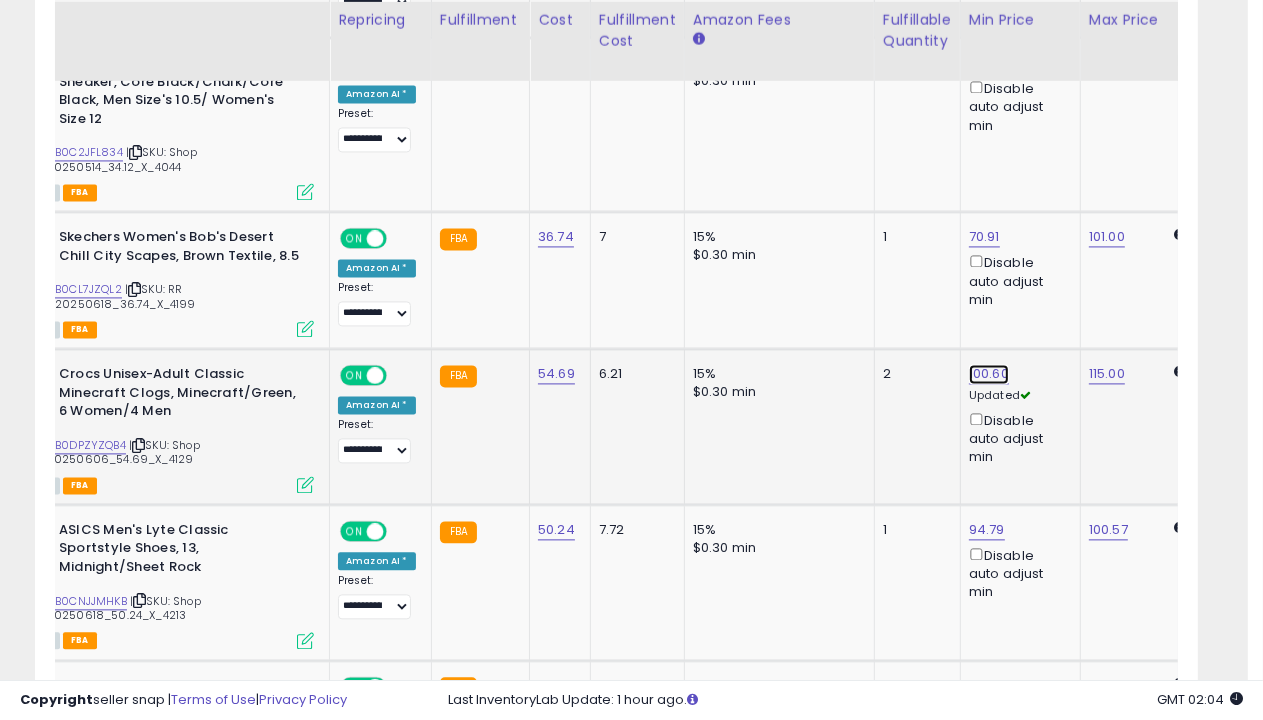 click on "100.60" at bounding box center [987, -2195] 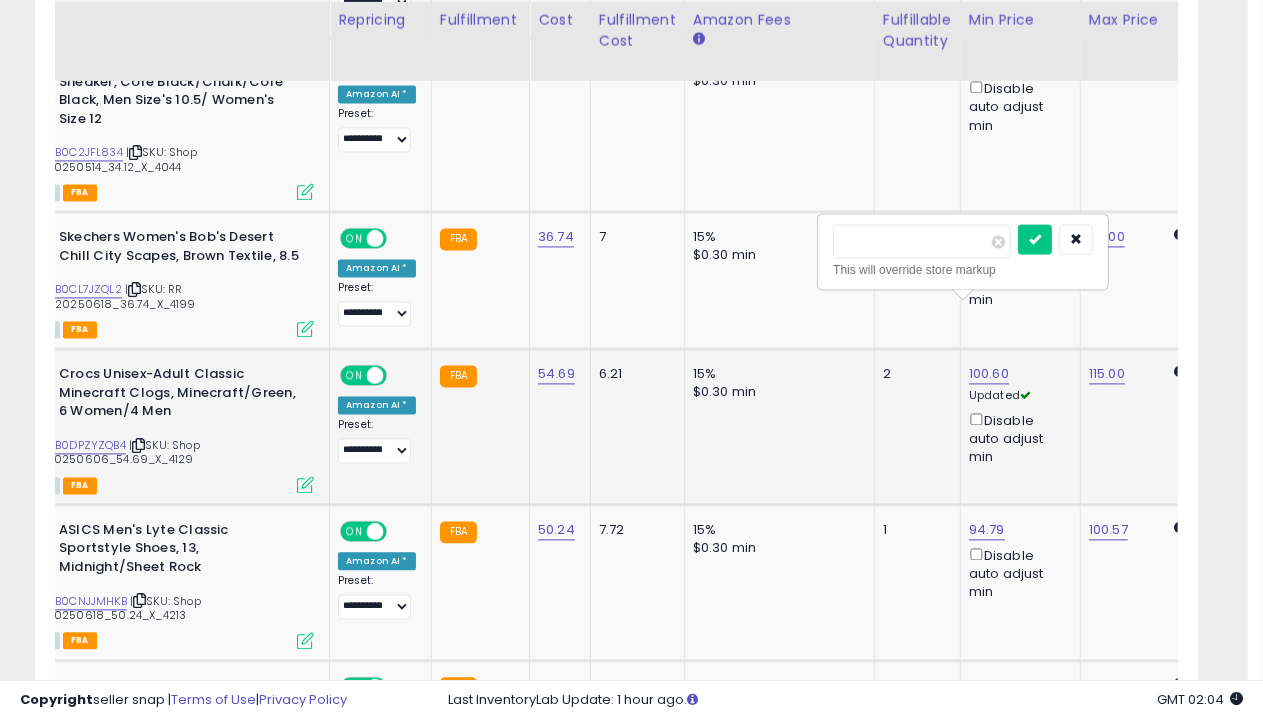 scroll, scrollTop: 0, scrollLeft: 100, axis: horizontal 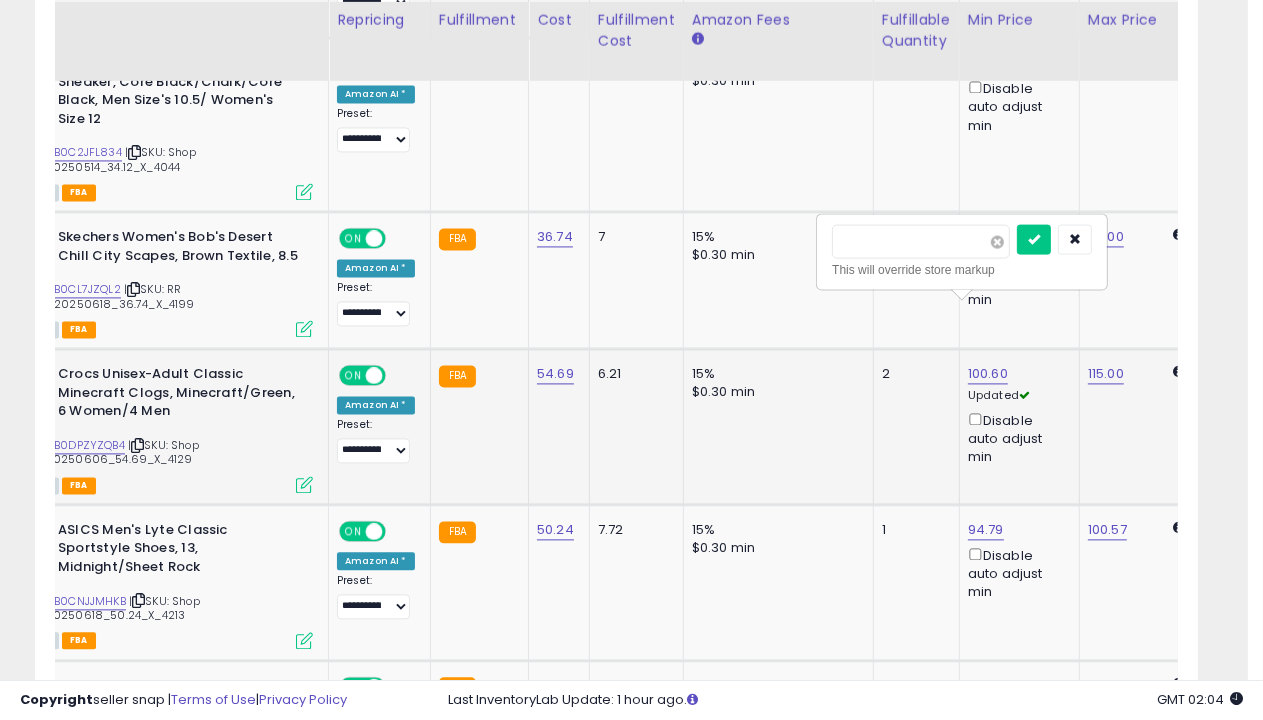 click at bounding box center (997, 241) 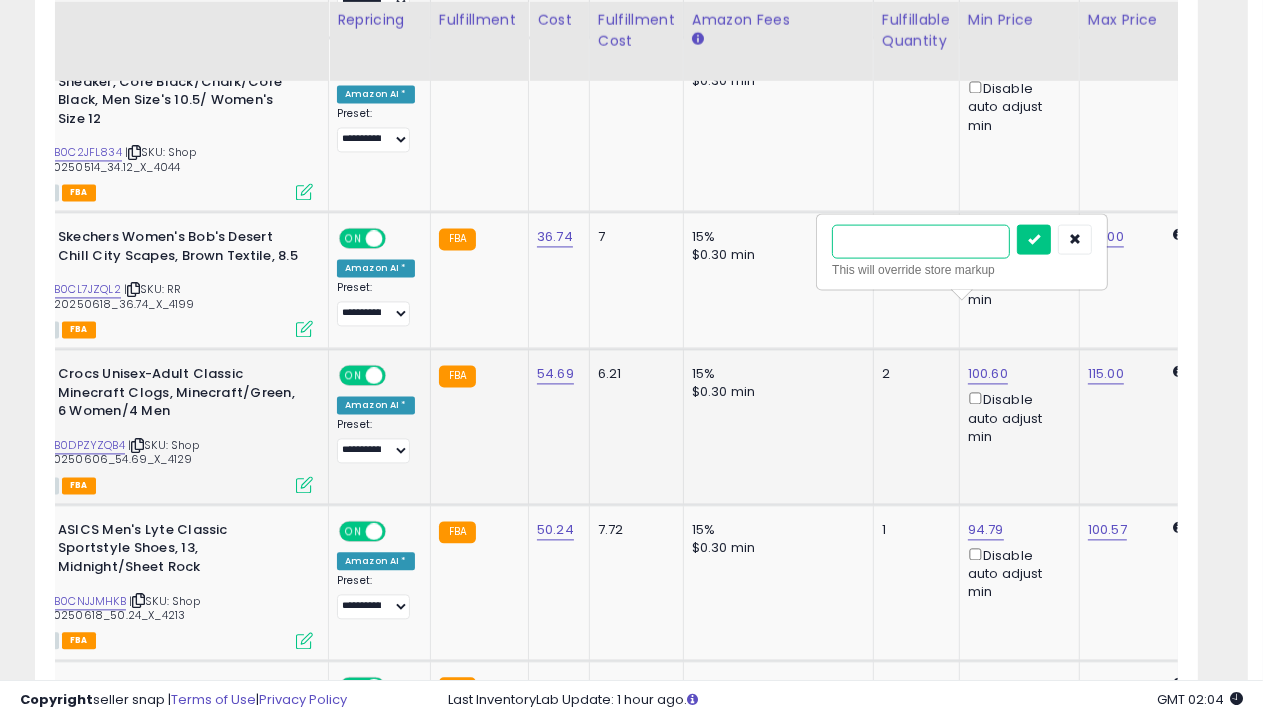 type on "*****" 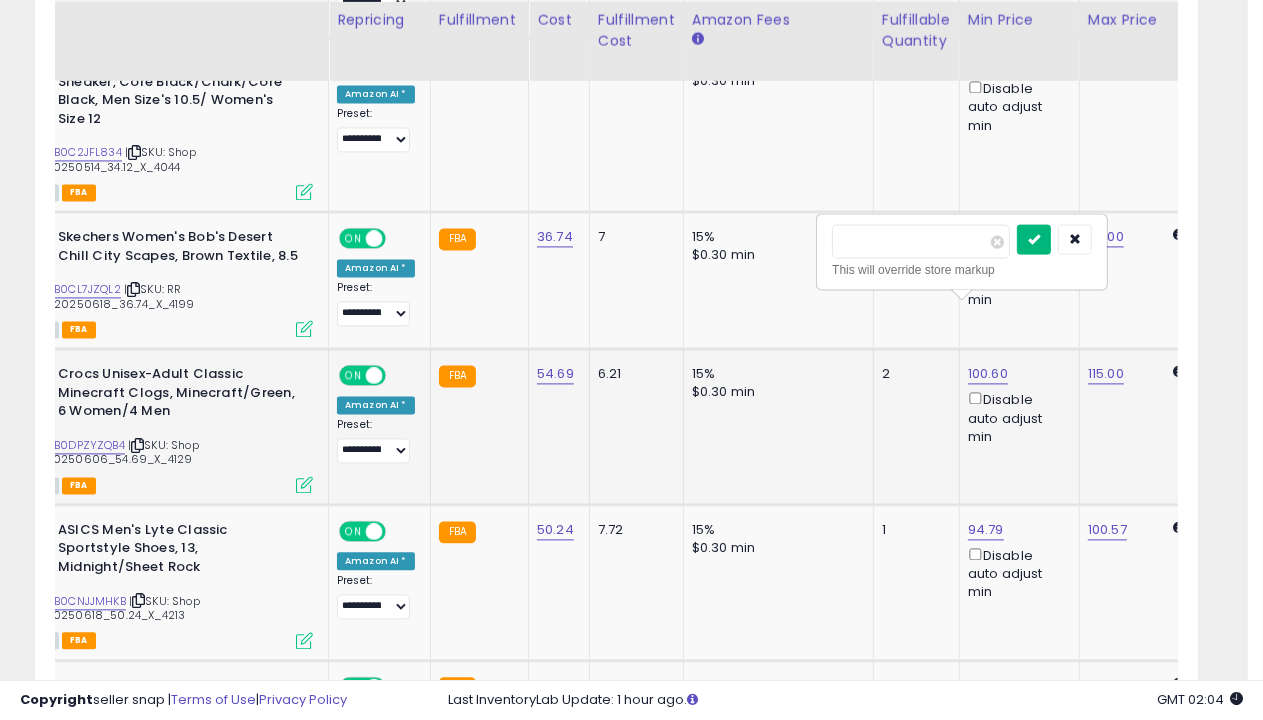 click at bounding box center (1034, 238) 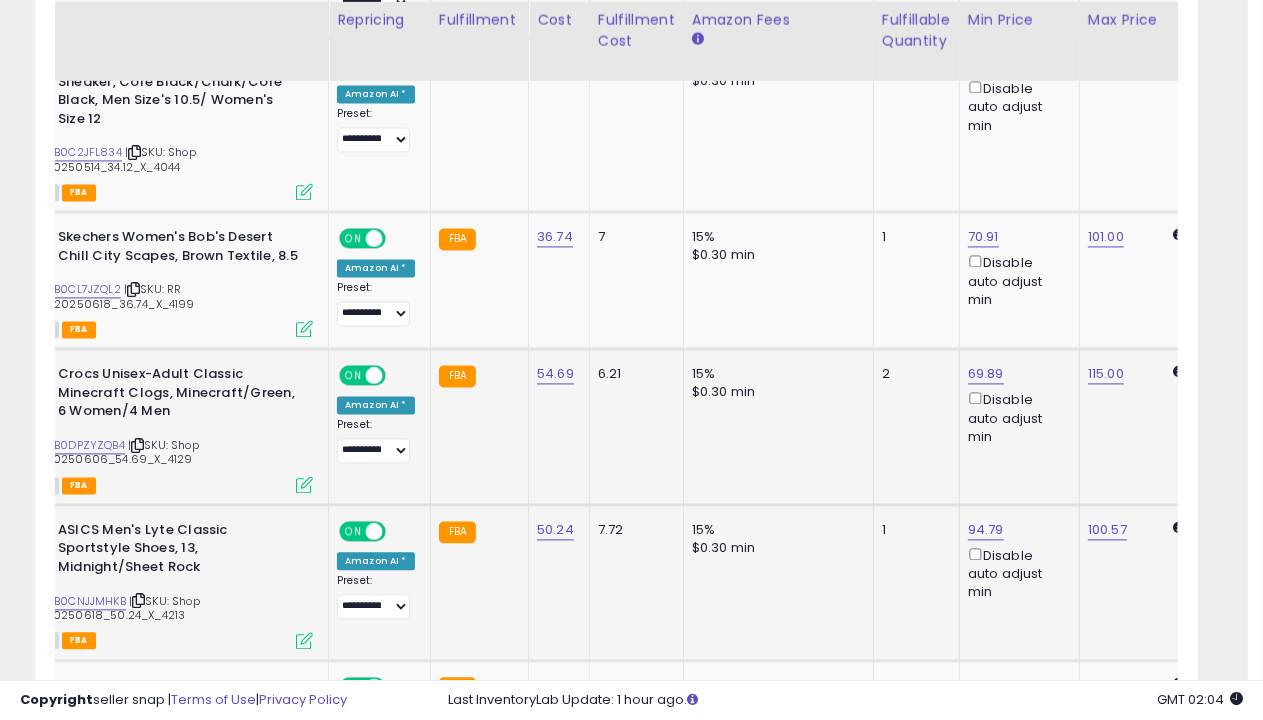 select on "**********" 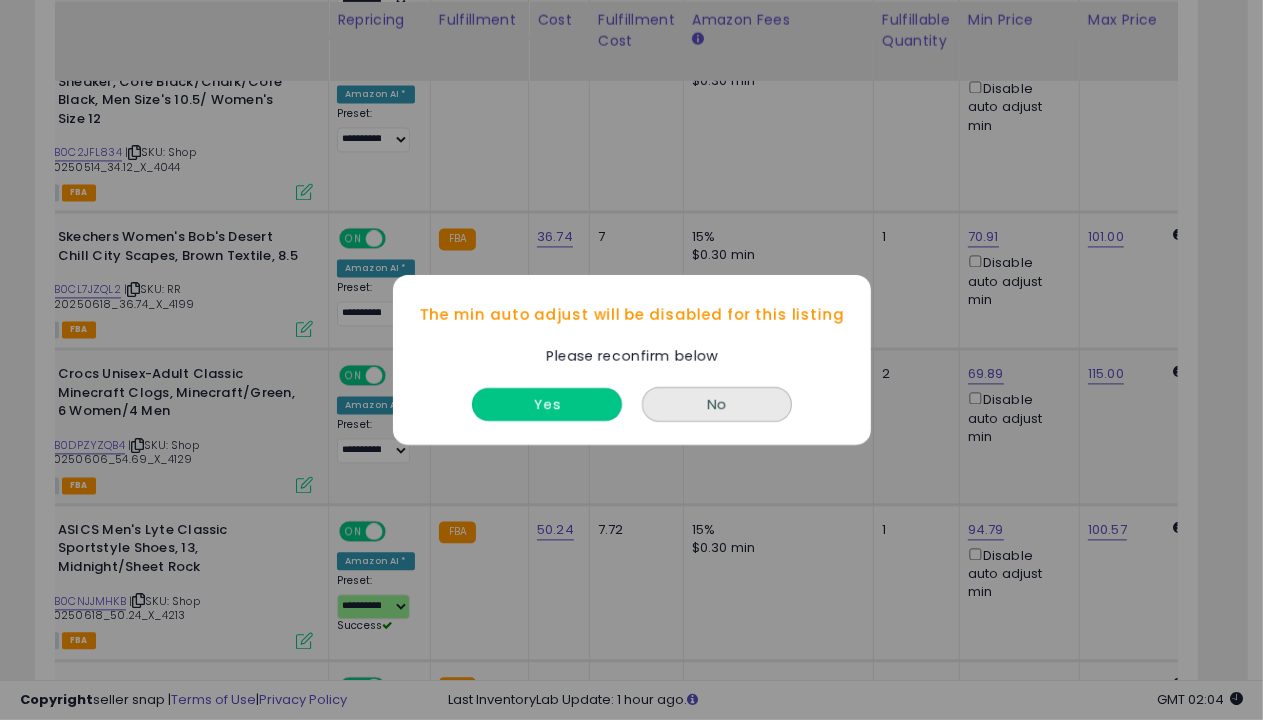 click on "Yes" at bounding box center [547, 404] 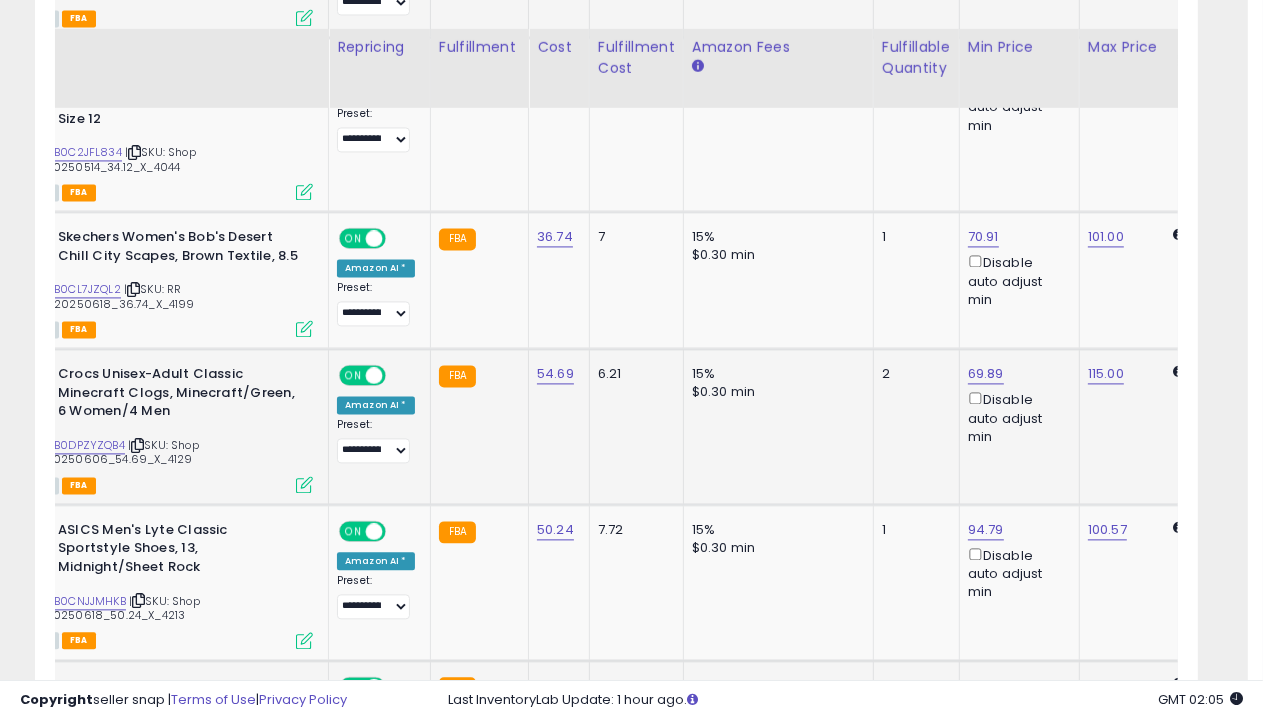 scroll, scrollTop: 3446, scrollLeft: 0, axis: vertical 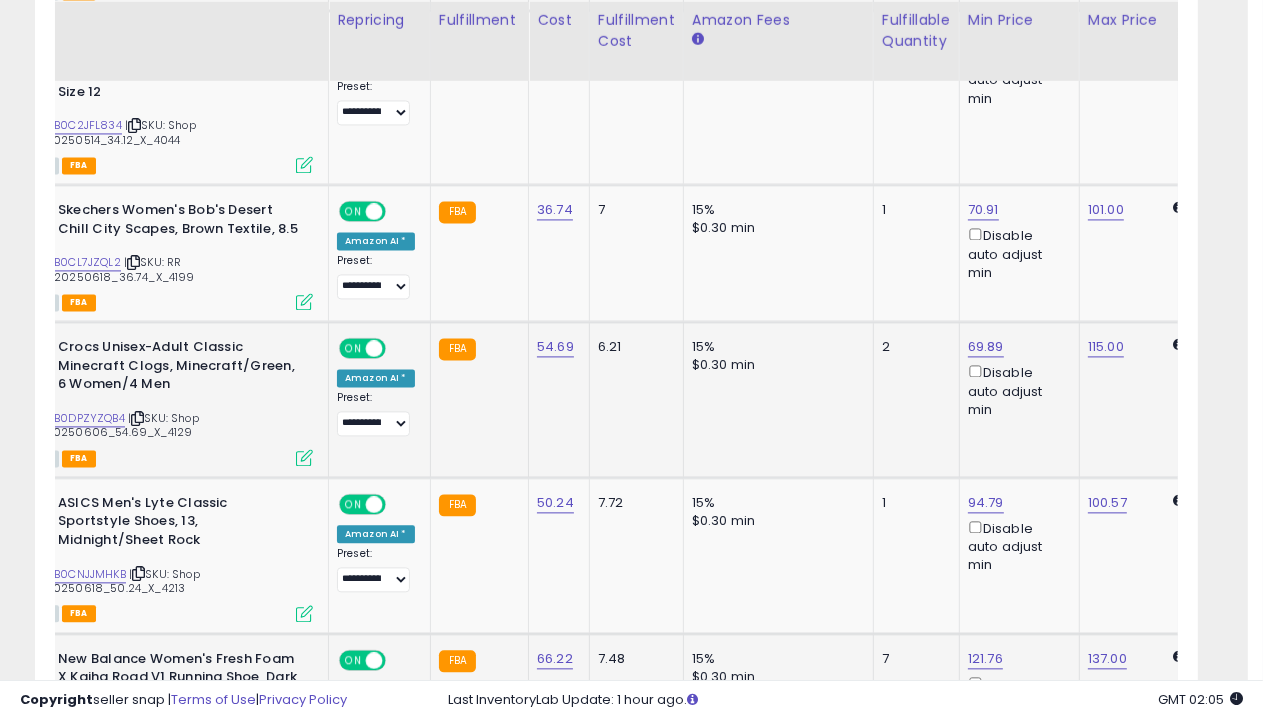 select on "**********" 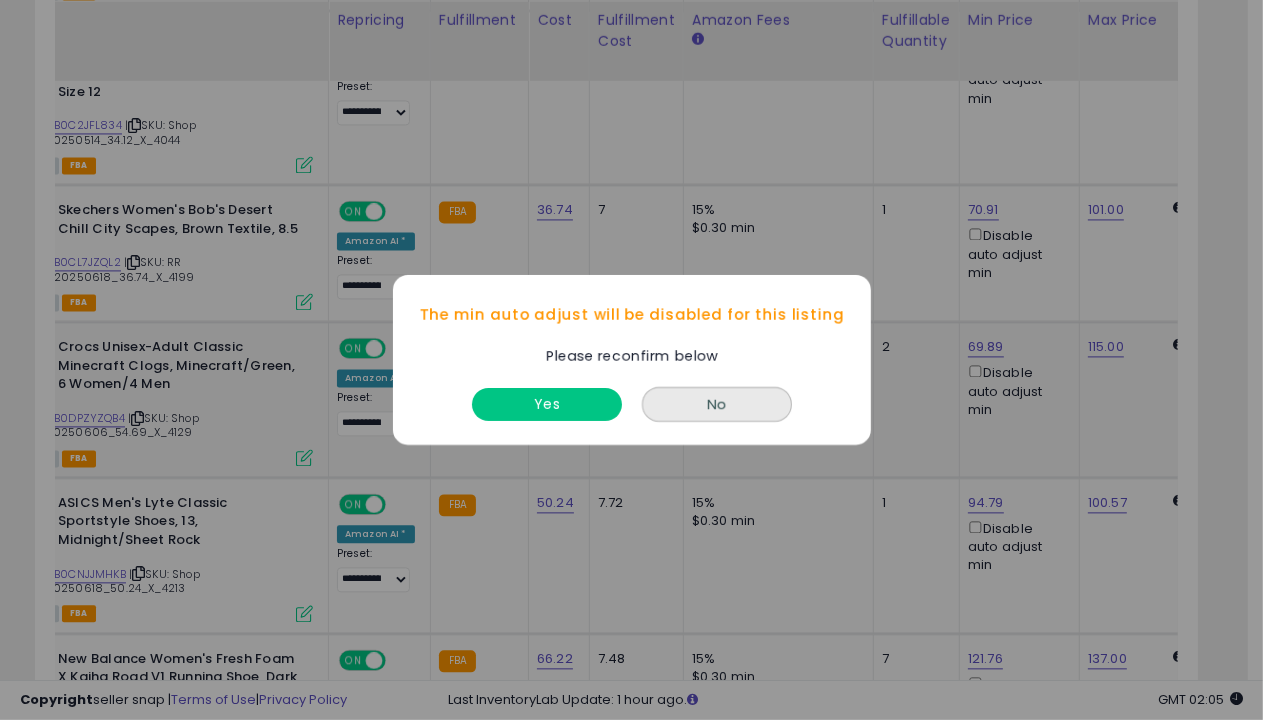 click on "Yes" at bounding box center (547, 404) 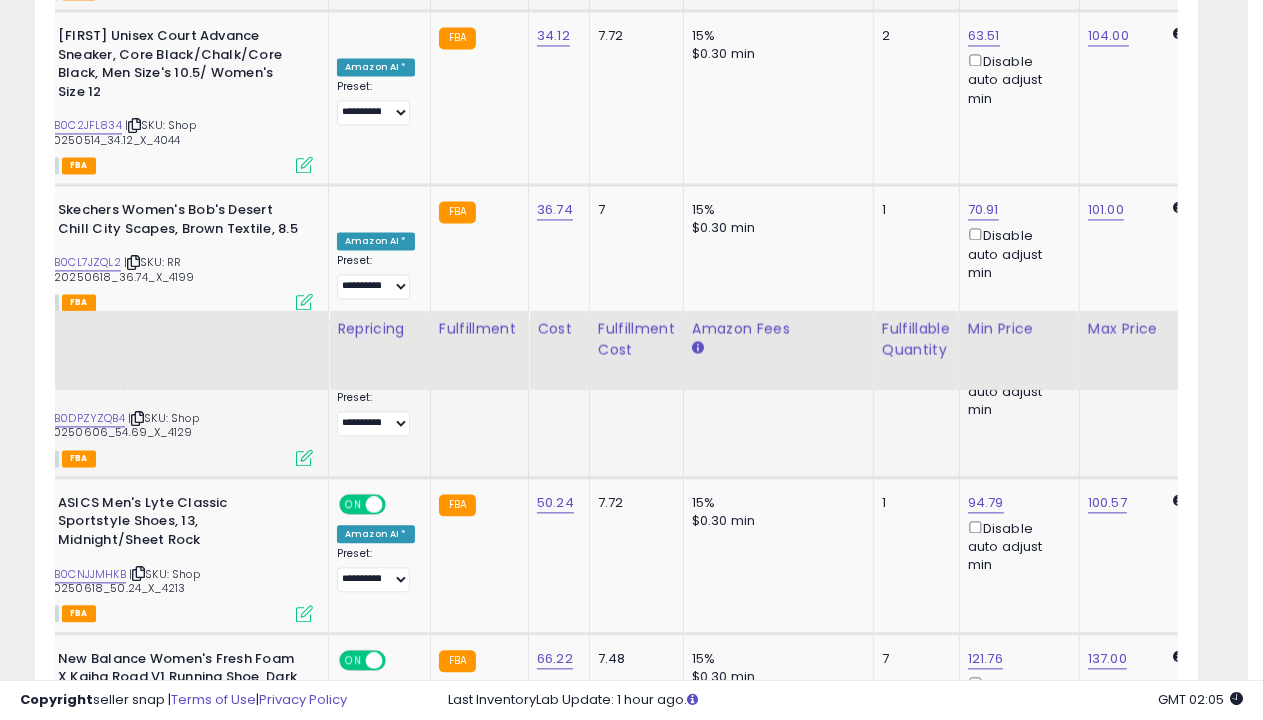 scroll, scrollTop: 3755, scrollLeft: 0, axis: vertical 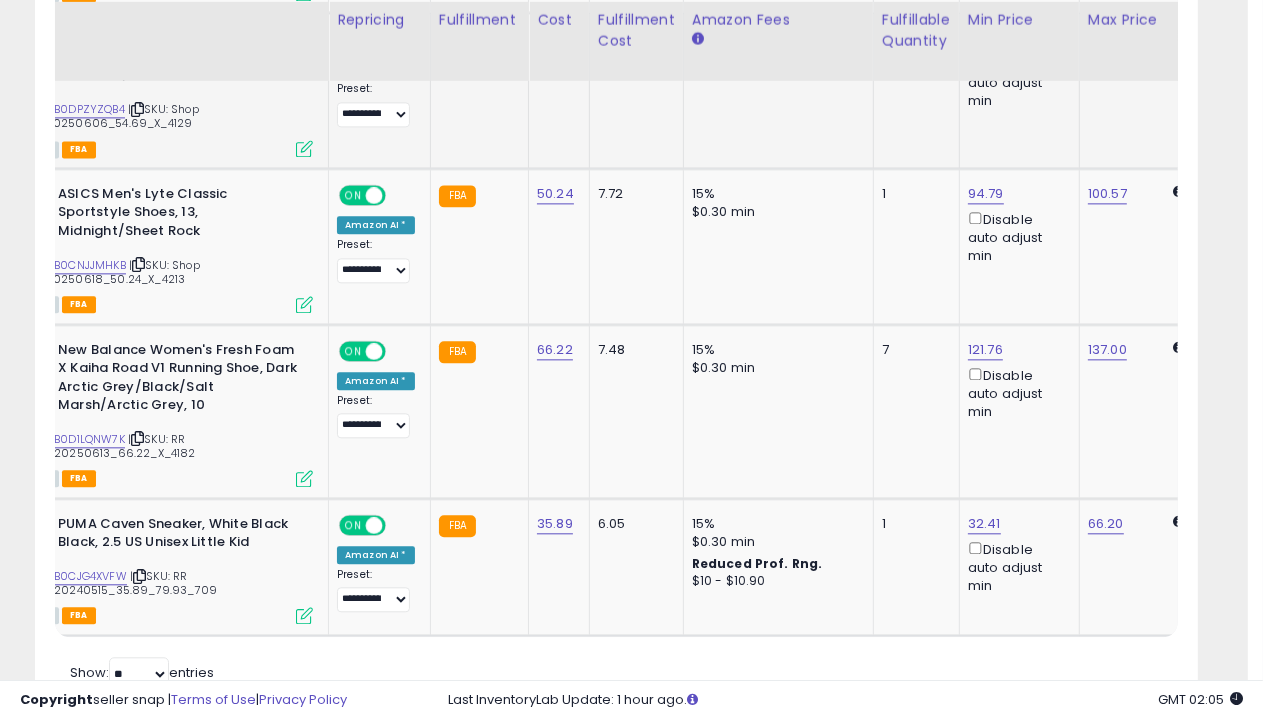 click on "61-90 Days no sale 7" at bounding box center (121, -3105) 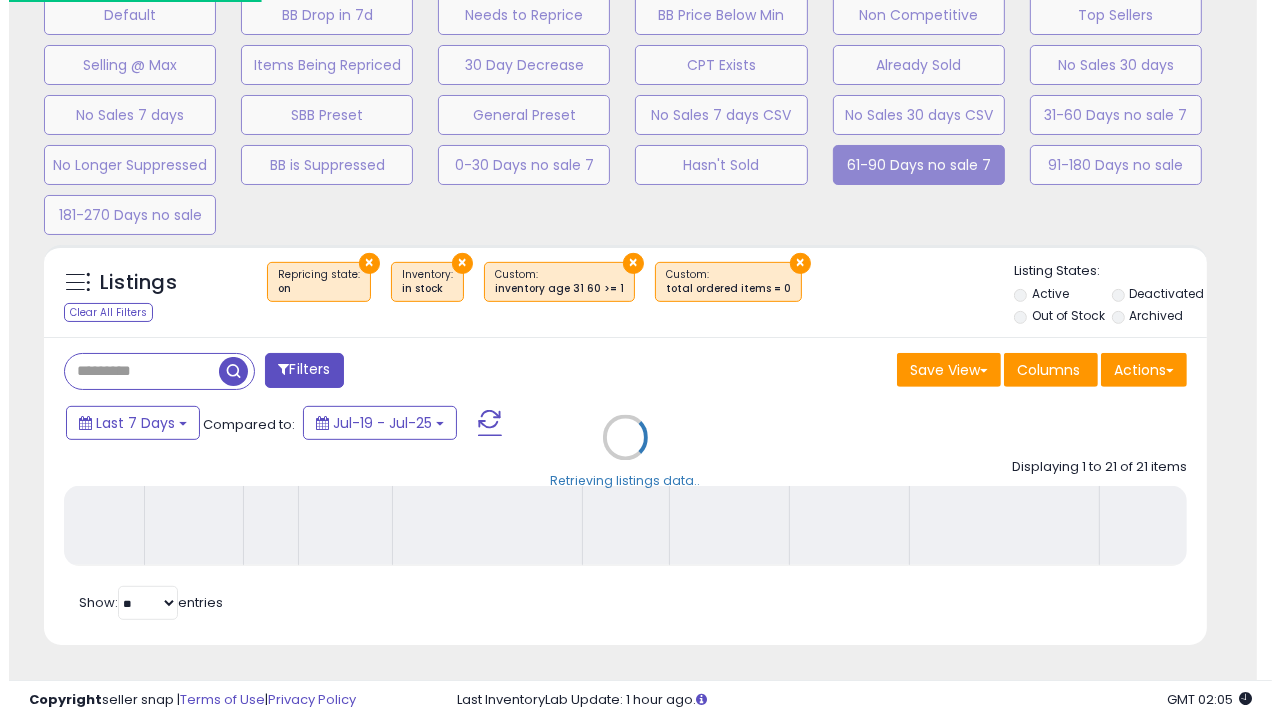 scroll, scrollTop: 438, scrollLeft: 0, axis: vertical 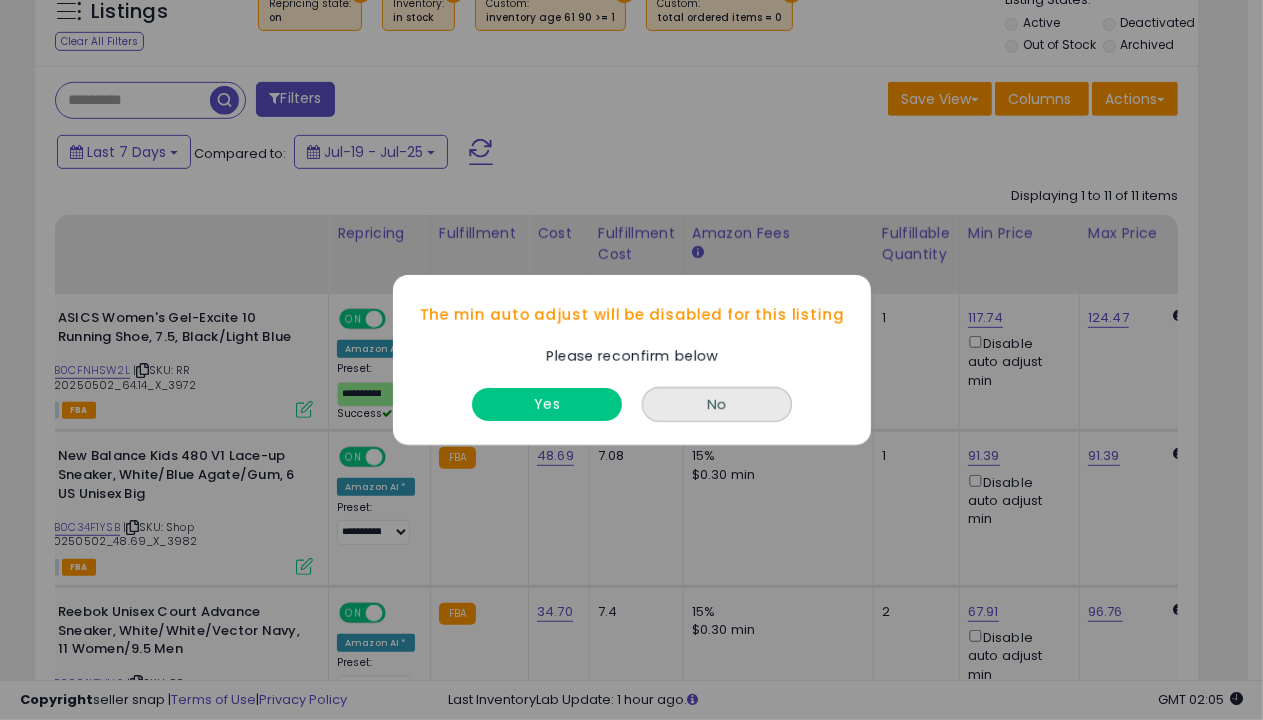 click on "Yes" at bounding box center [547, 404] 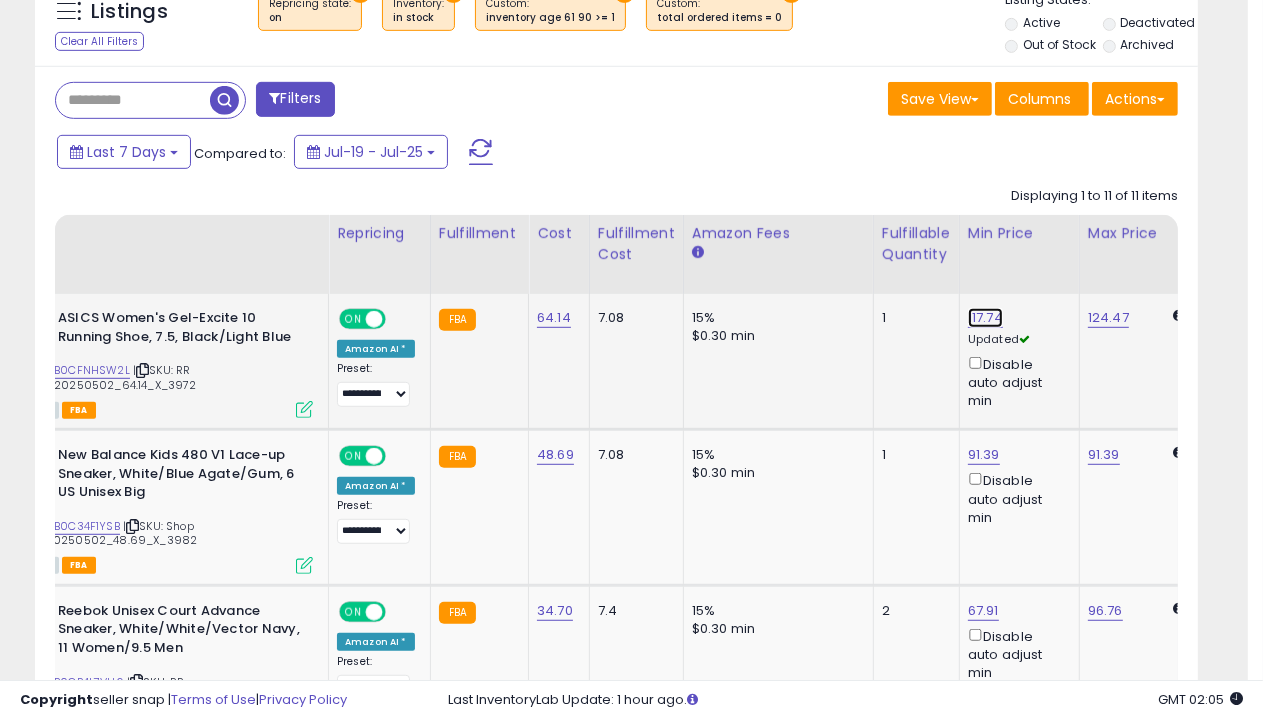 click on "117.74" at bounding box center (985, 318) 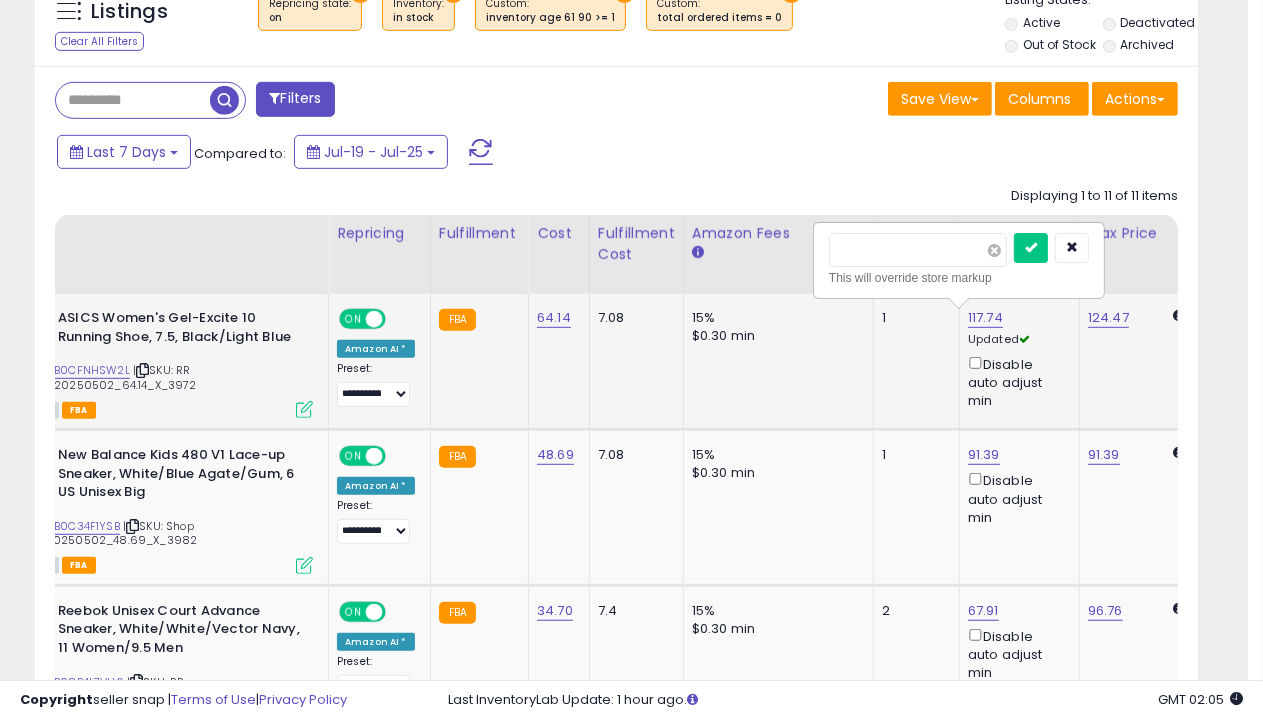 click at bounding box center (994, 250) 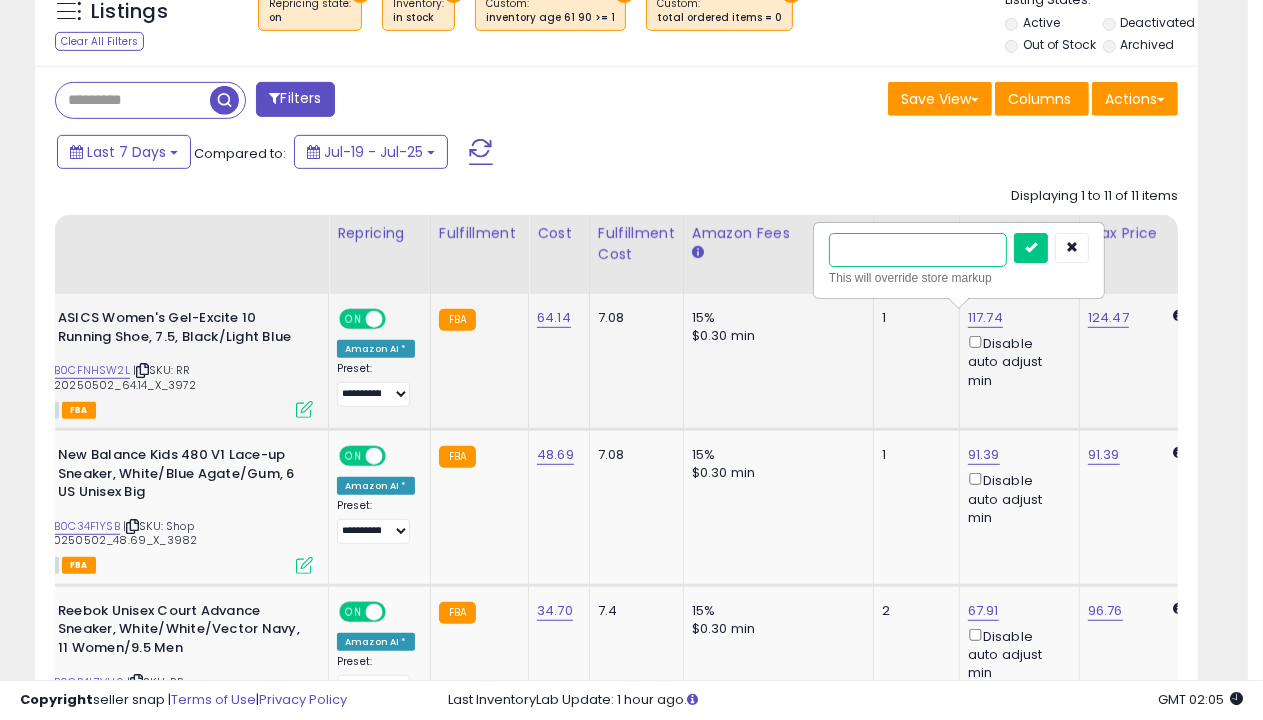 type on "*****" 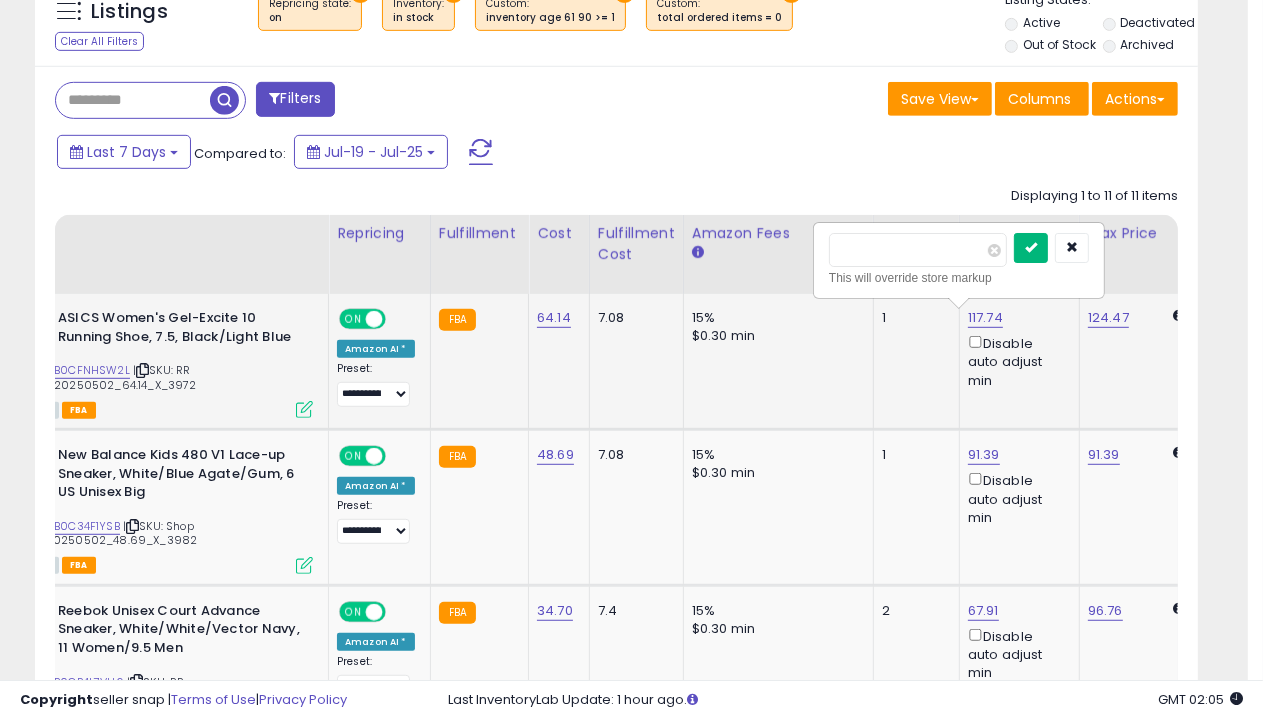 click at bounding box center (1031, 247) 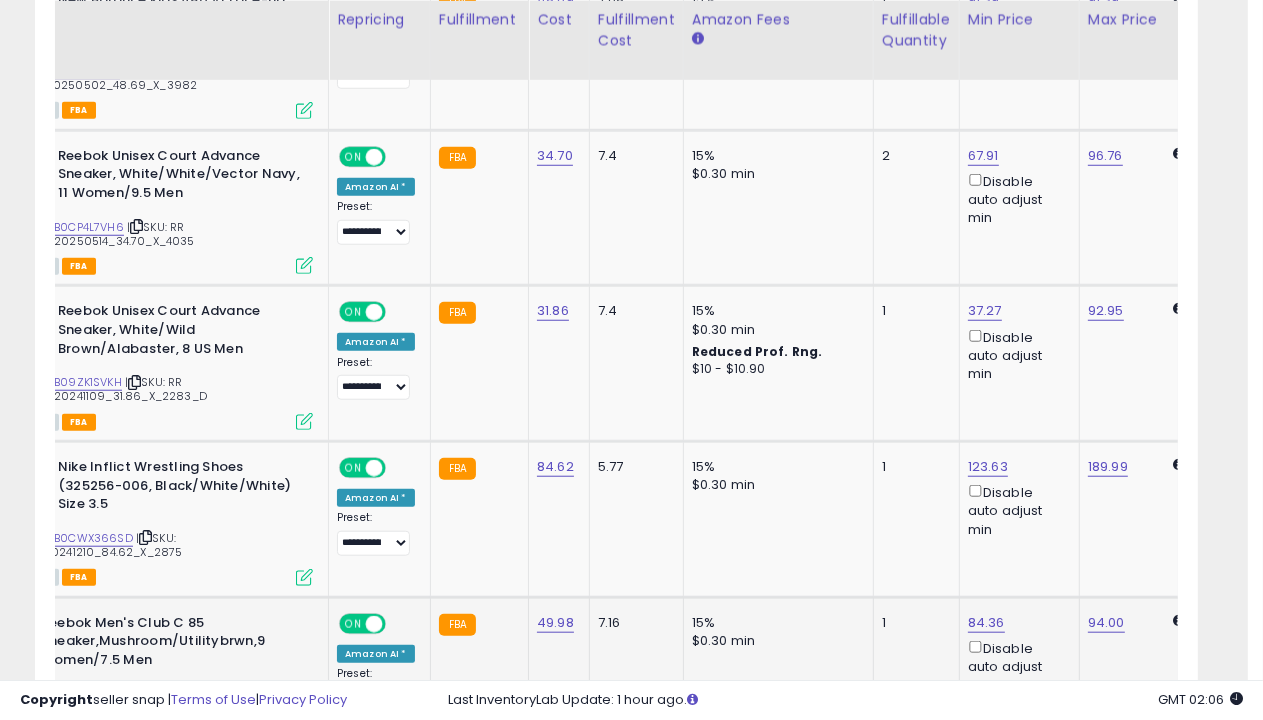 scroll, scrollTop: 1389, scrollLeft: 0, axis: vertical 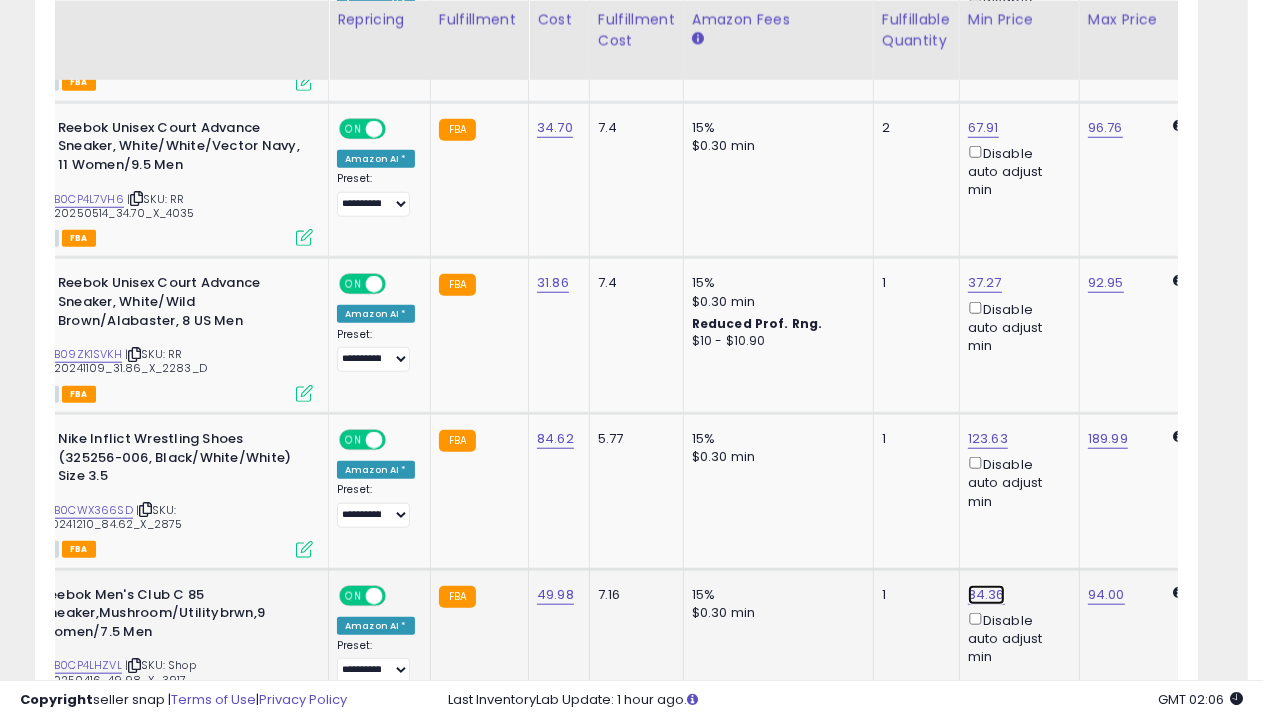 click on "84.36" at bounding box center (988, -165) 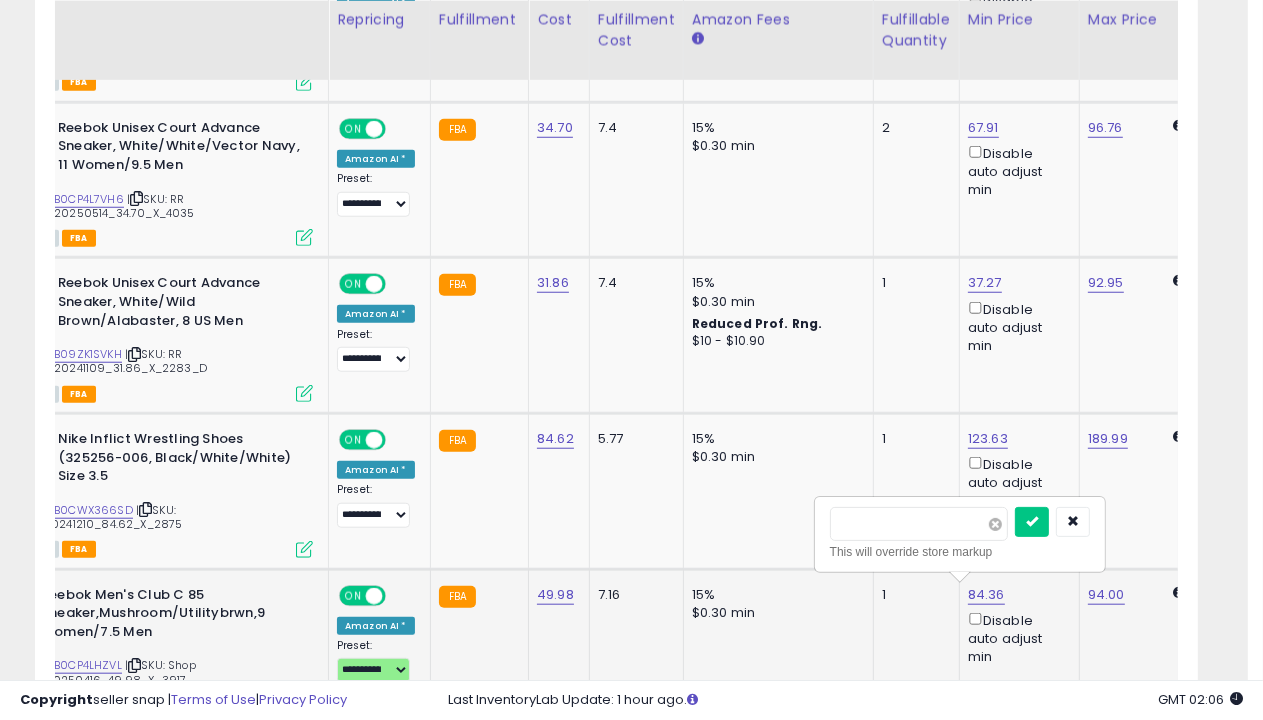 click at bounding box center (995, 524) 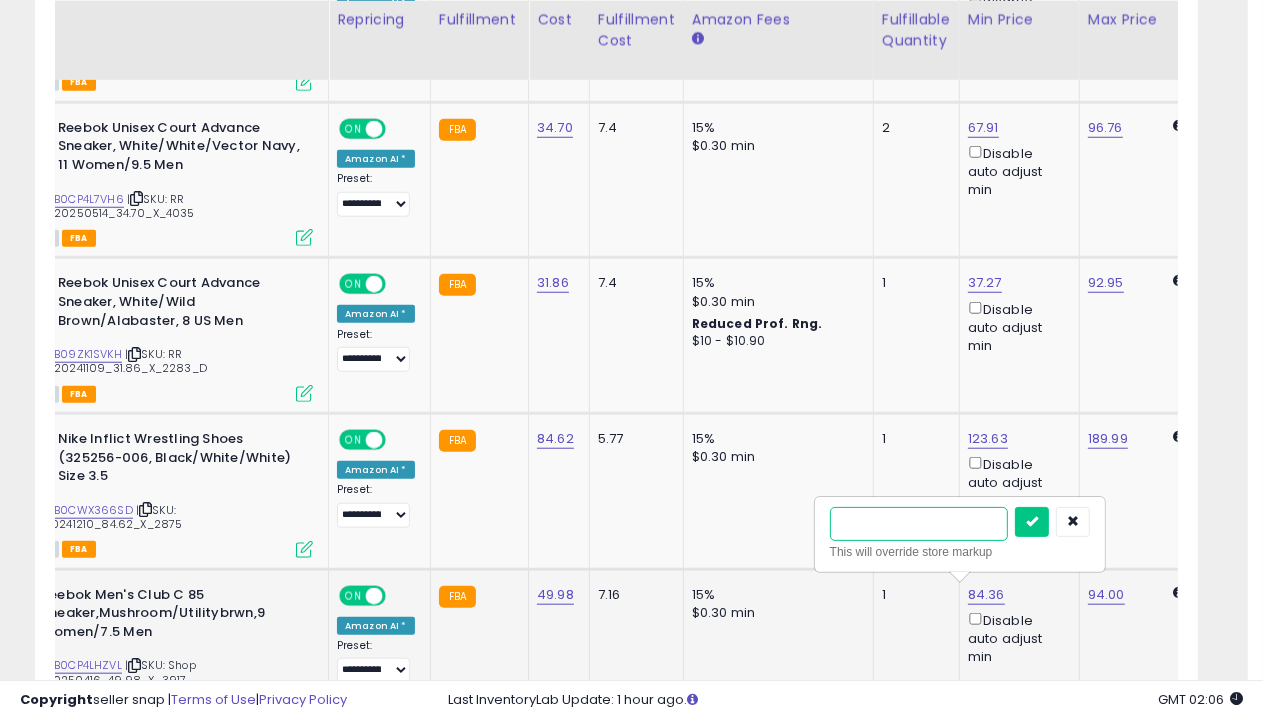 type on "****" 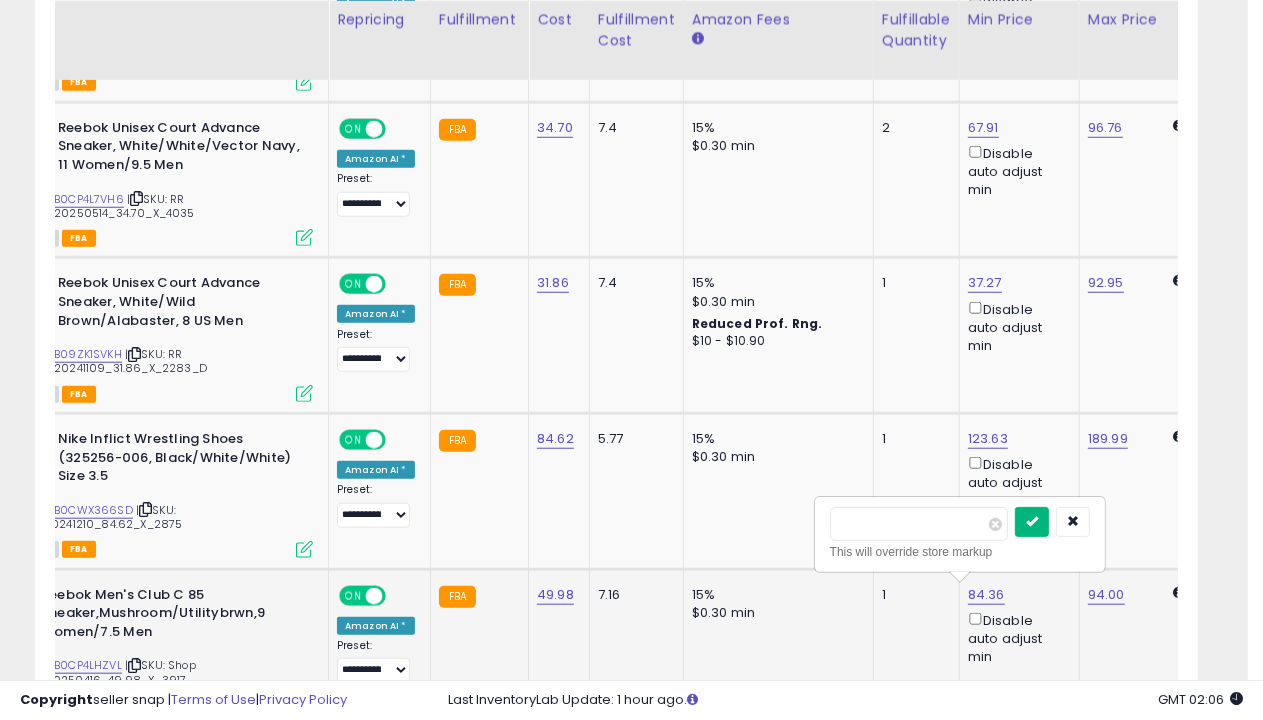 click at bounding box center [1032, 521] 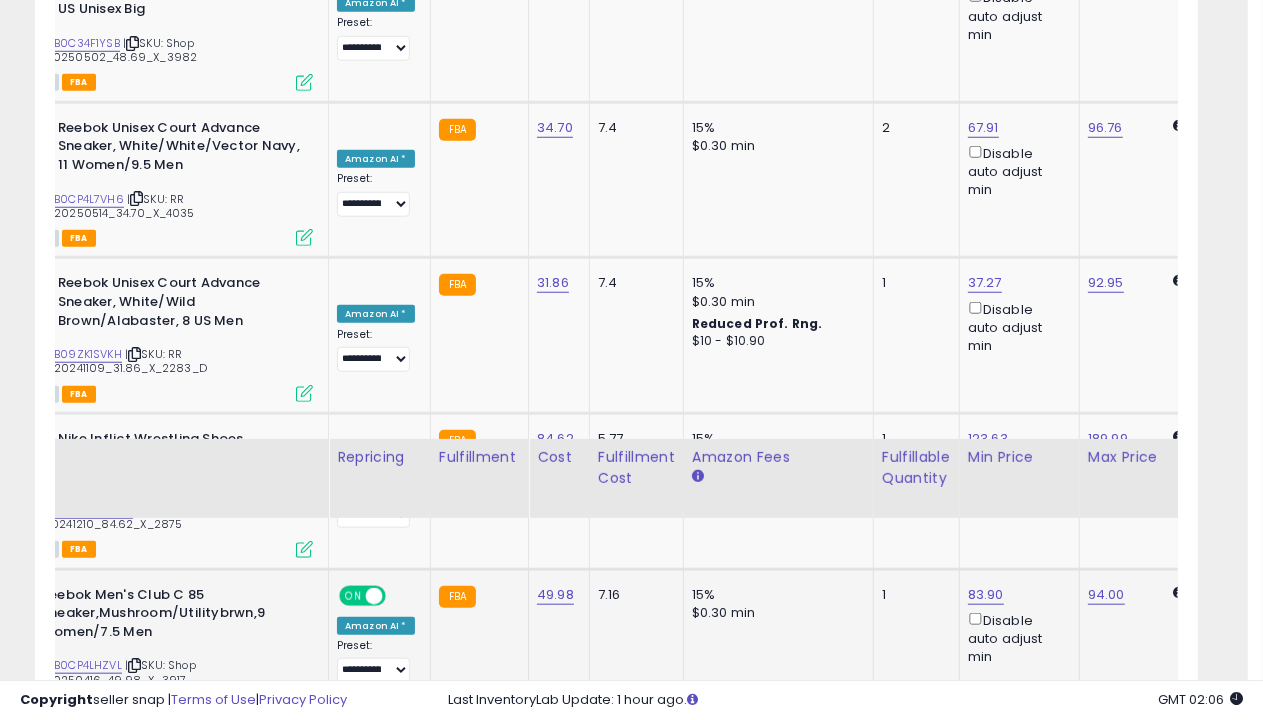 scroll, scrollTop: 1827, scrollLeft: 0, axis: vertical 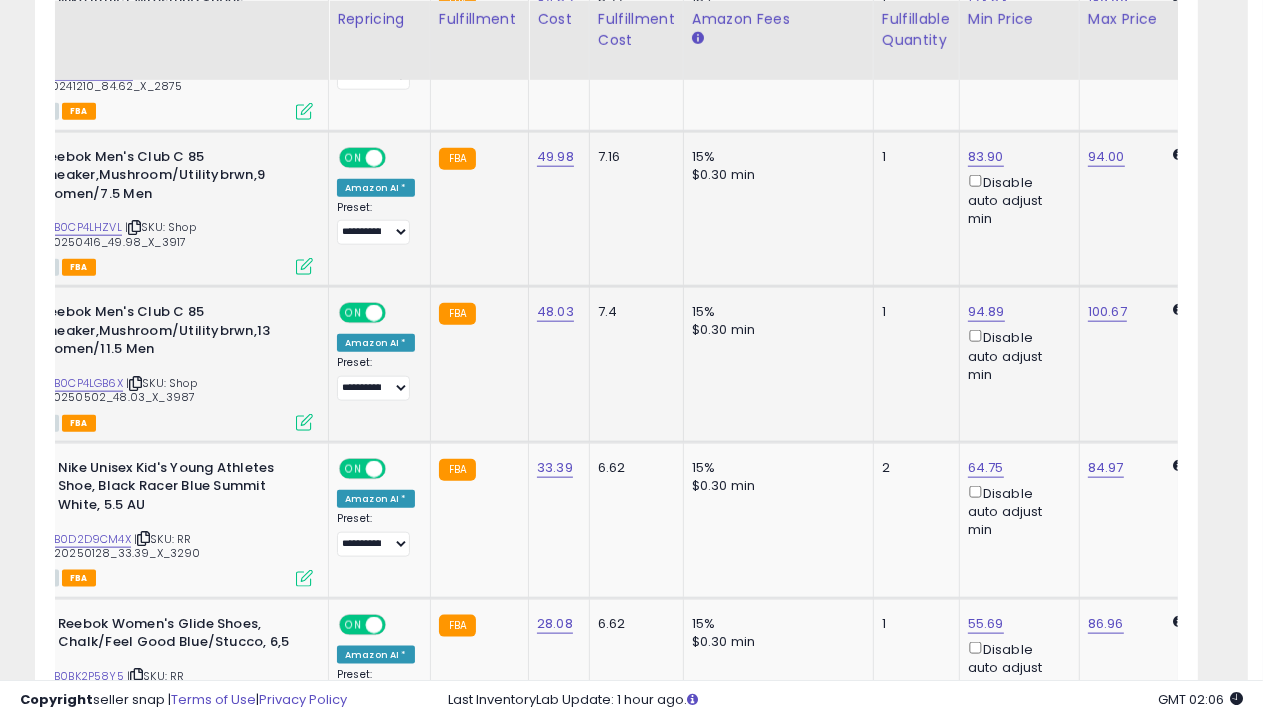 select on "**********" 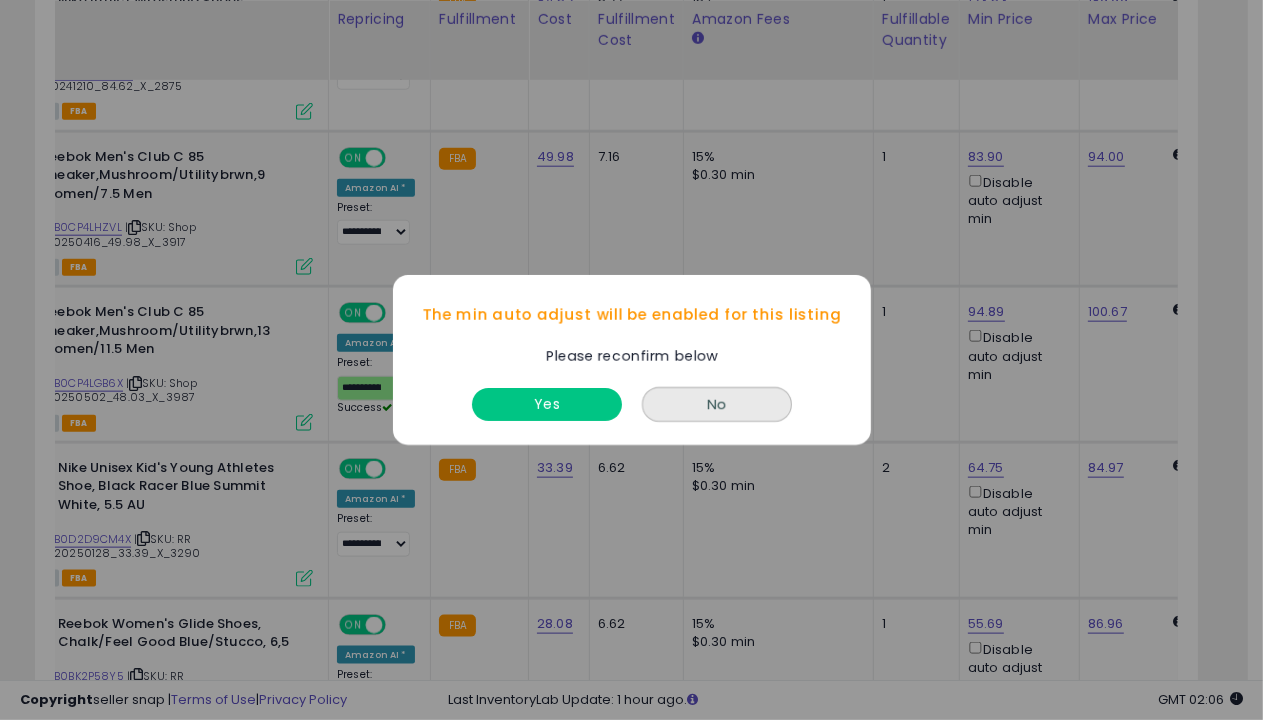 click on "Yes" at bounding box center [547, 404] 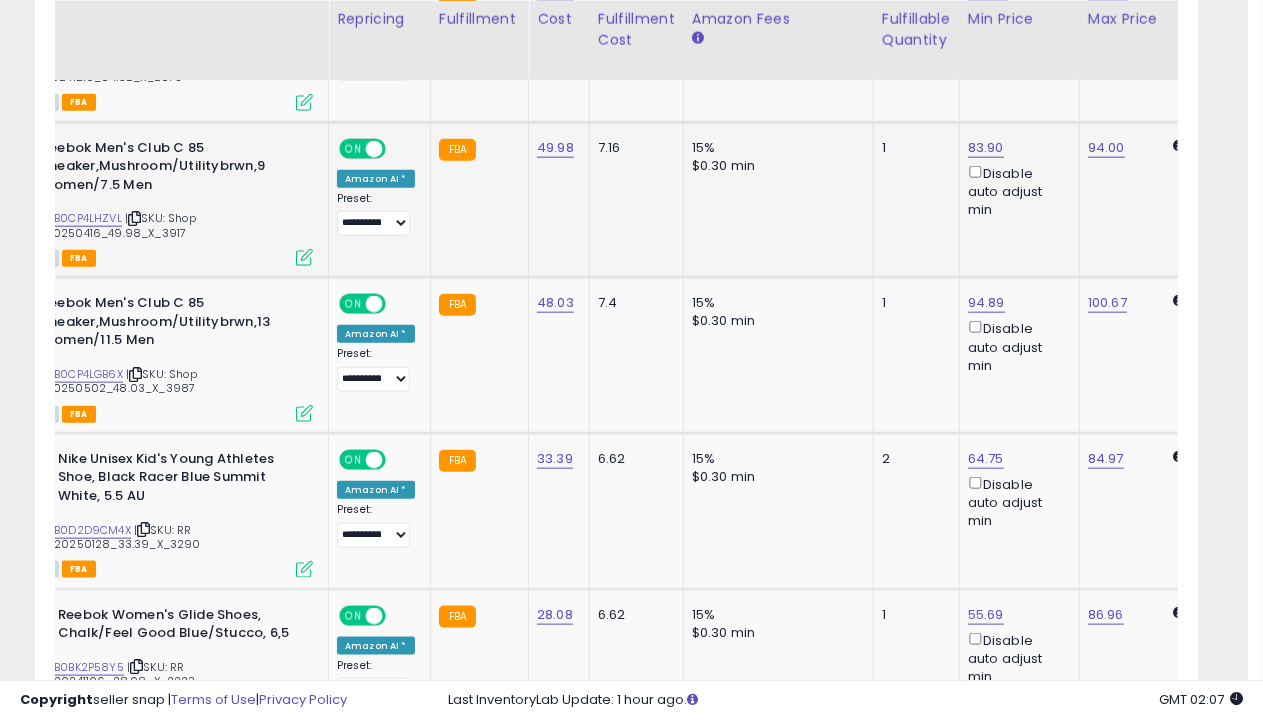 scroll, scrollTop: 2283, scrollLeft: 0, axis: vertical 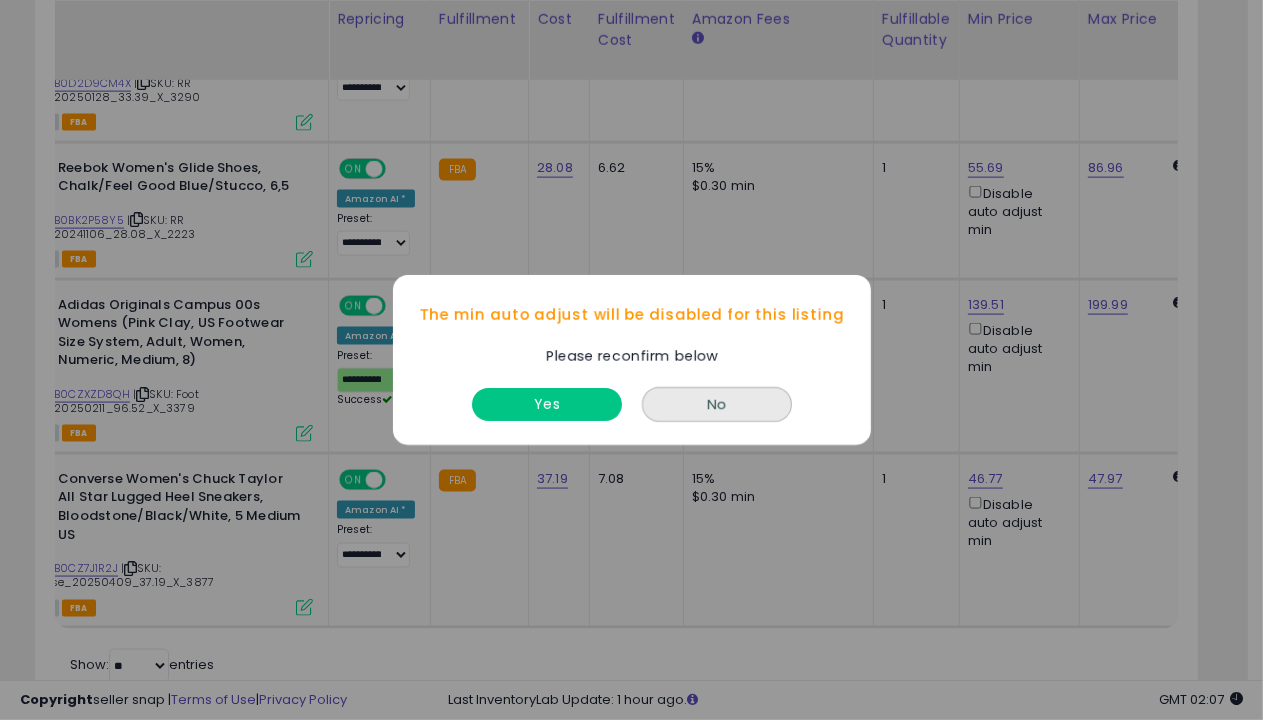 click on "Yes" at bounding box center (547, 404) 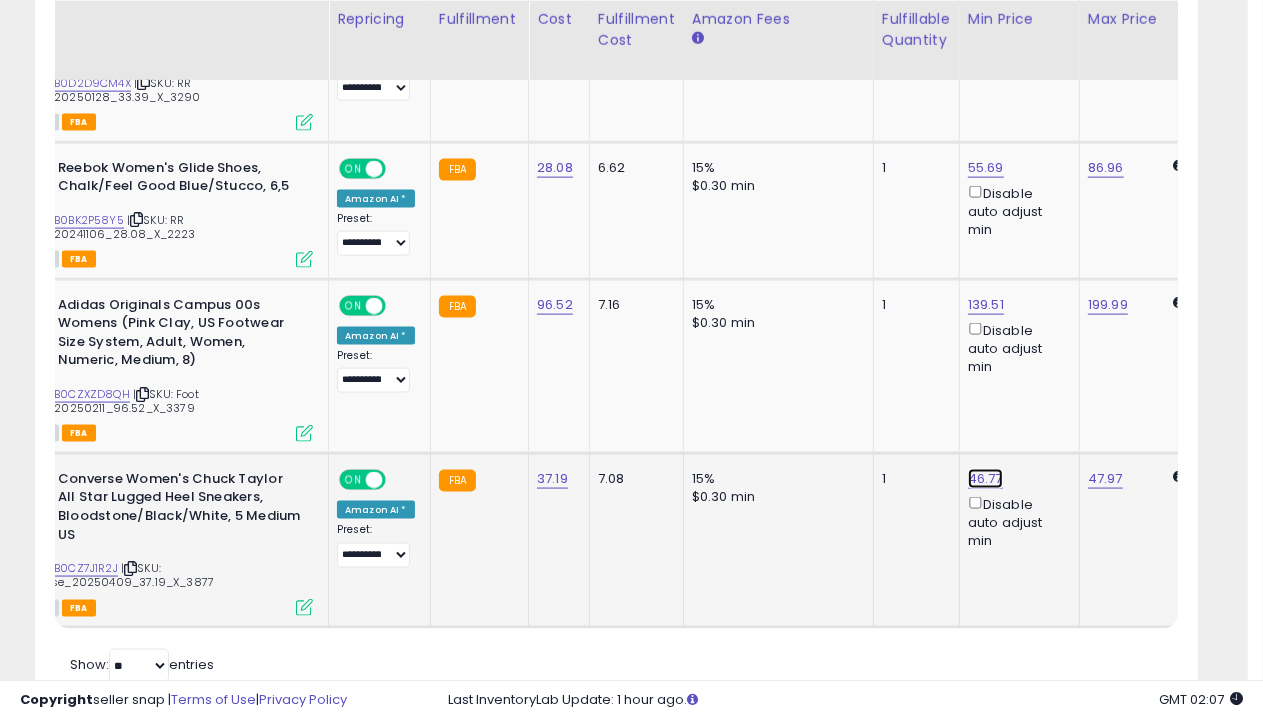 click on "46.77" at bounding box center [988, -1059] 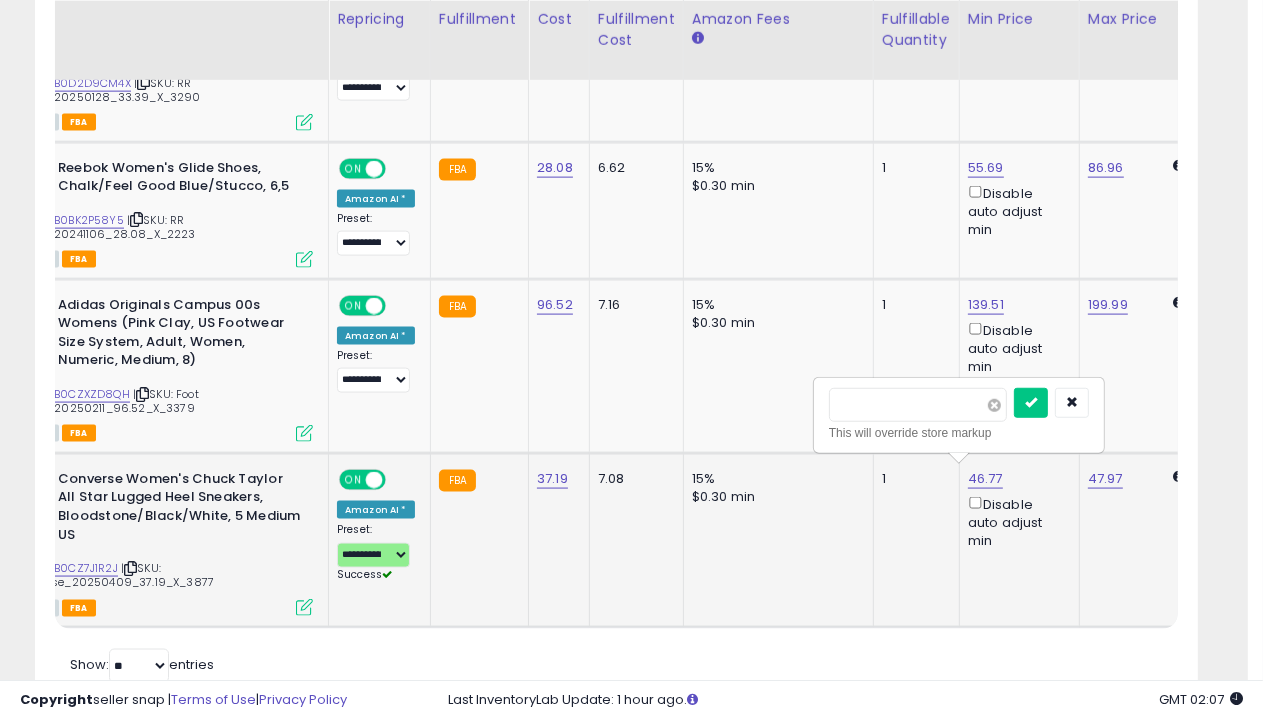 click at bounding box center (994, 405) 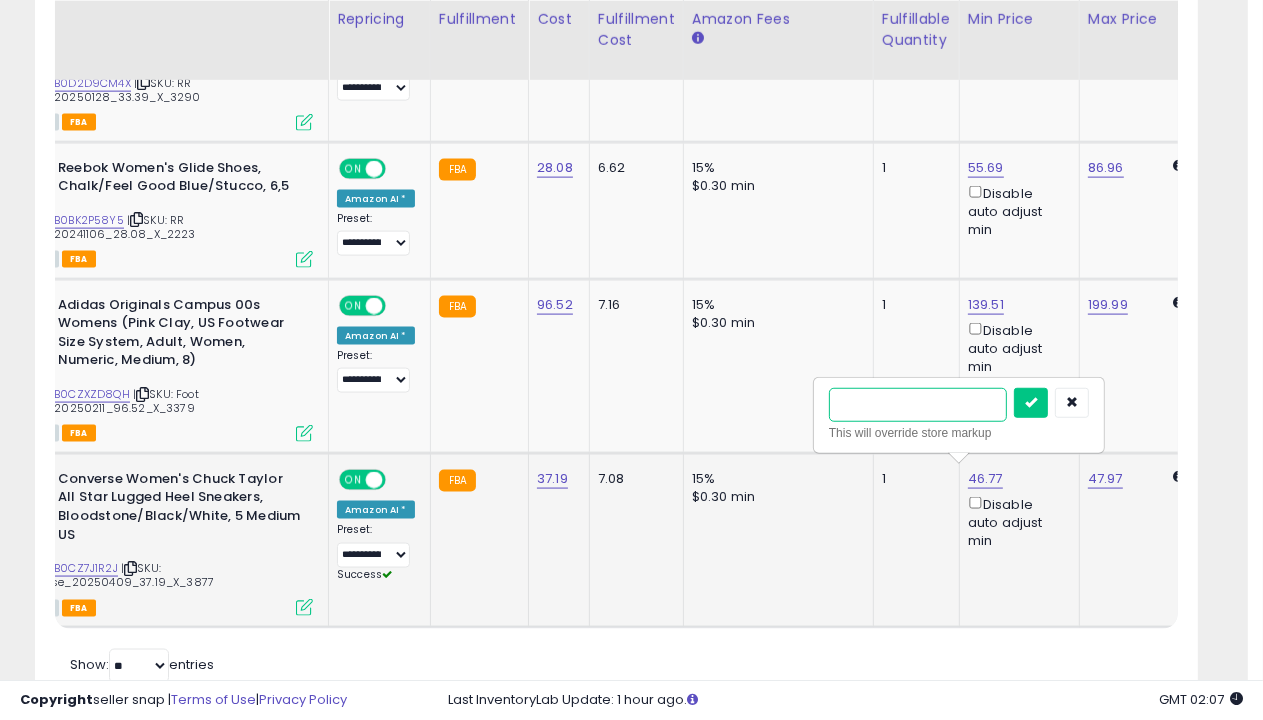 type on "*****" 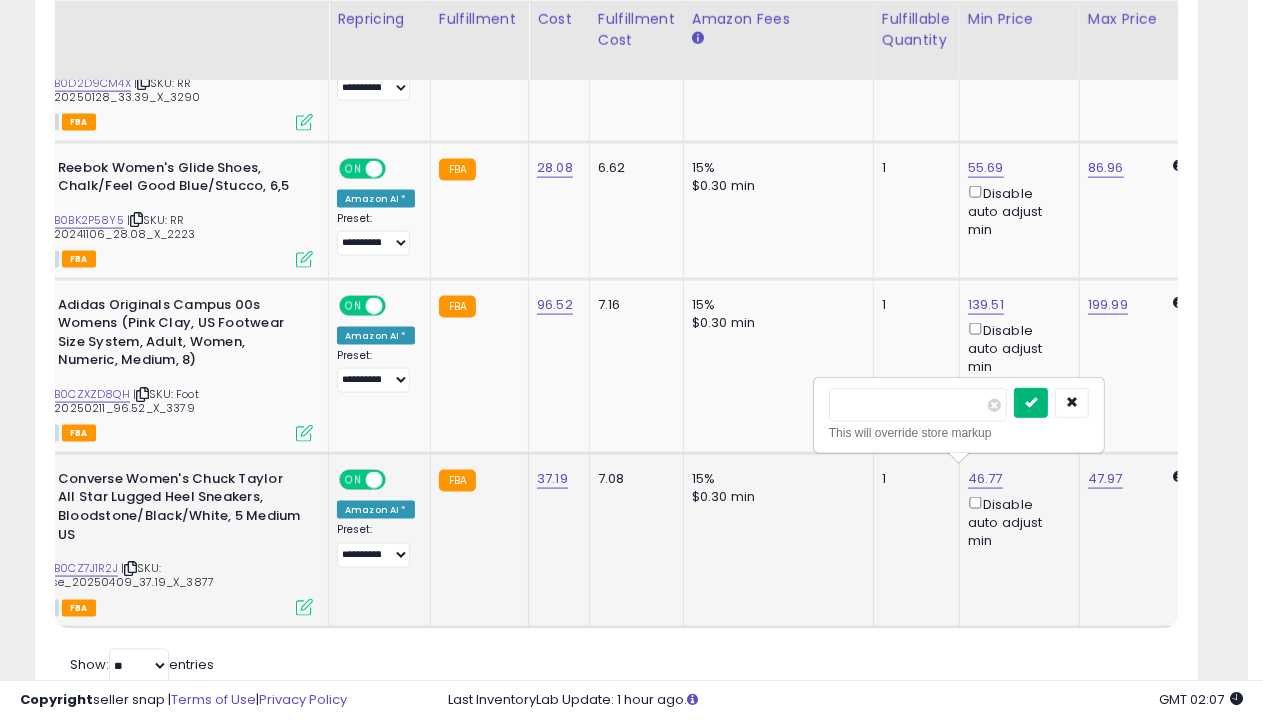 click at bounding box center (1031, 402) 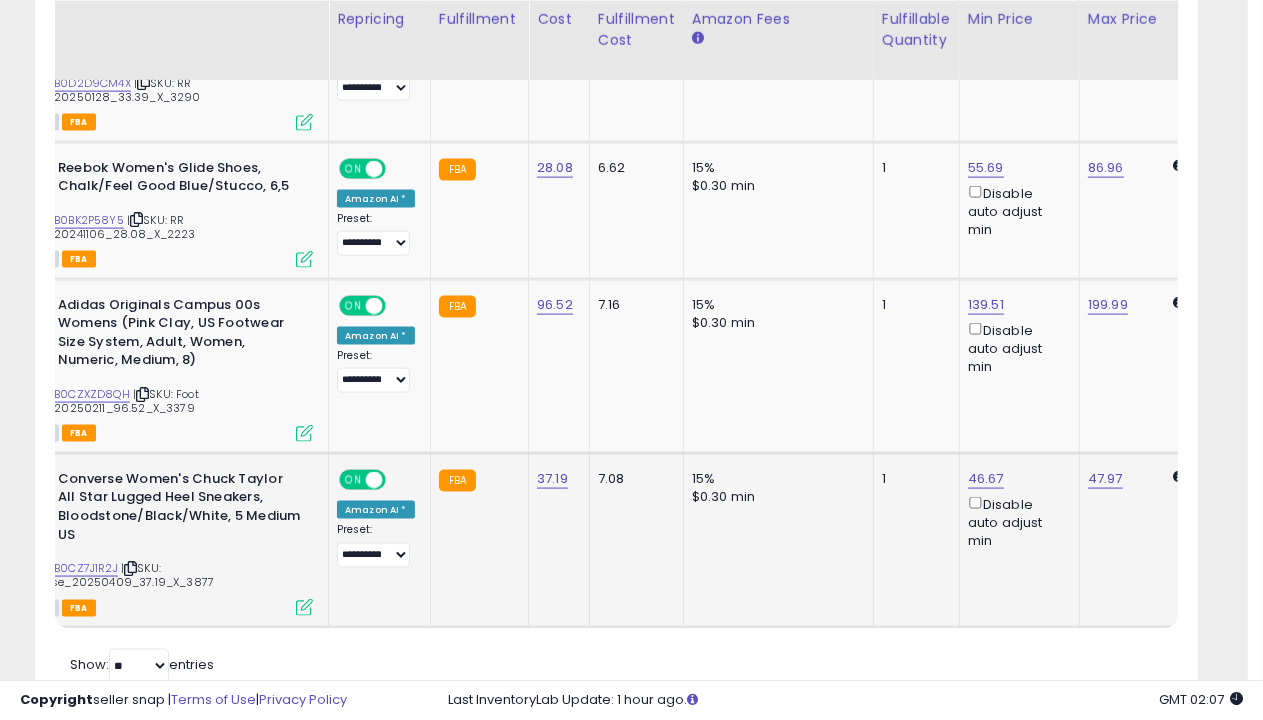 click on "91-180 Days no sale" at bounding box center [121, -1633] 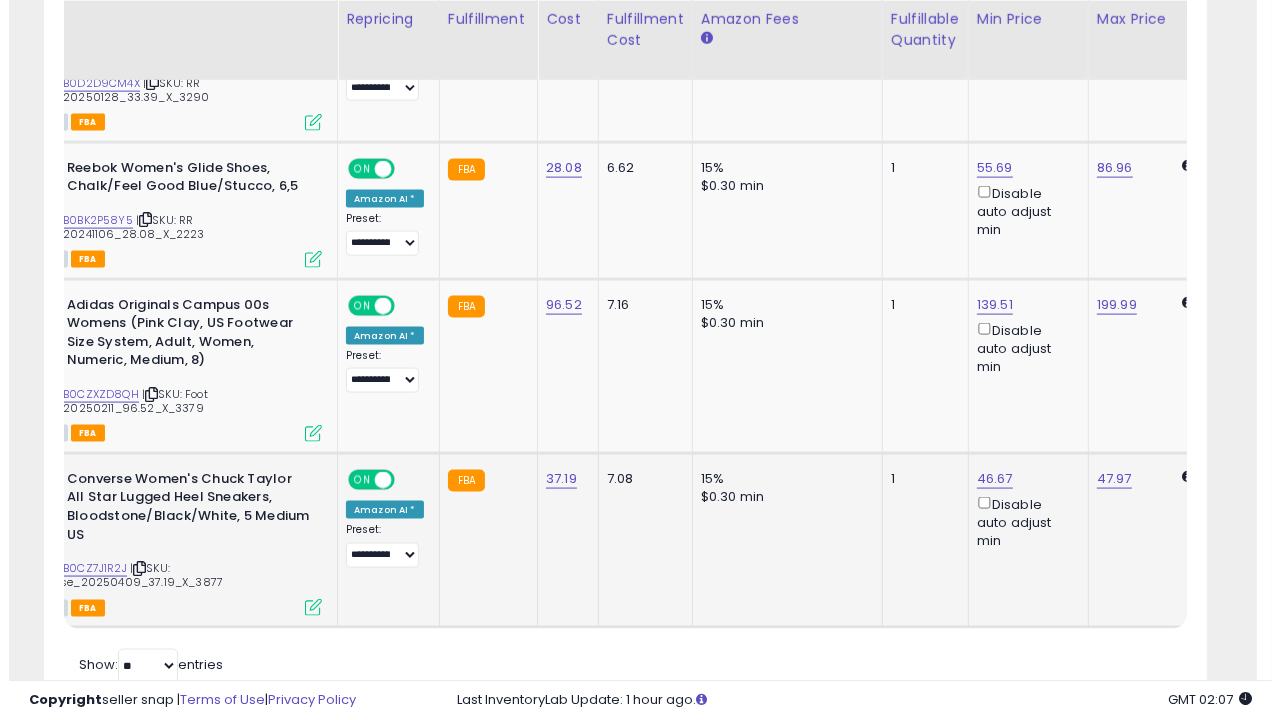 scroll, scrollTop: 438, scrollLeft: 0, axis: vertical 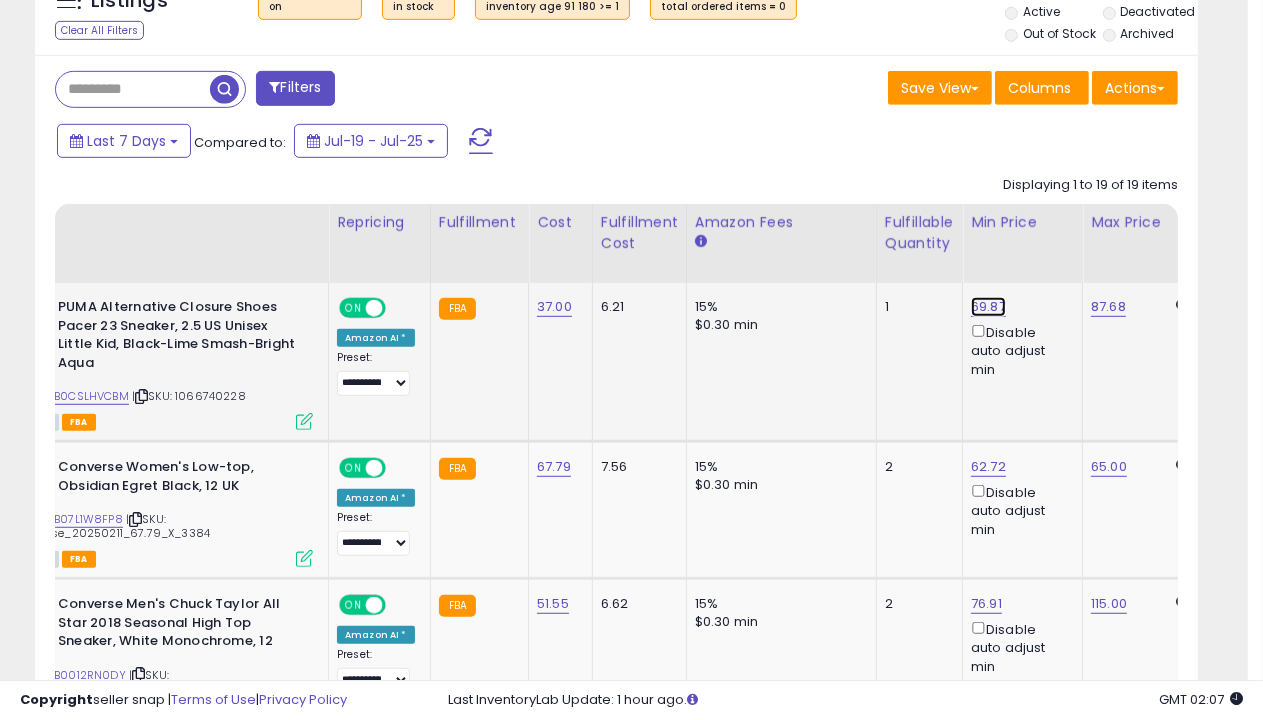 click on "69.87" at bounding box center [988, 307] 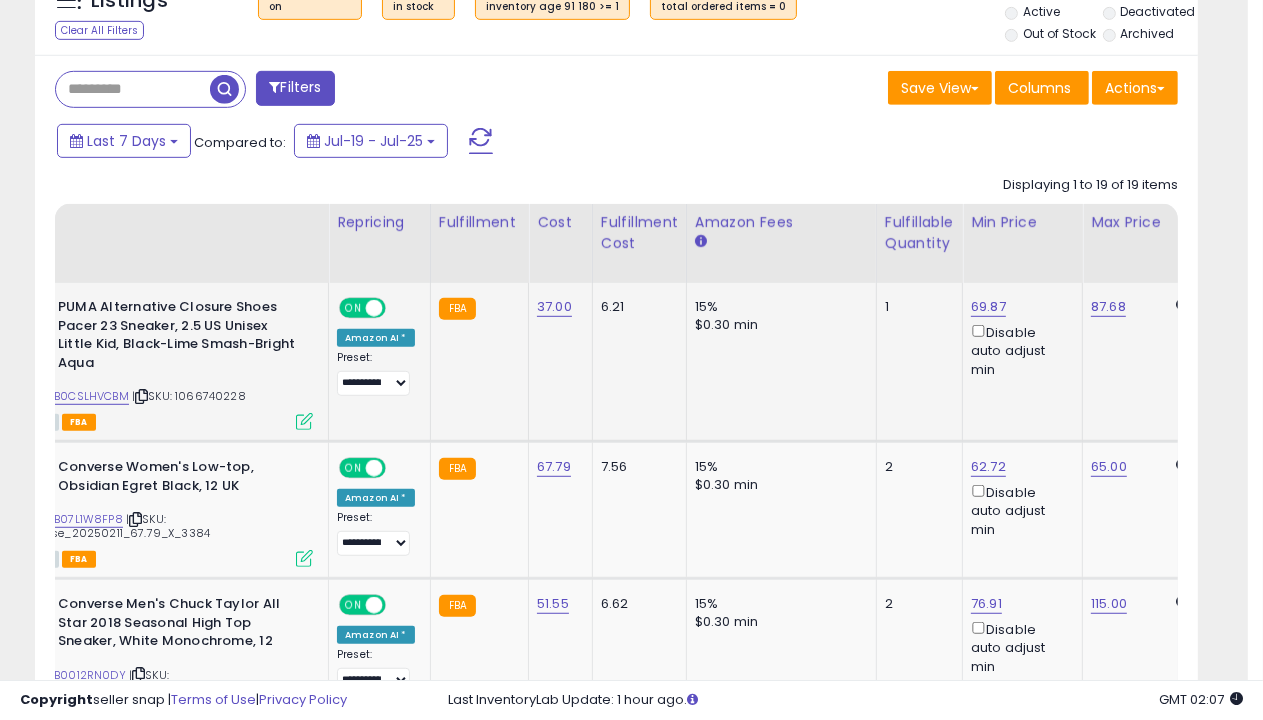 scroll, scrollTop: 0, scrollLeft: 100, axis: horizontal 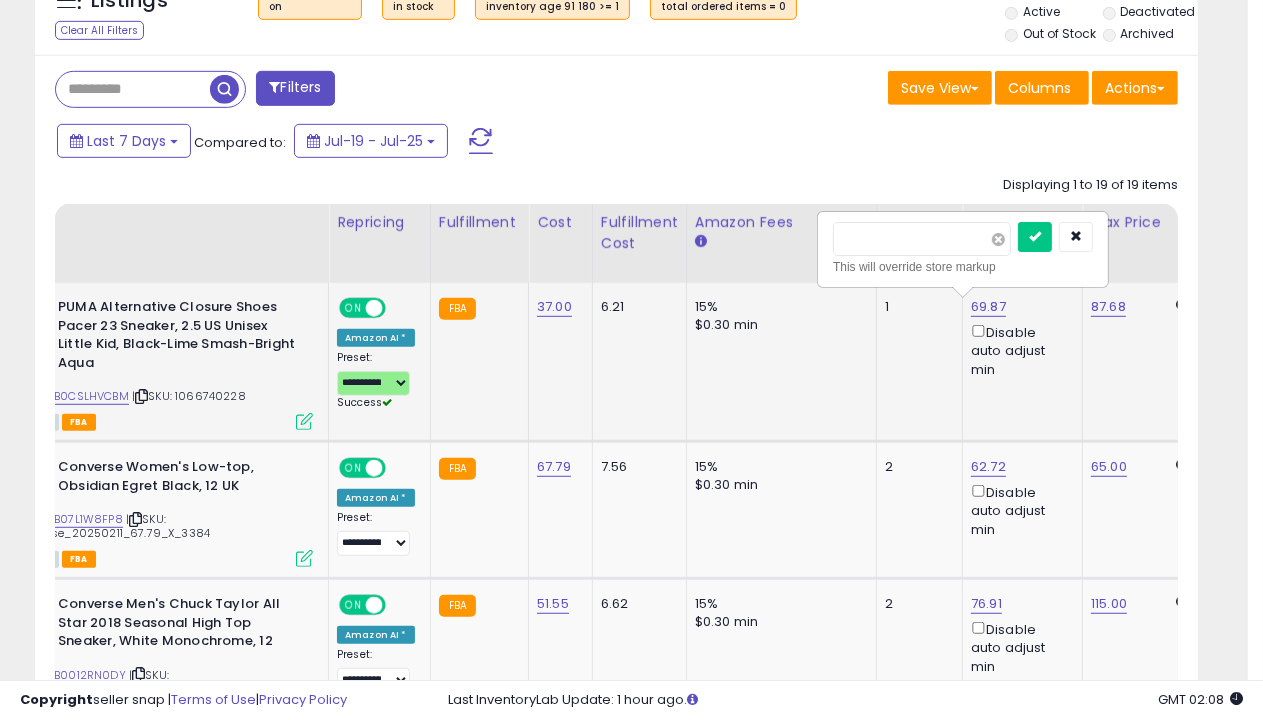 click at bounding box center [998, 239] 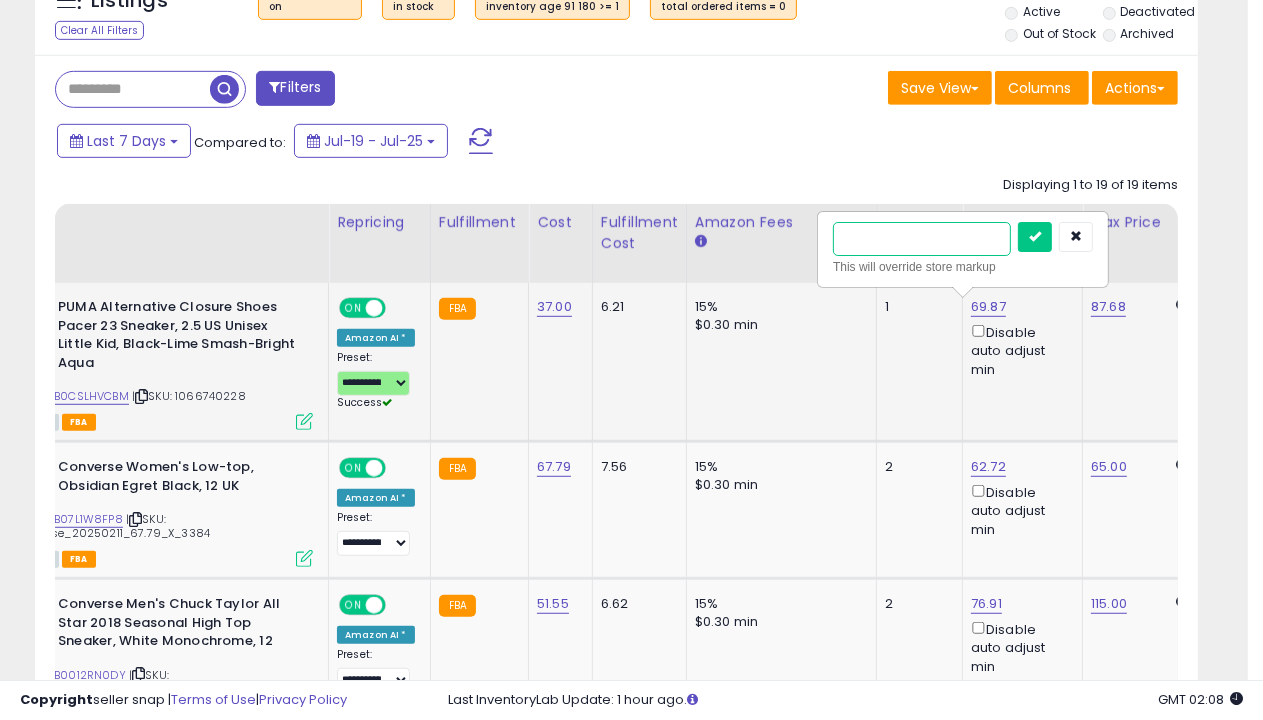 type on "*****" 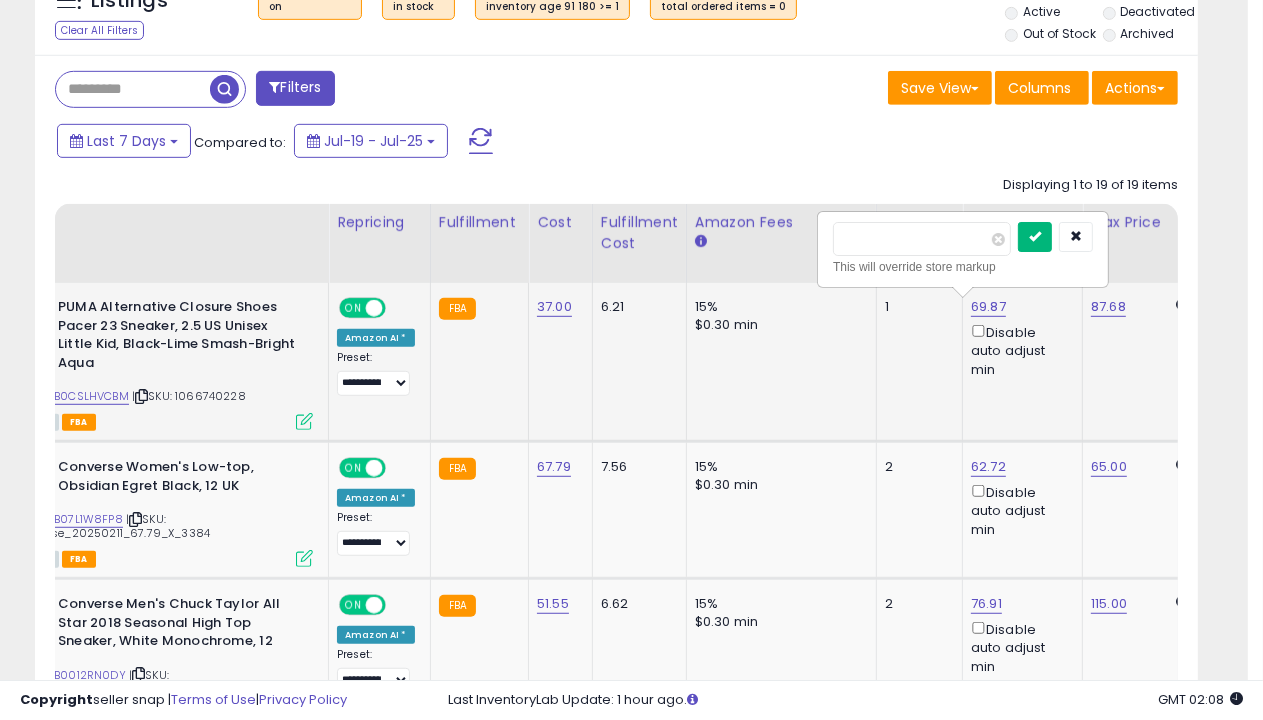 click at bounding box center (1035, 236) 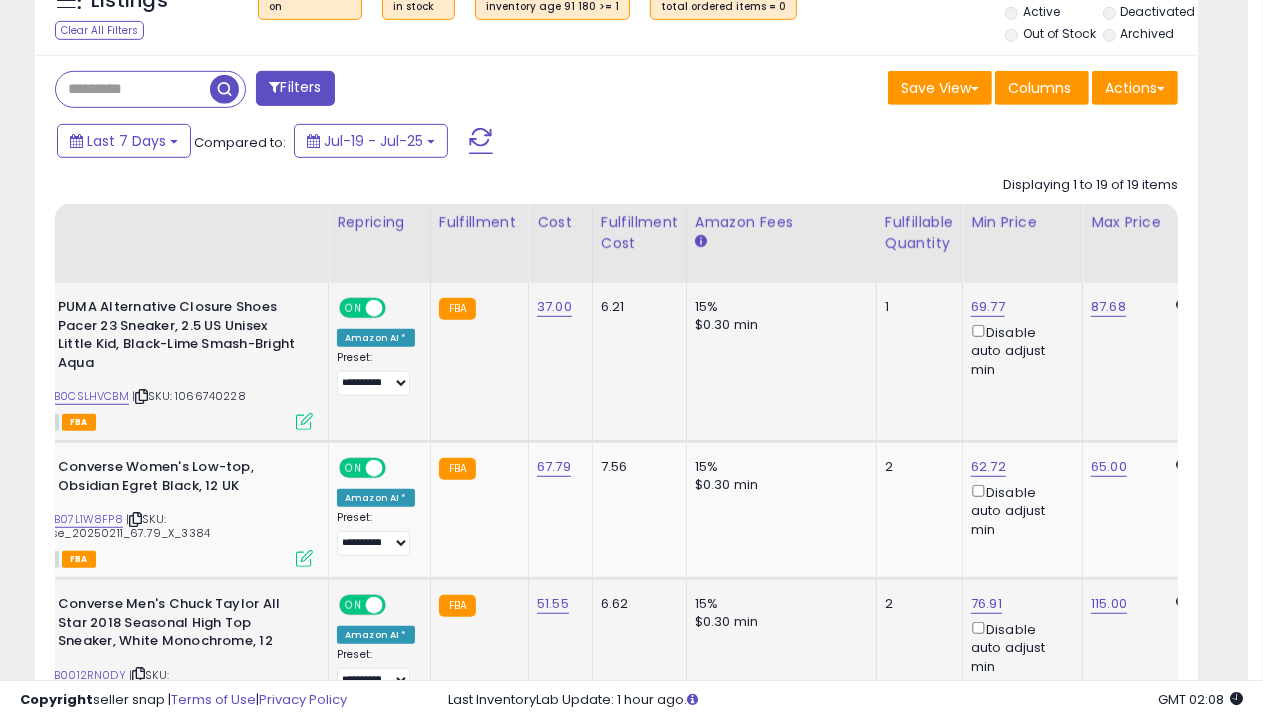 scroll, scrollTop: 928, scrollLeft: 0, axis: vertical 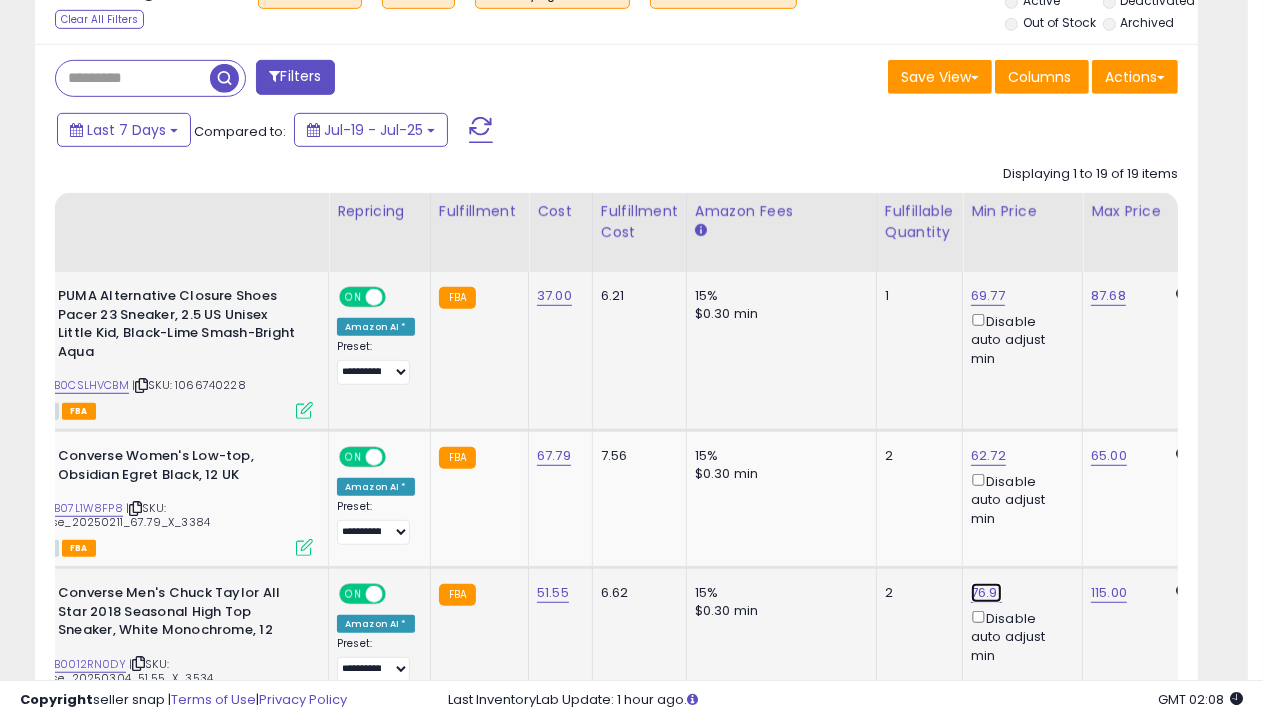 click on "76.91" at bounding box center (988, 296) 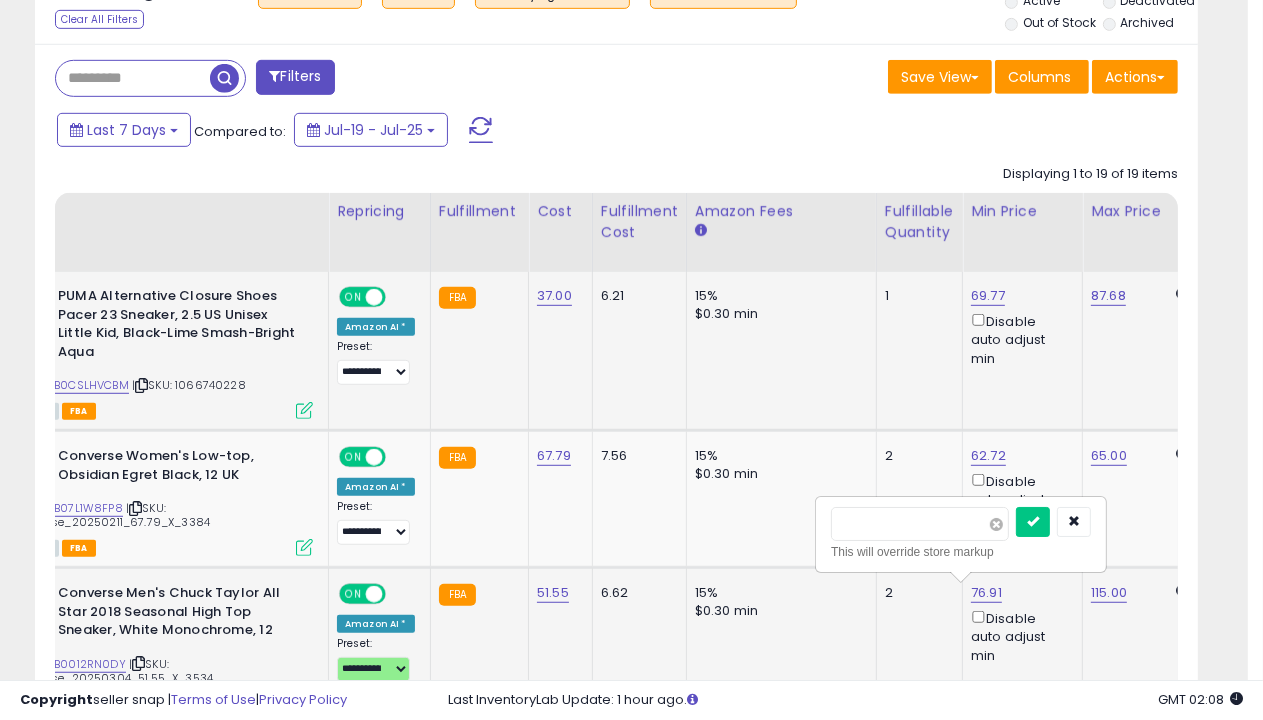 click at bounding box center (996, 524) 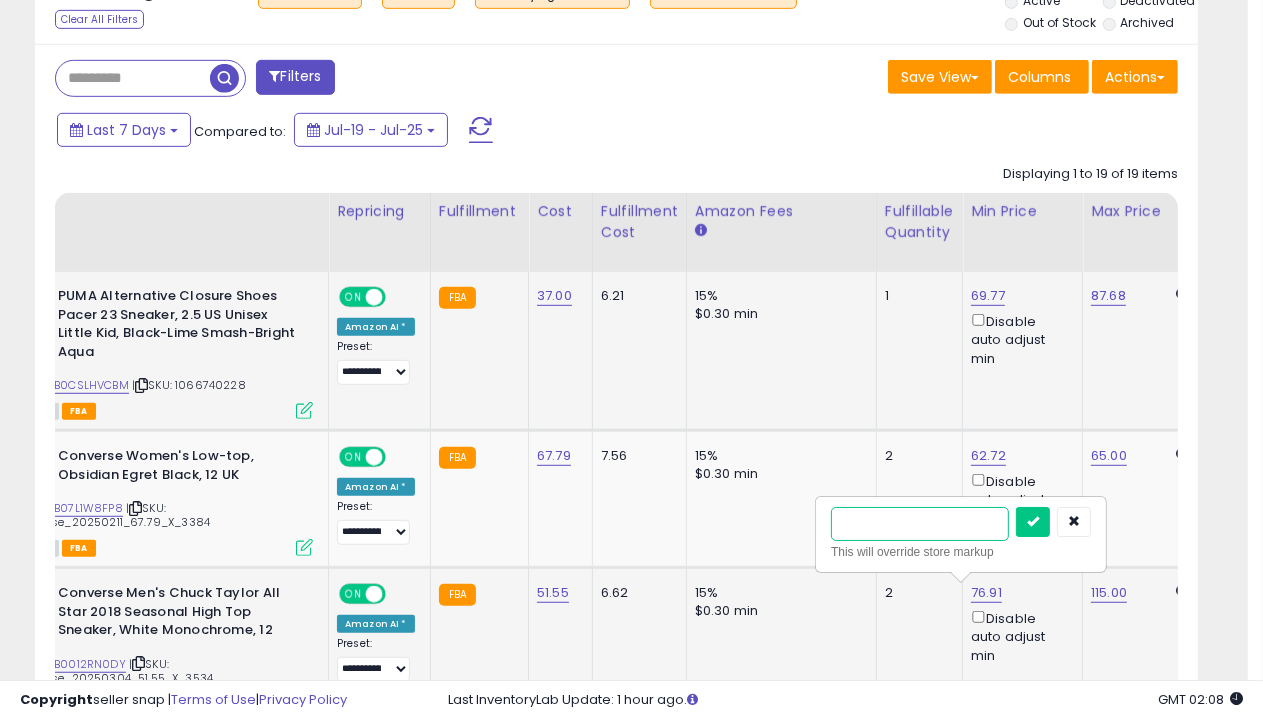 type on "****" 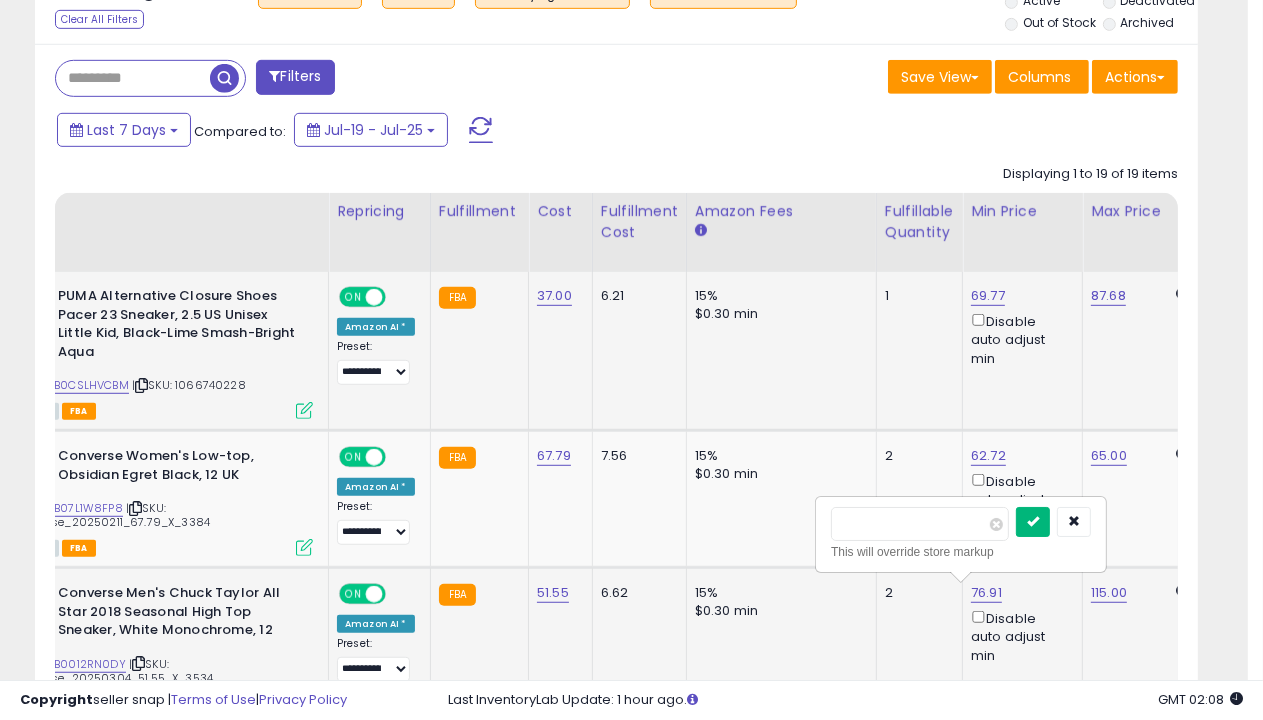 click at bounding box center (1033, 521) 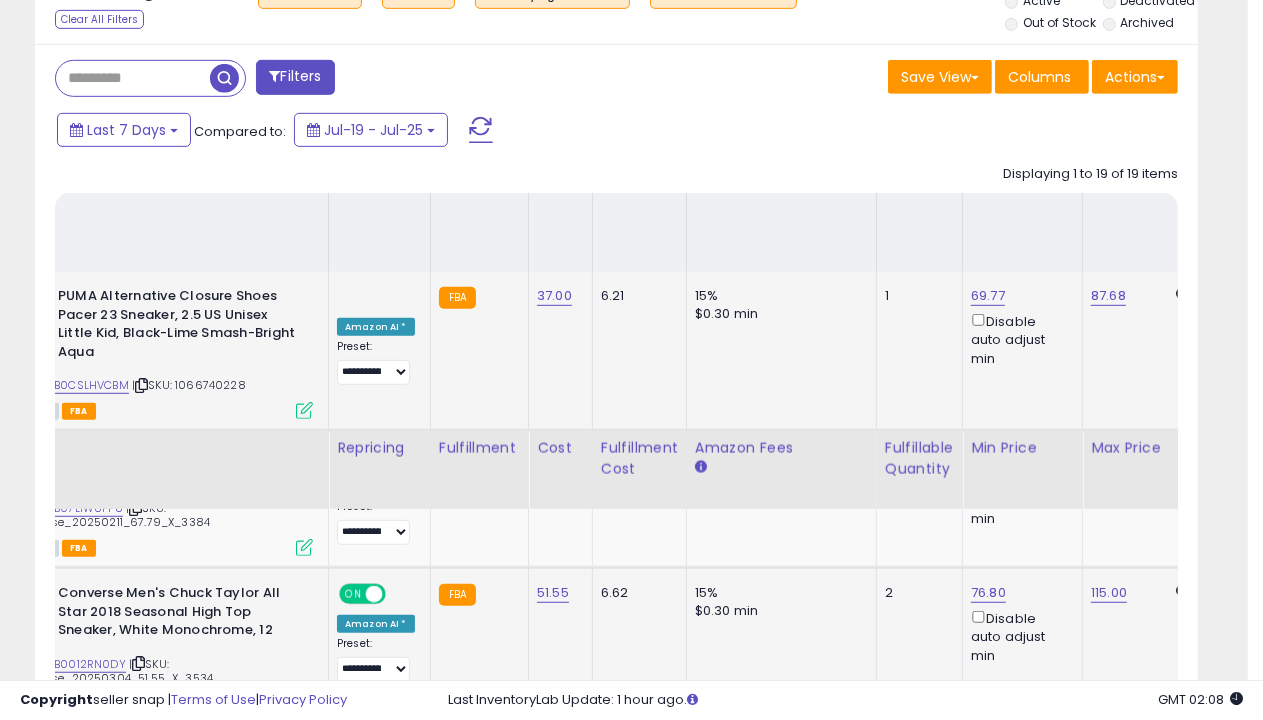 scroll, scrollTop: 1356, scrollLeft: 0, axis: vertical 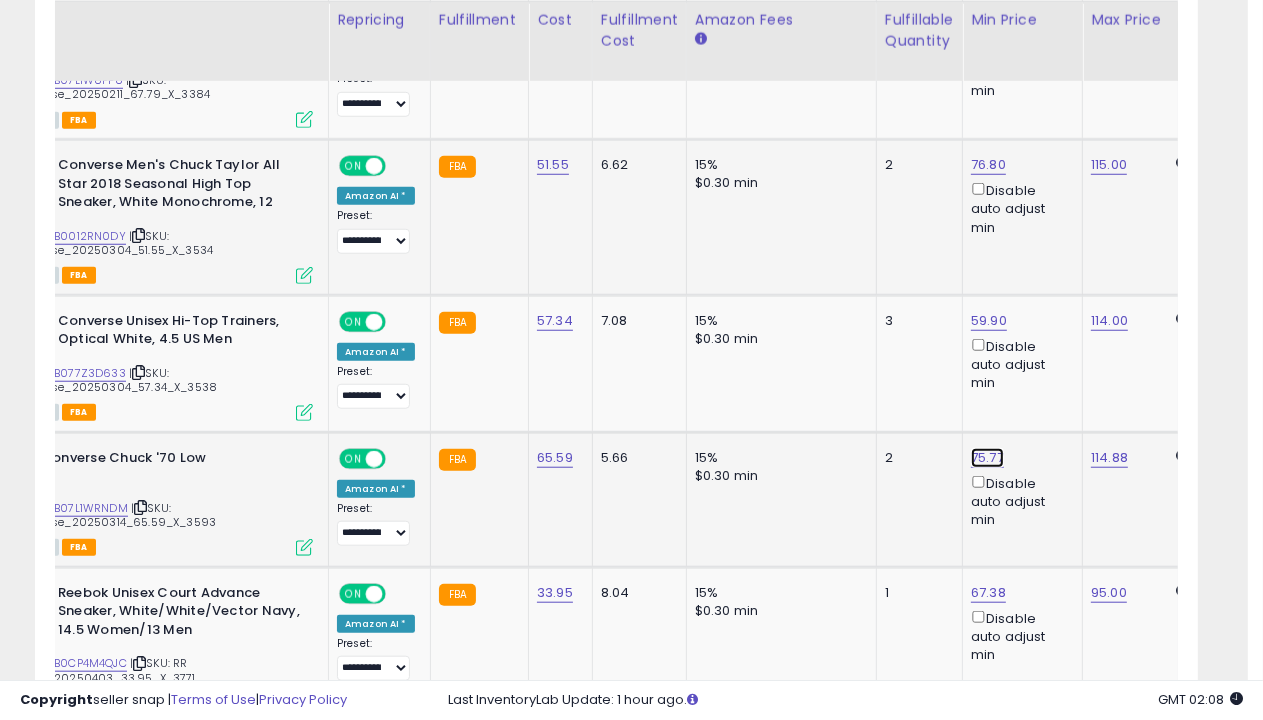 click on "75.77" at bounding box center [988, -132] 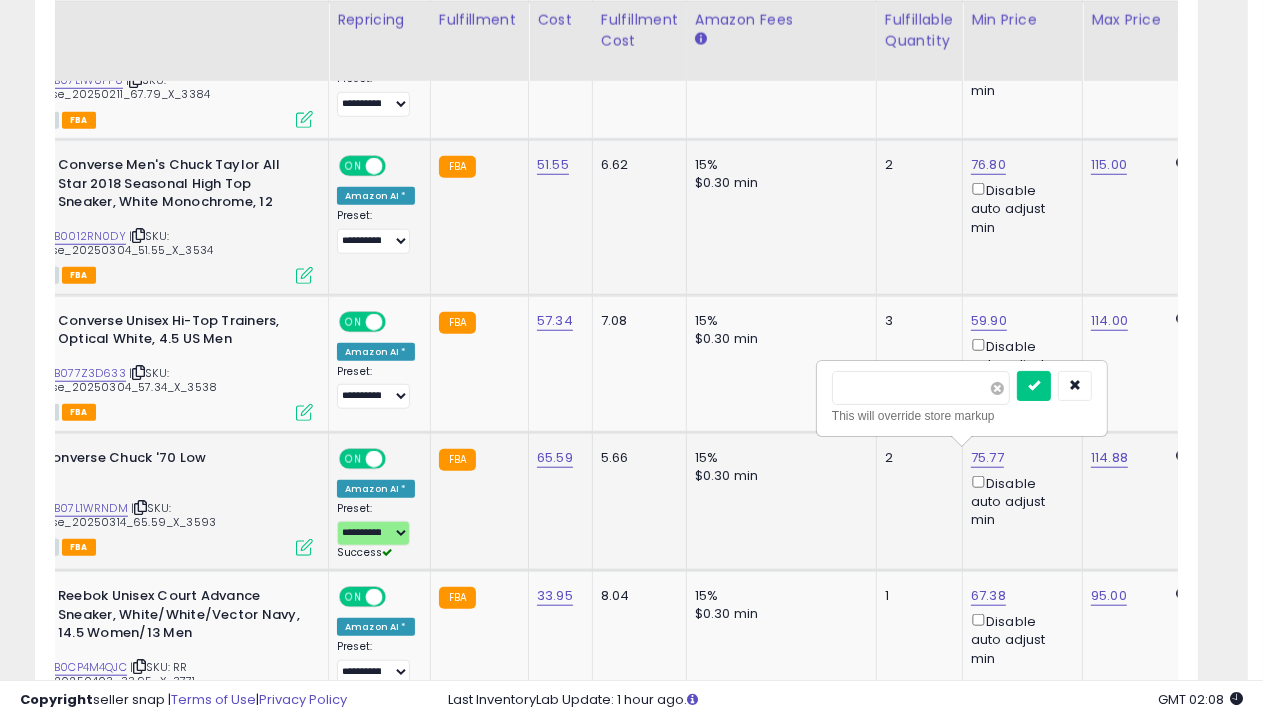 click at bounding box center [997, 388] 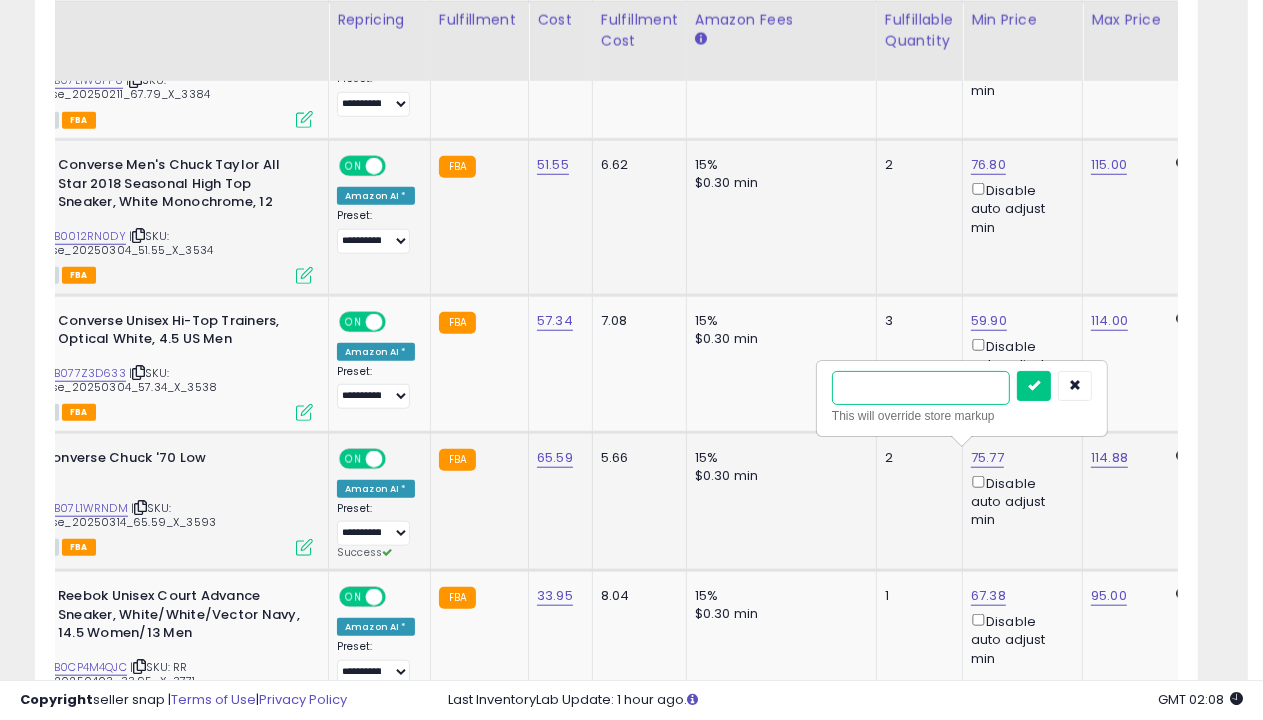 type on "*****" 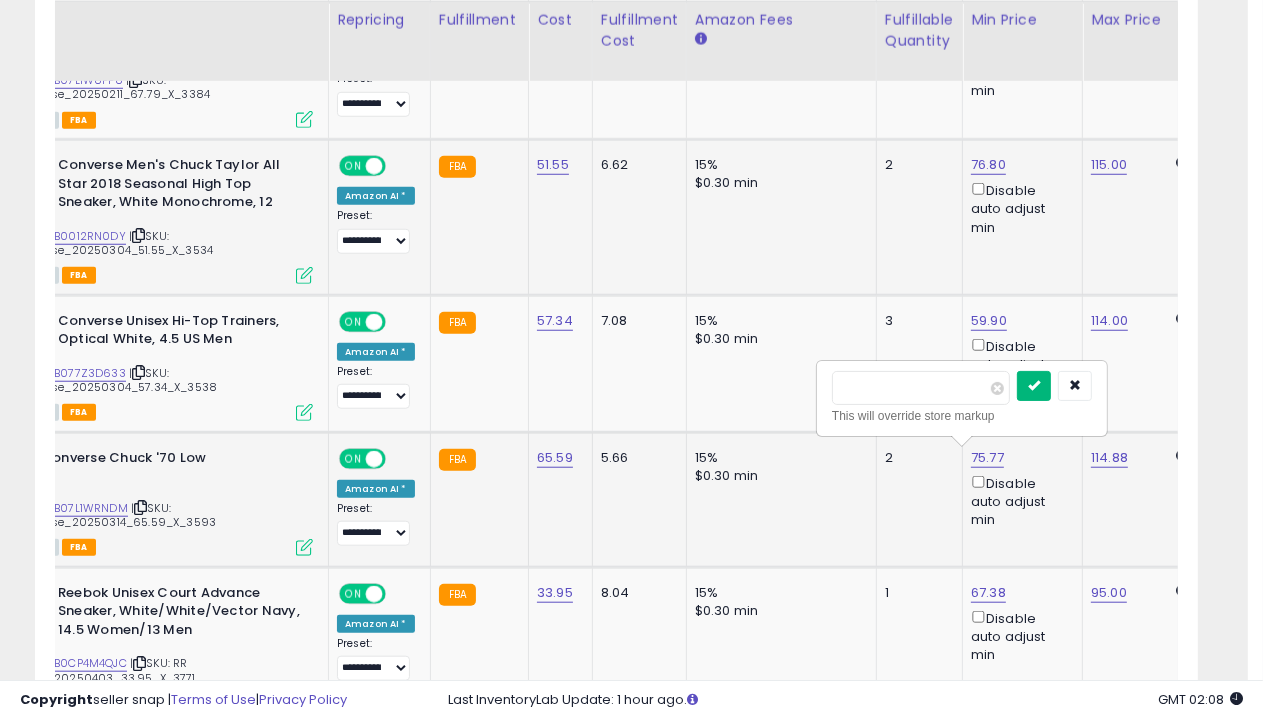 click at bounding box center (1034, 385) 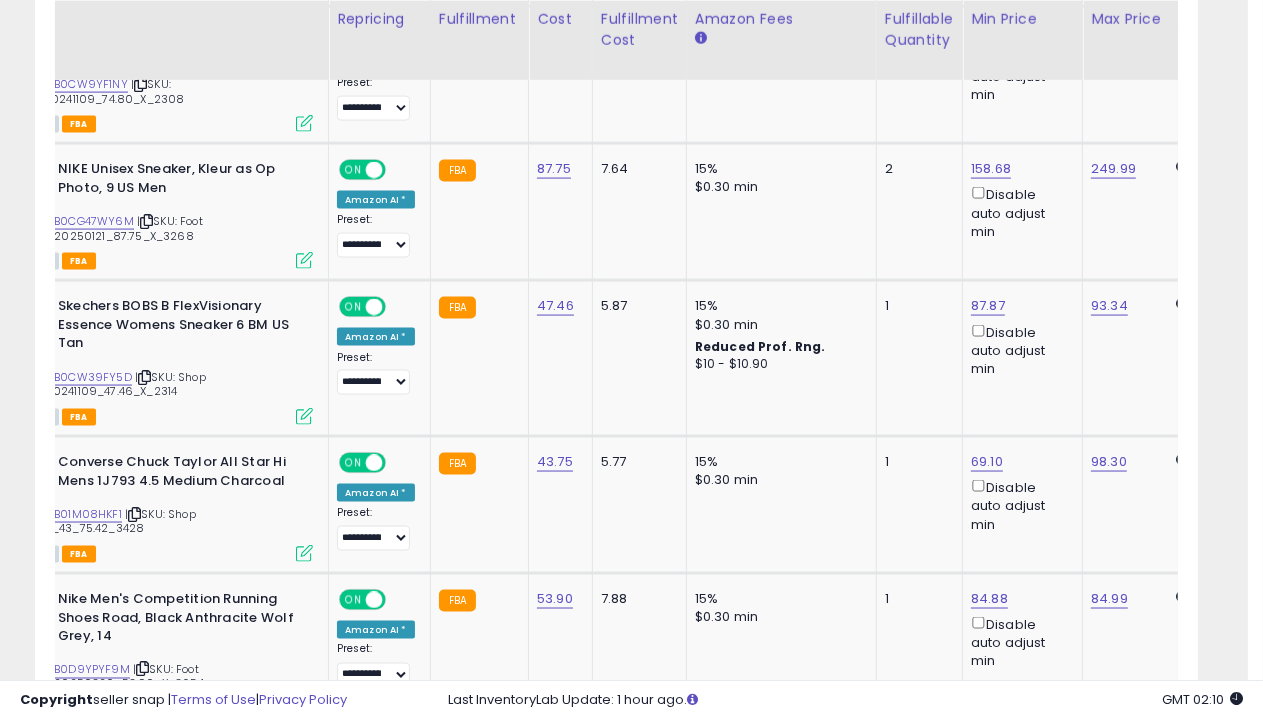 scroll, scrollTop: 2935, scrollLeft: 0, axis: vertical 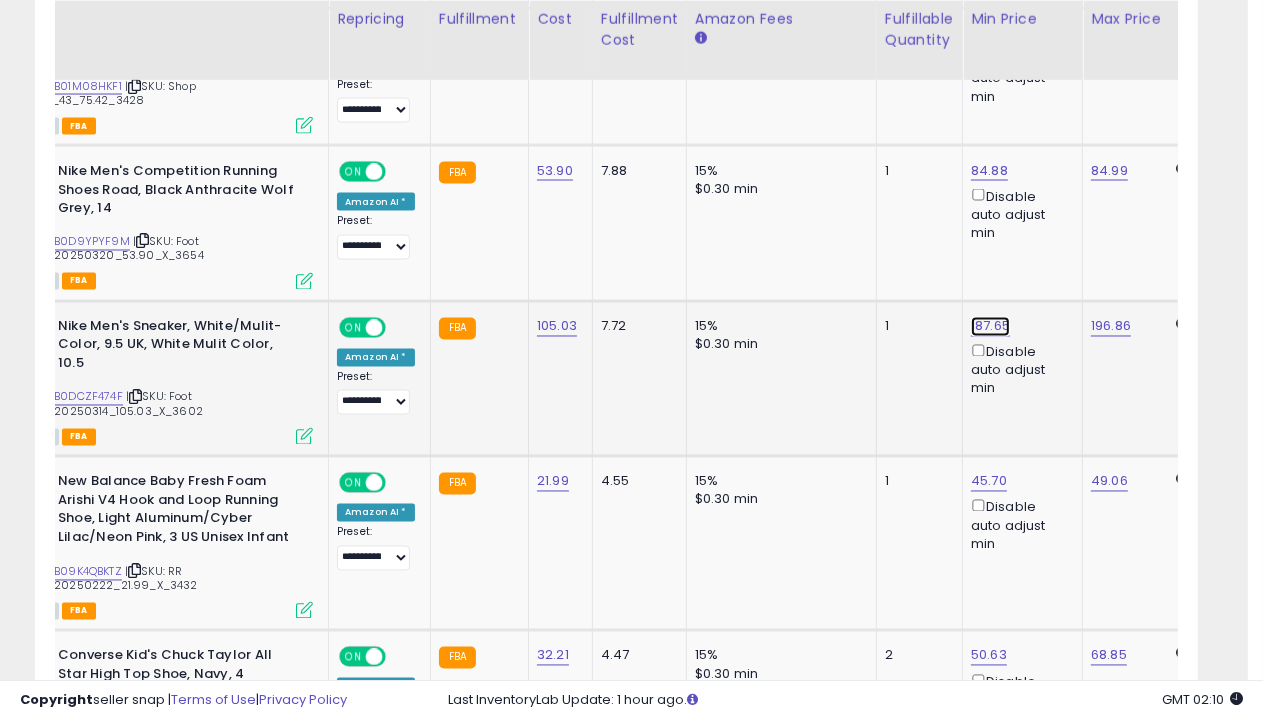 click on "187.65" at bounding box center (988, -1711) 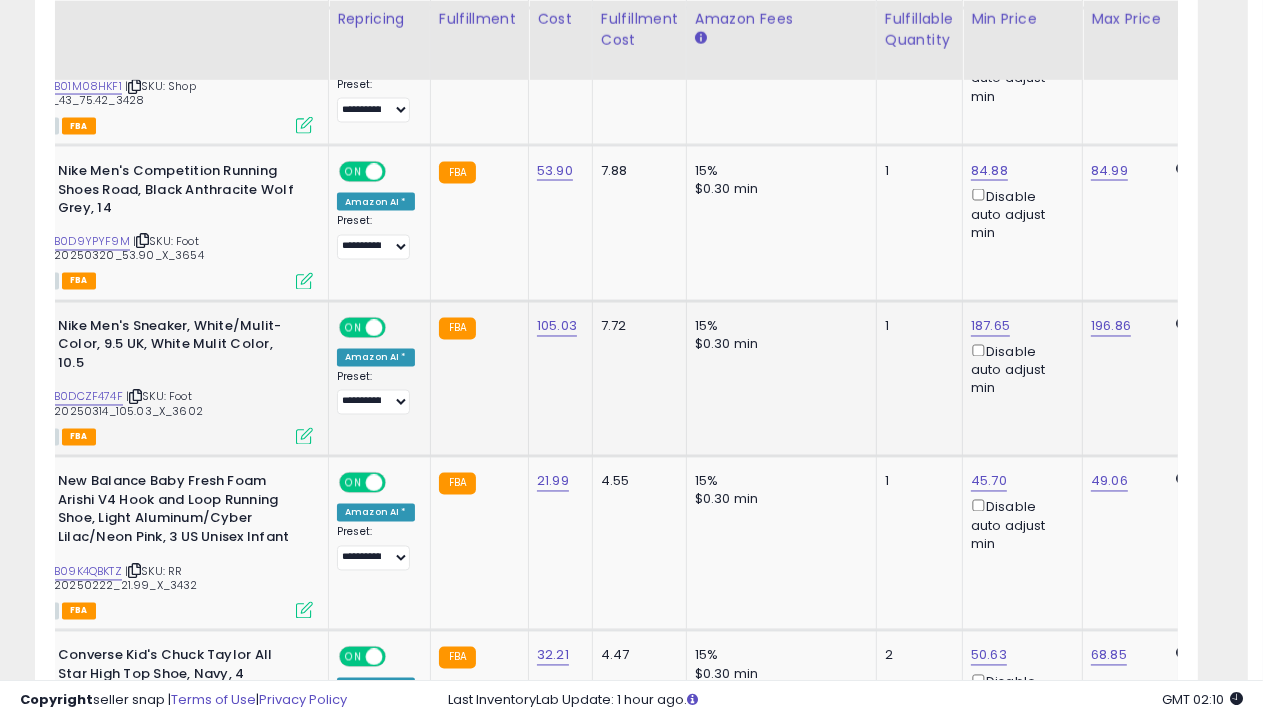 scroll, scrollTop: 0, scrollLeft: 103, axis: horizontal 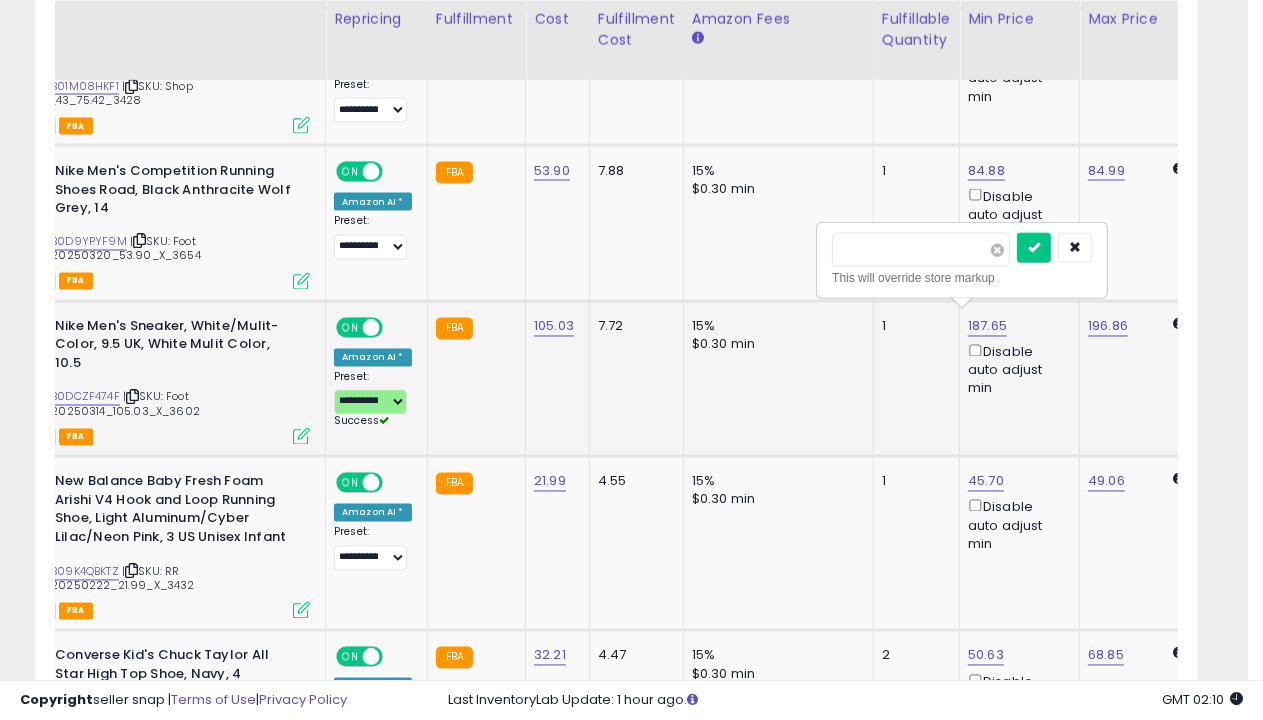 click at bounding box center (997, 250) 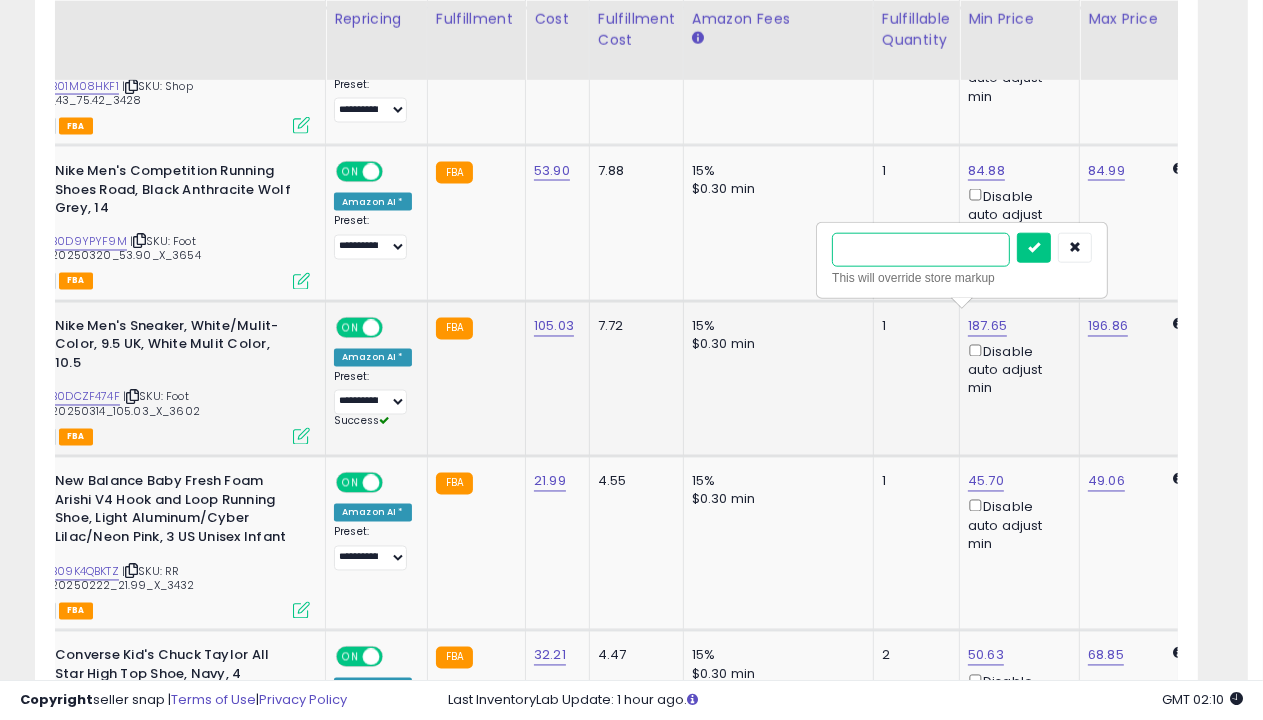 type on "******" 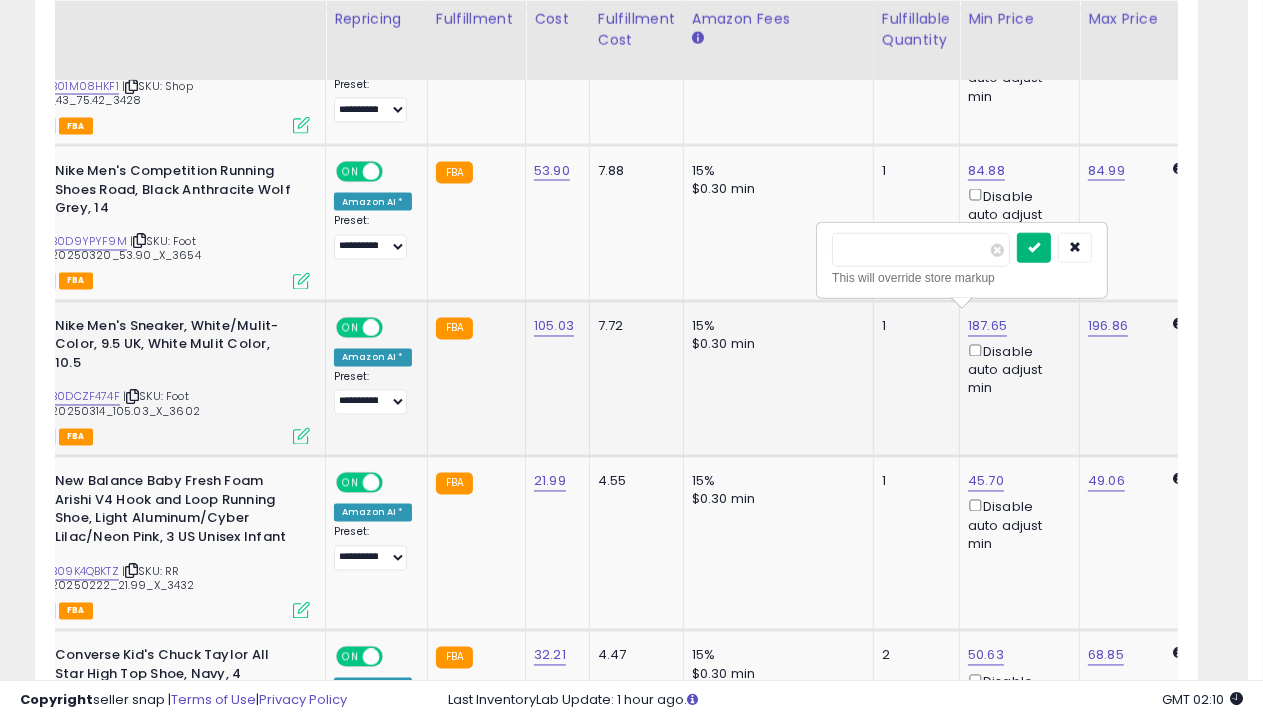 click at bounding box center (1034, 247) 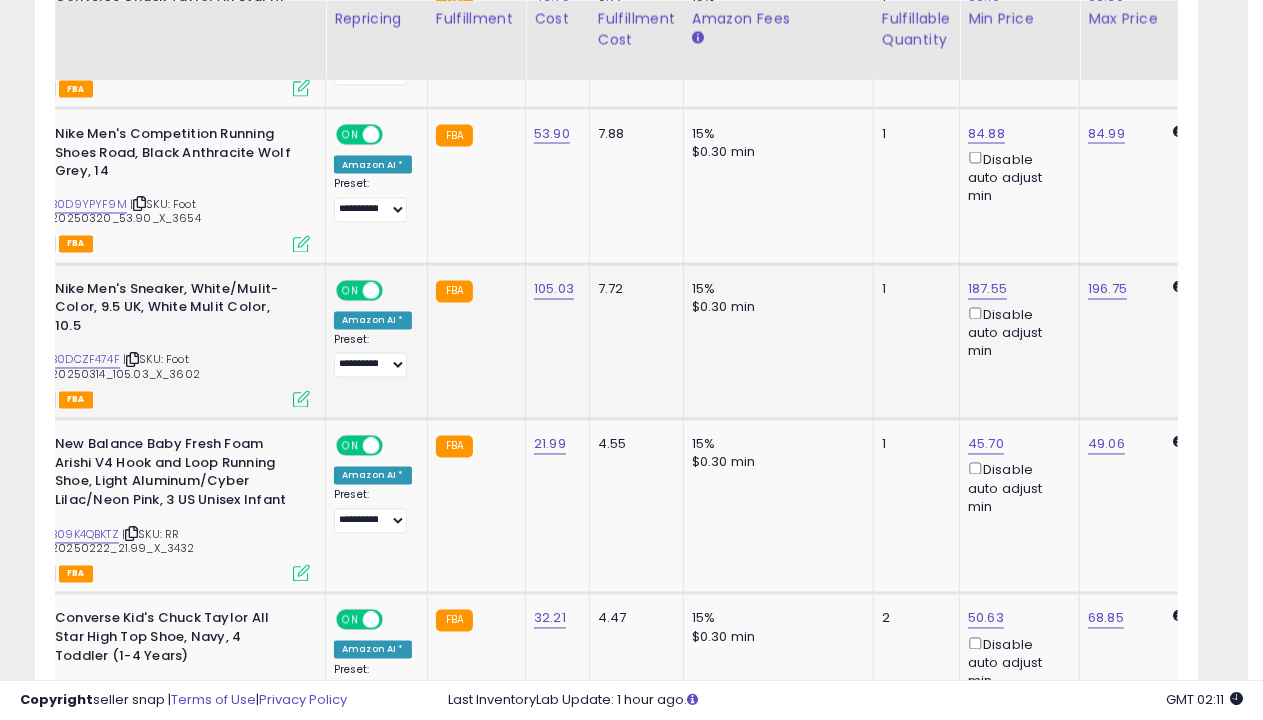 scroll, scrollTop: 3409, scrollLeft: 0, axis: vertical 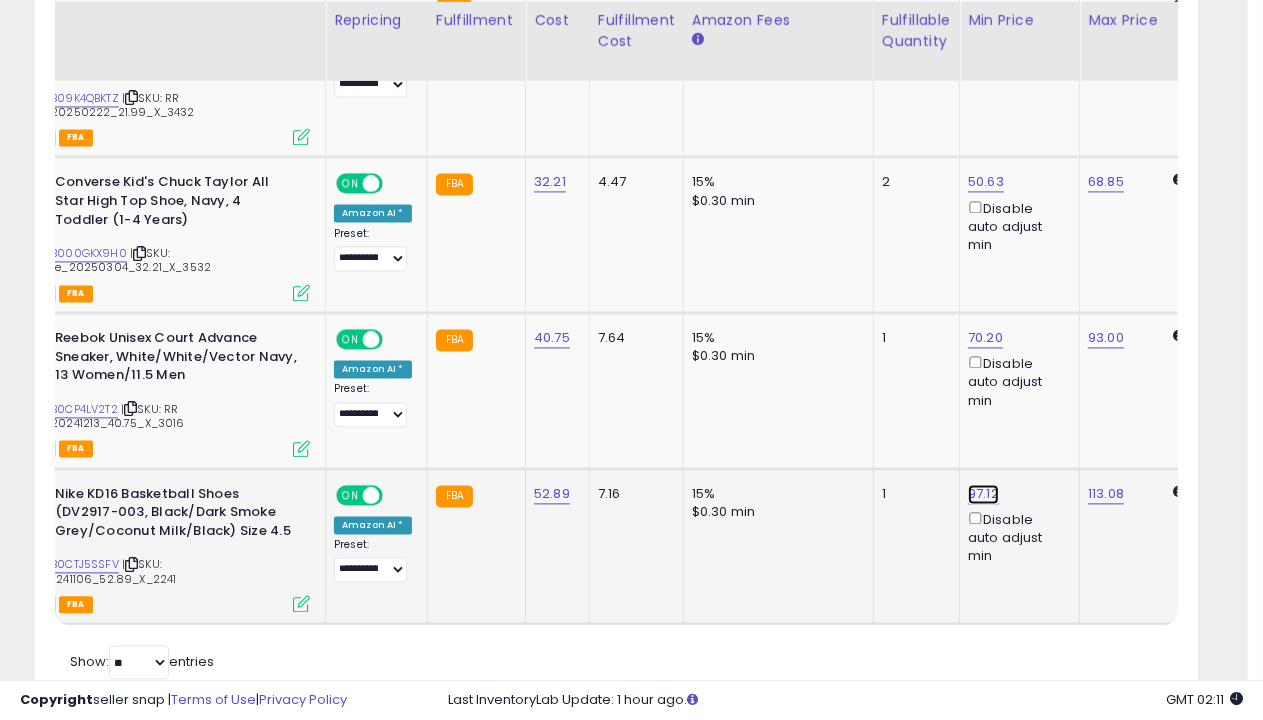 click on "97.12" at bounding box center (985, -2185) 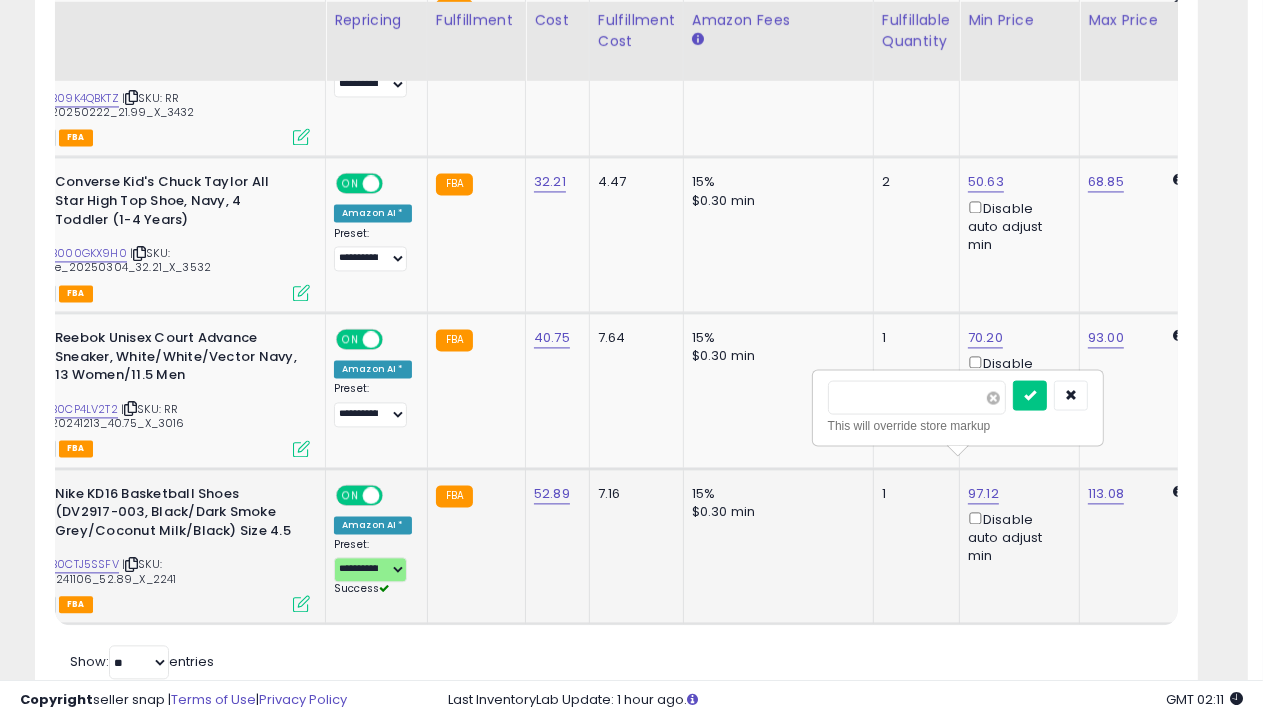click at bounding box center [993, 397] 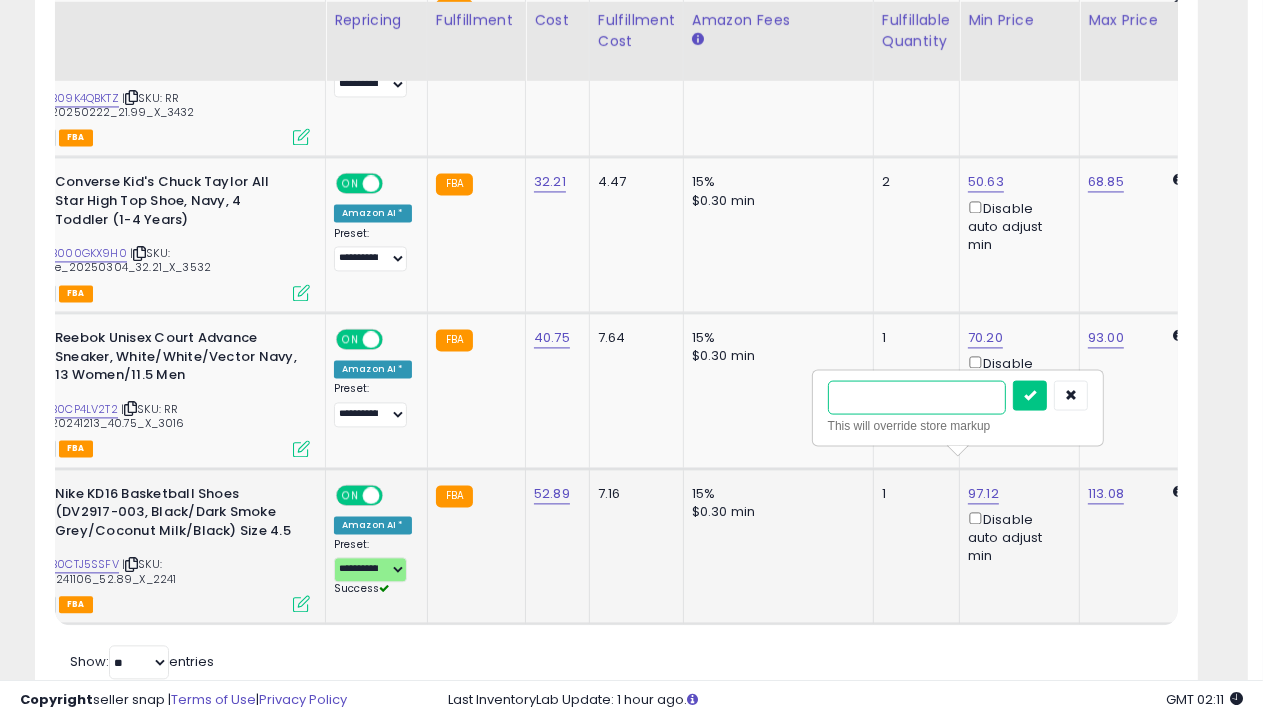type on "*****" 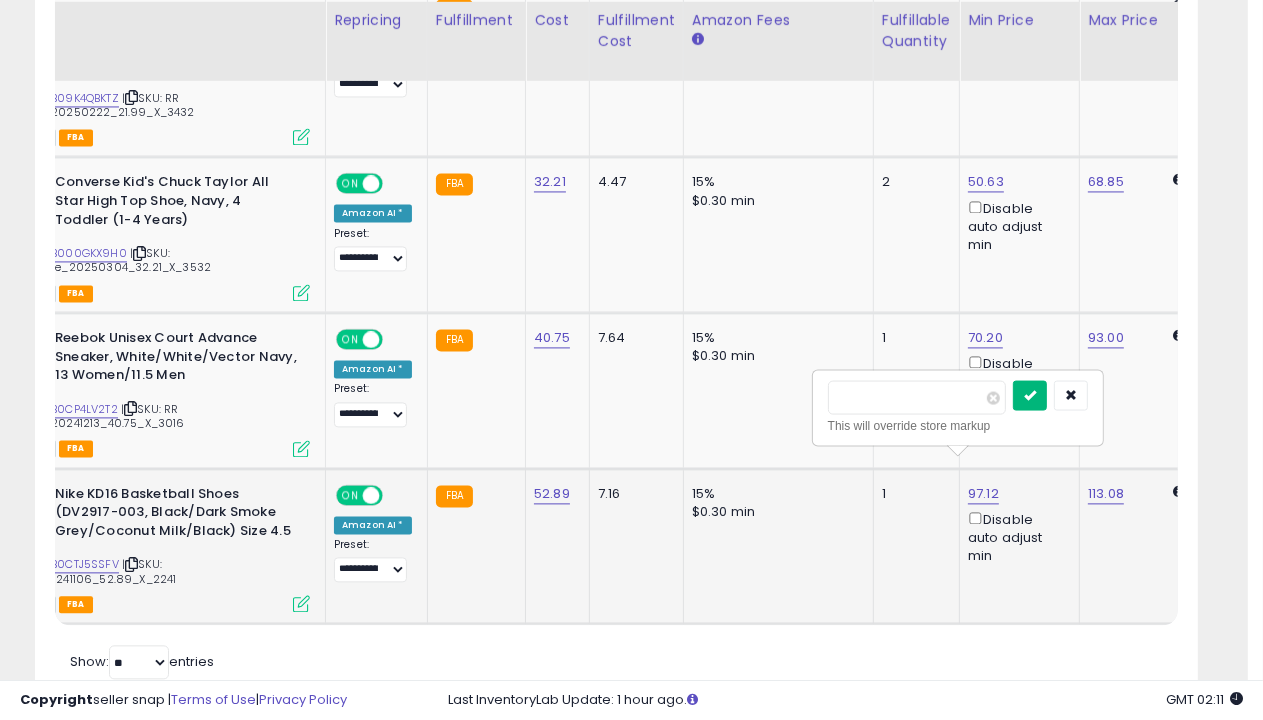 click at bounding box center [1030, 394] 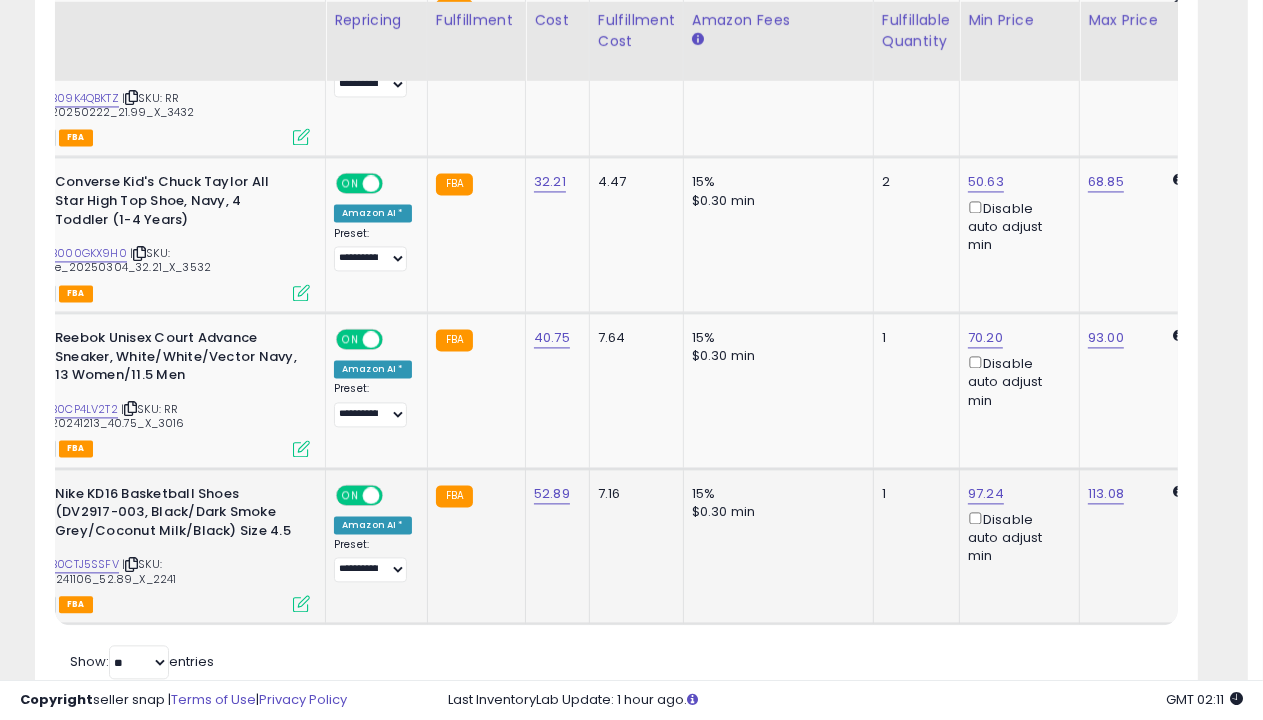 click on "181-270 Days no sale" at bounding box center (121, -2759) 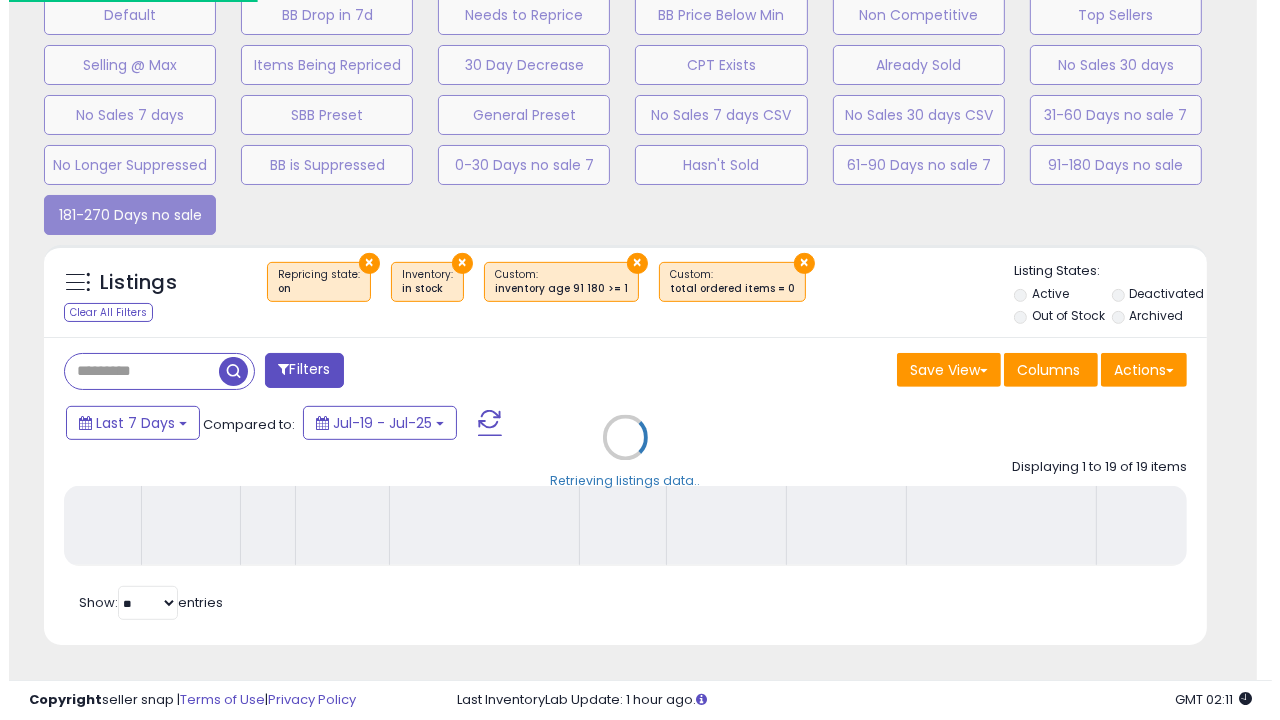 scroll, scrollTop: 488, scrollLeft: 0, axis: vertical 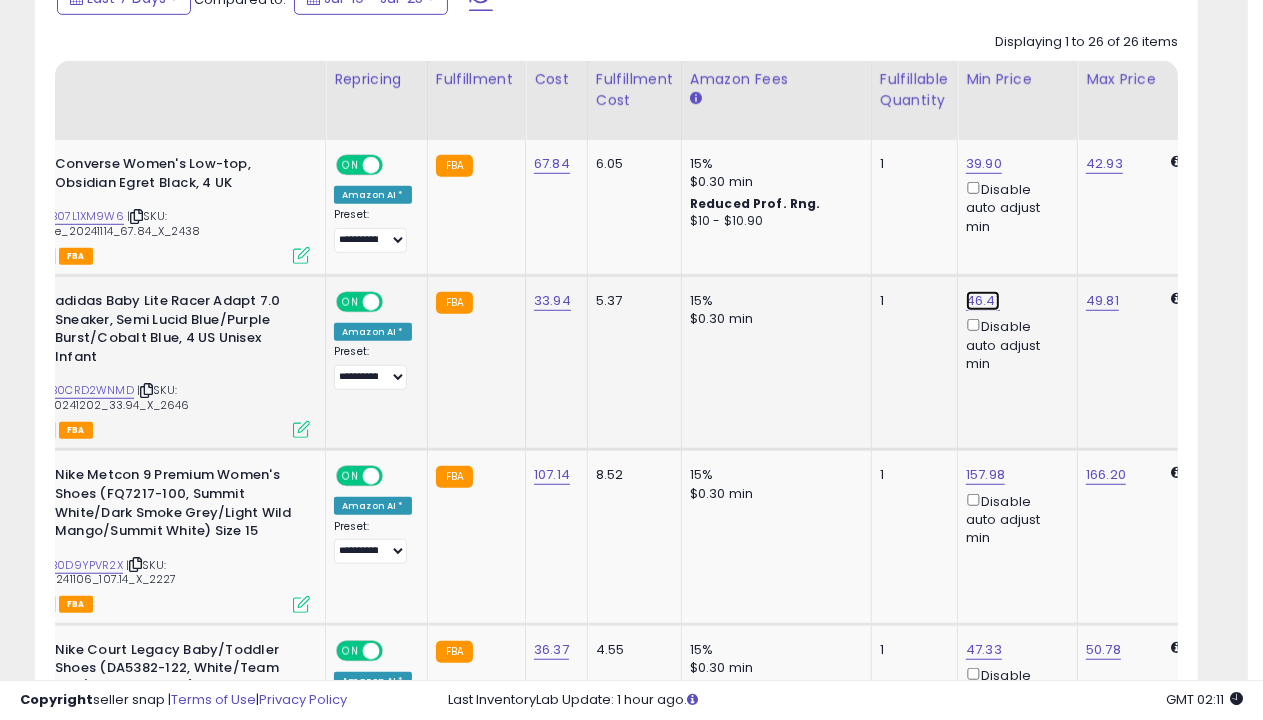 click on "46.41" at bounding box center [984, 164] 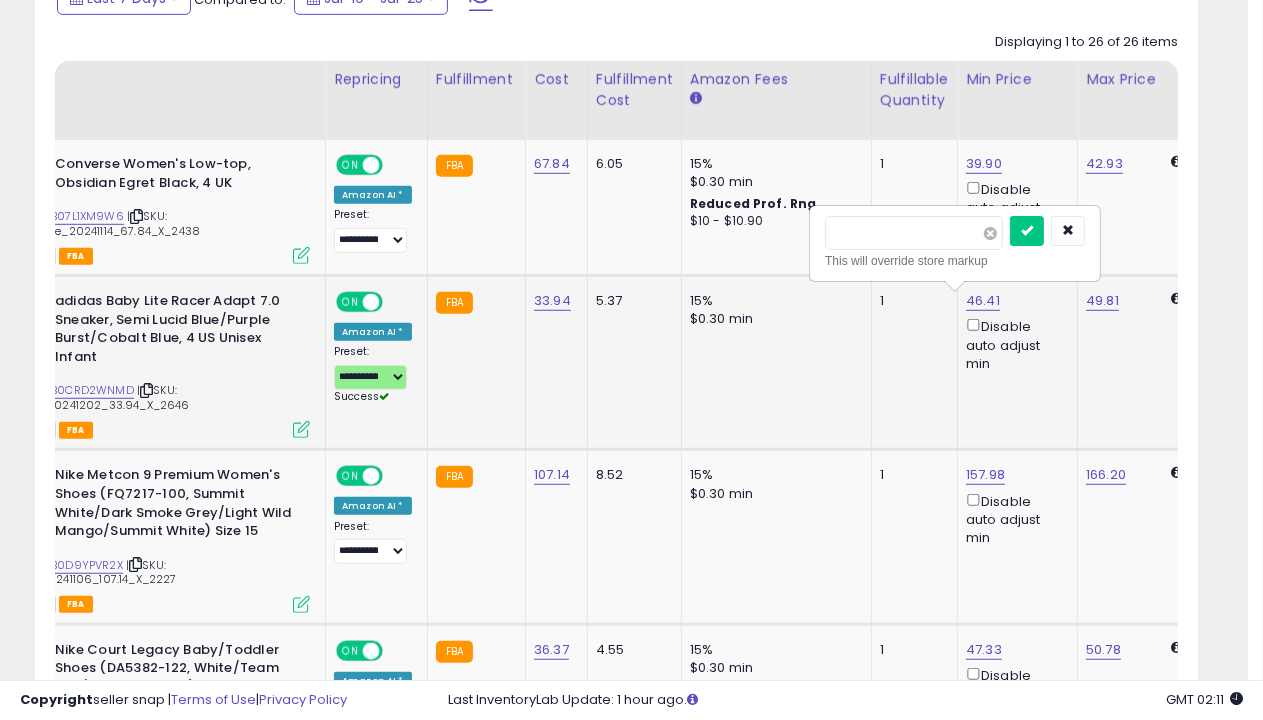 click at bounding box center (990, 233) 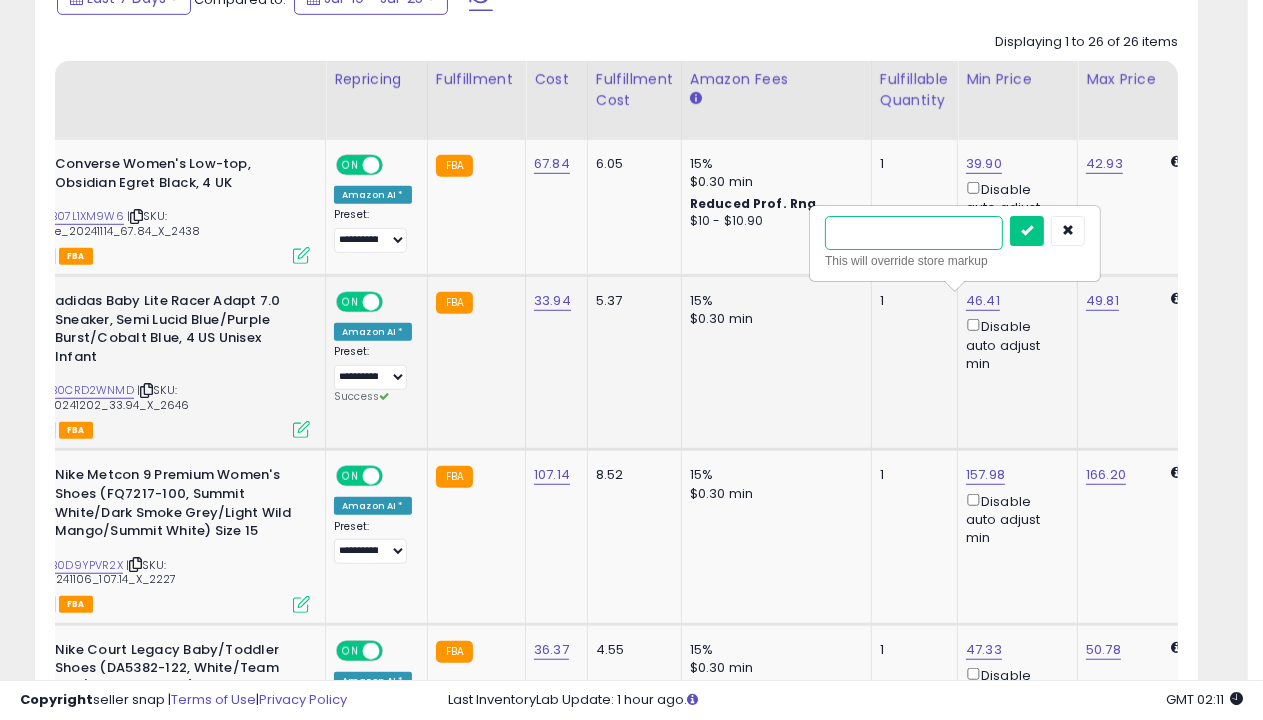 type on "*****" 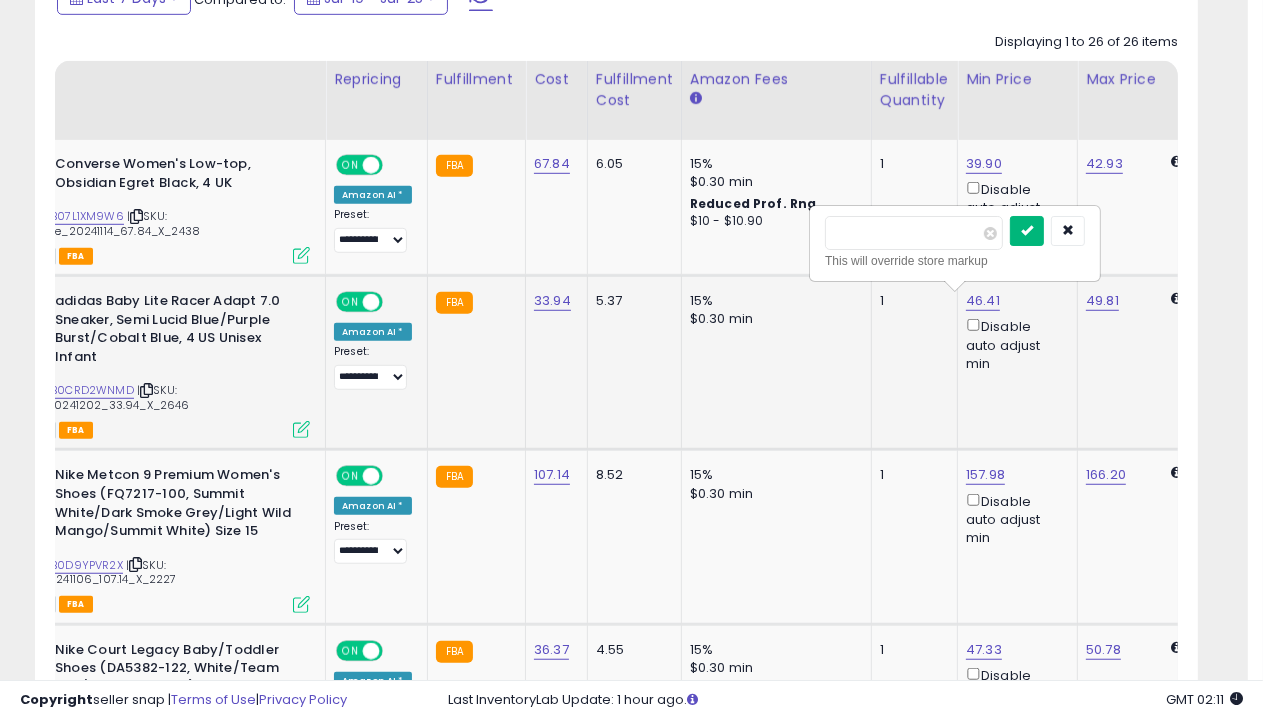 click at bounding box center (1027, 230) 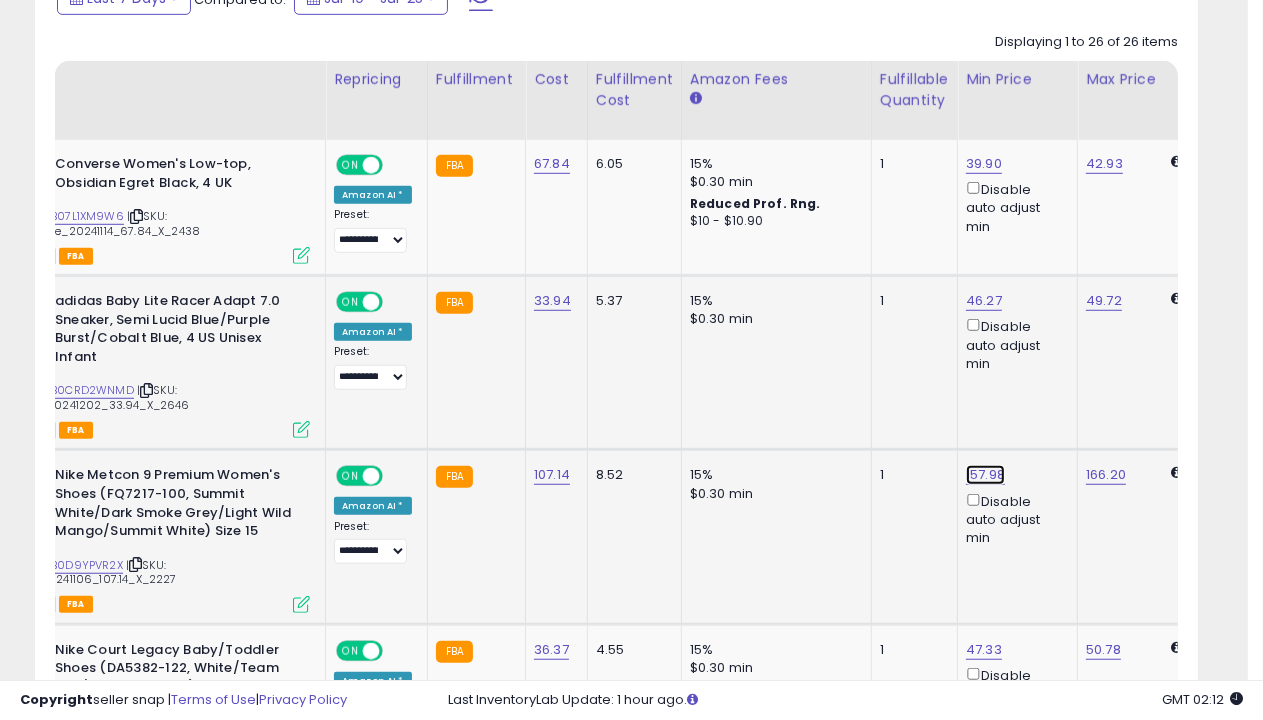 click on "157.98" at bounding box center (984, 164) 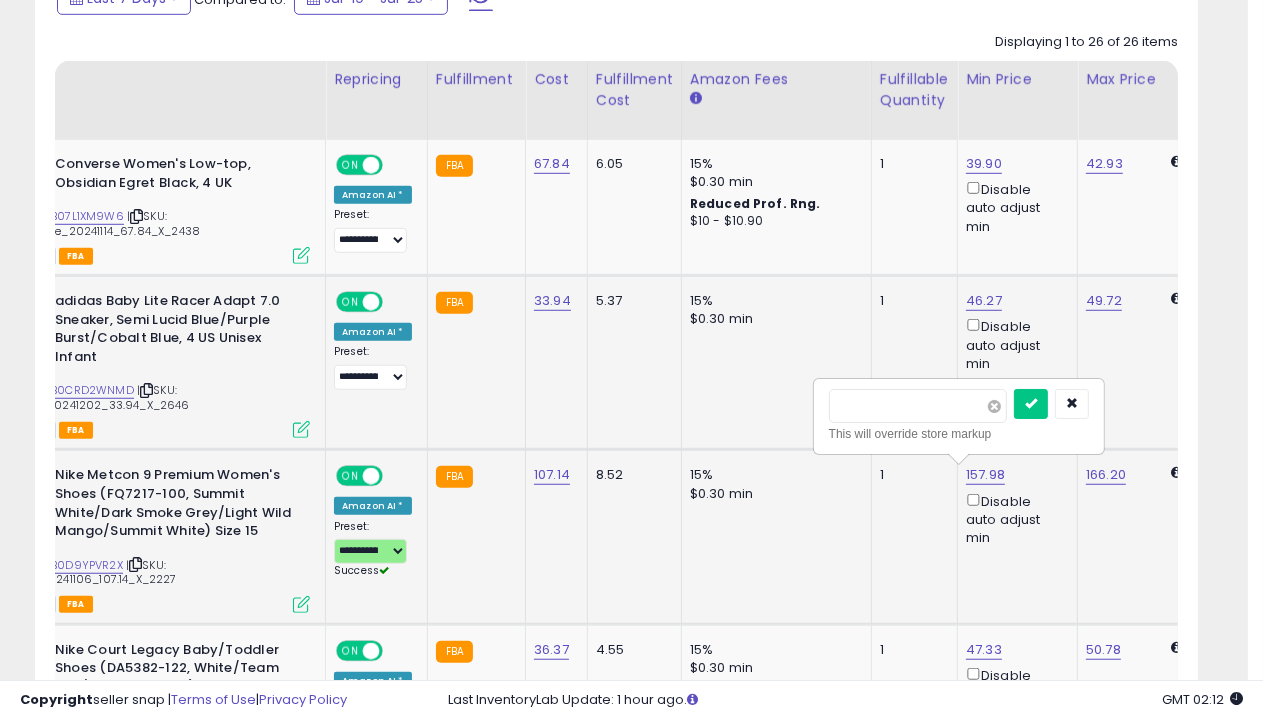 click at bounding box center (994, 406) 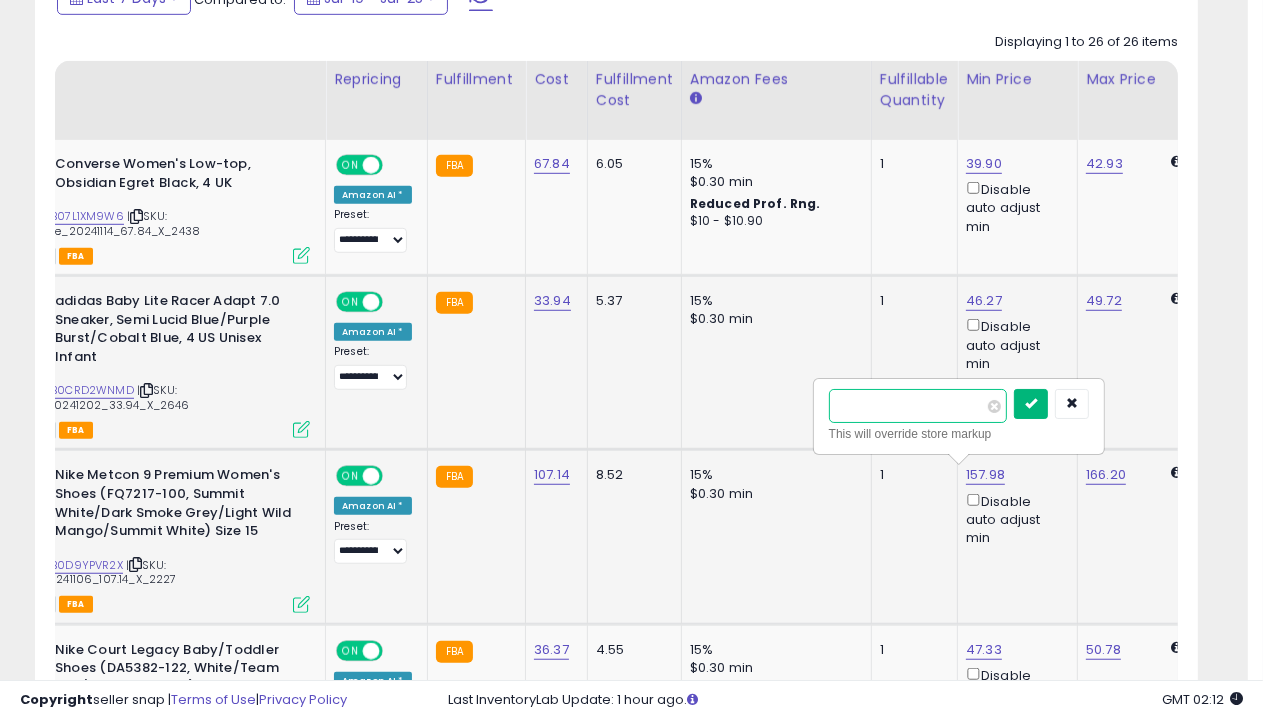 type on "******" 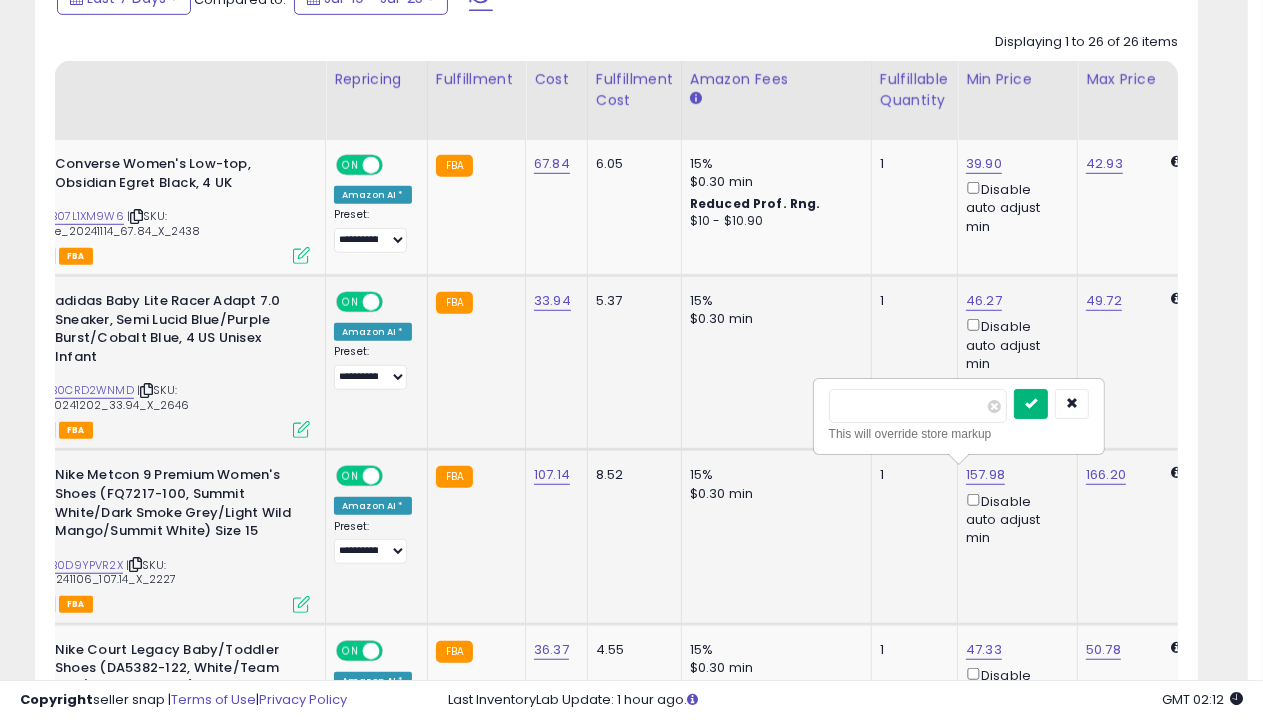 click at bounding box center (1031, 403) 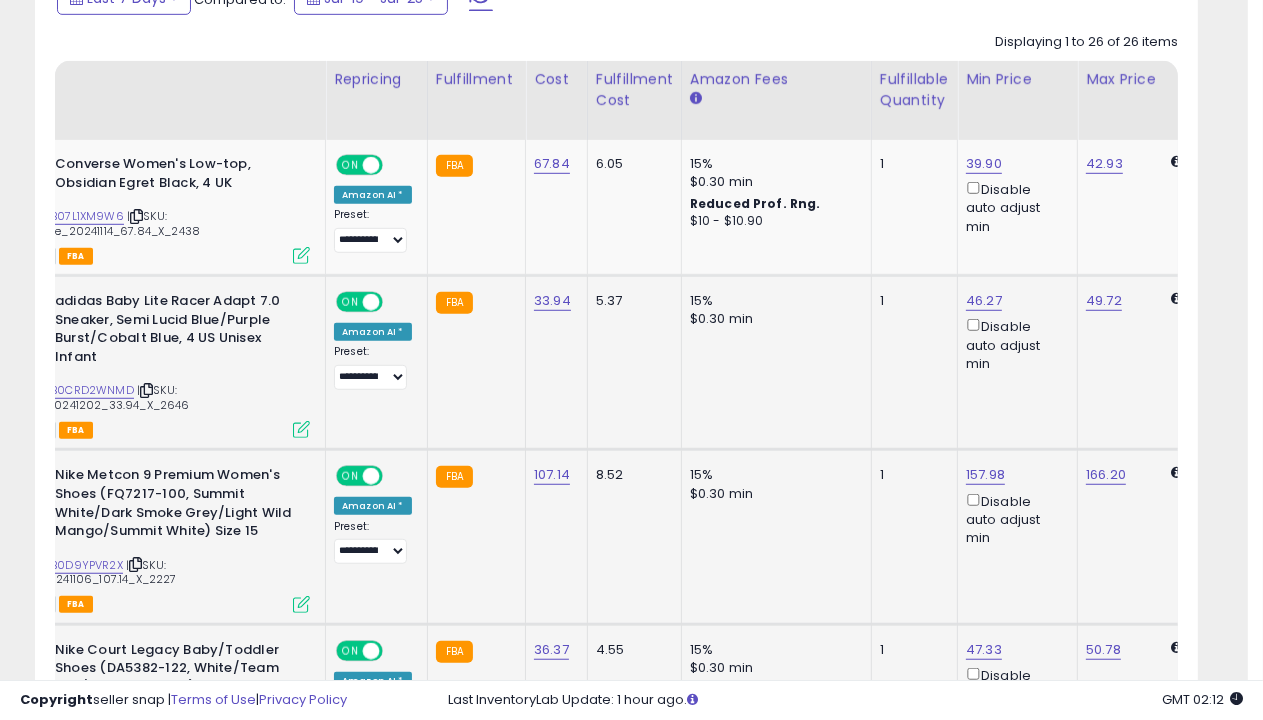 scroll, scrollTop: 1116, scrollLeft: 0, axis: vertical 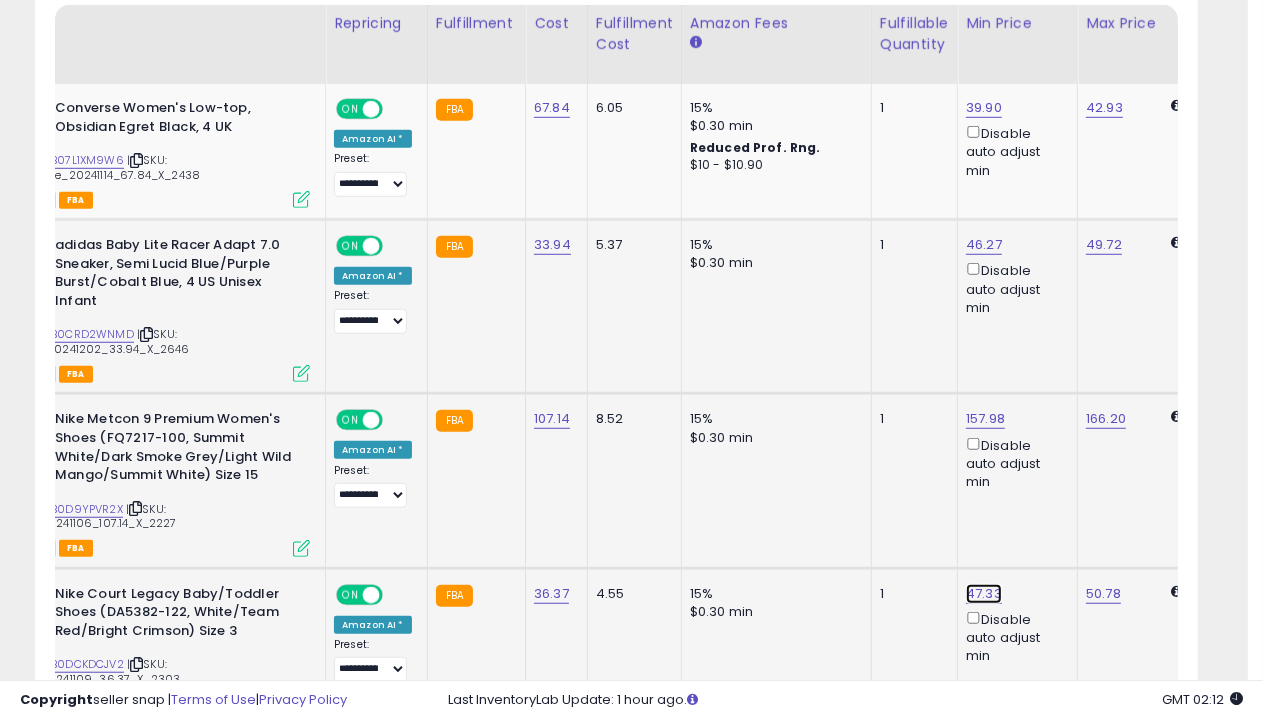 click on "47.33" at bounding box center [984, 108] 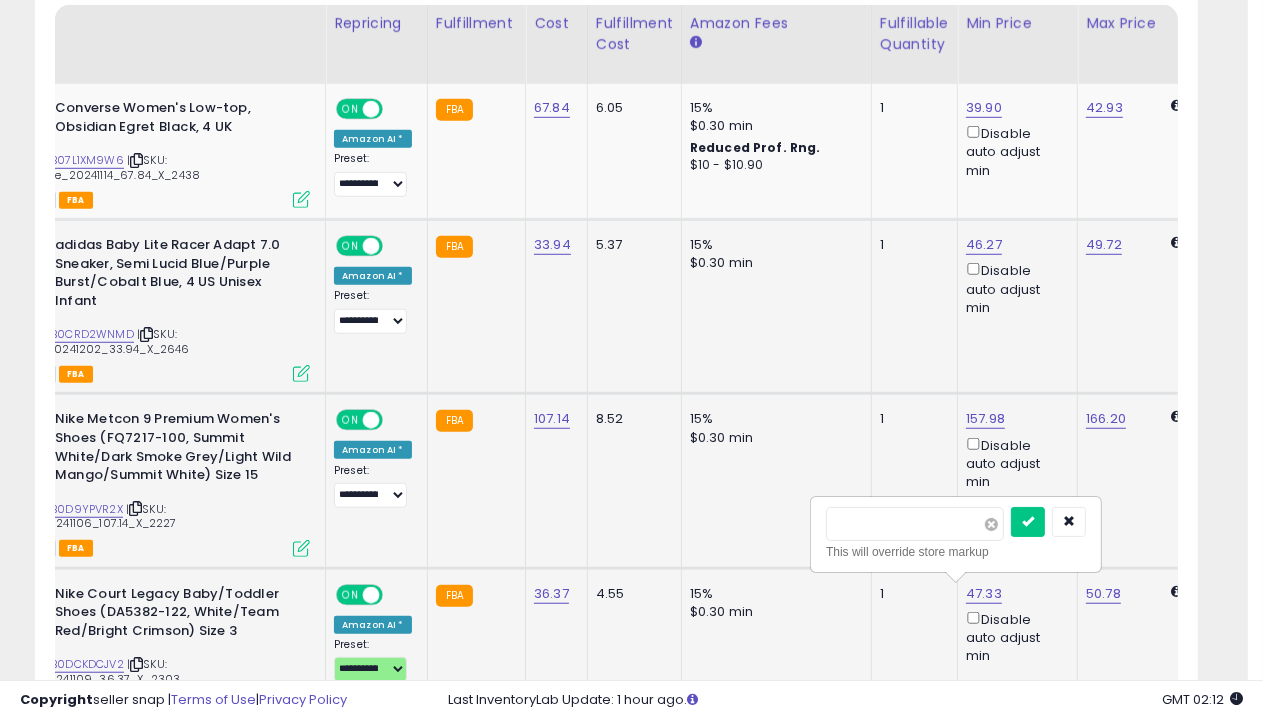 click at bounding box center [991, 524] 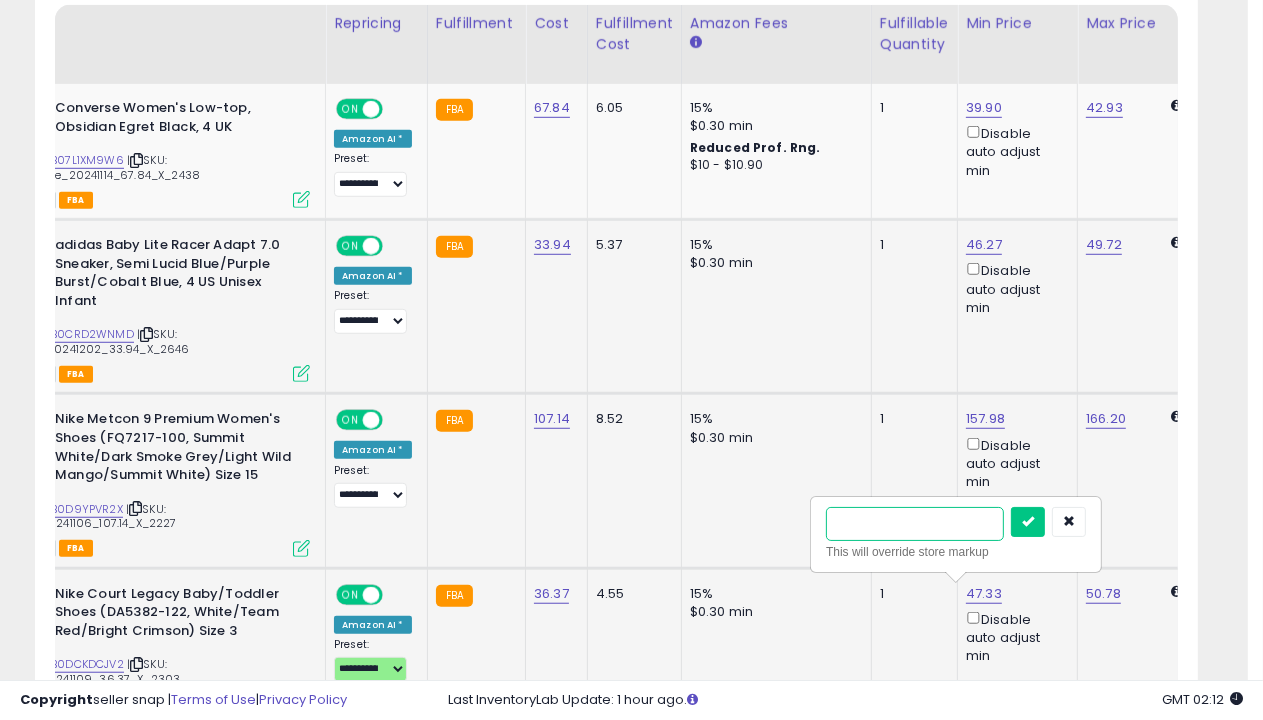 type on "*****" 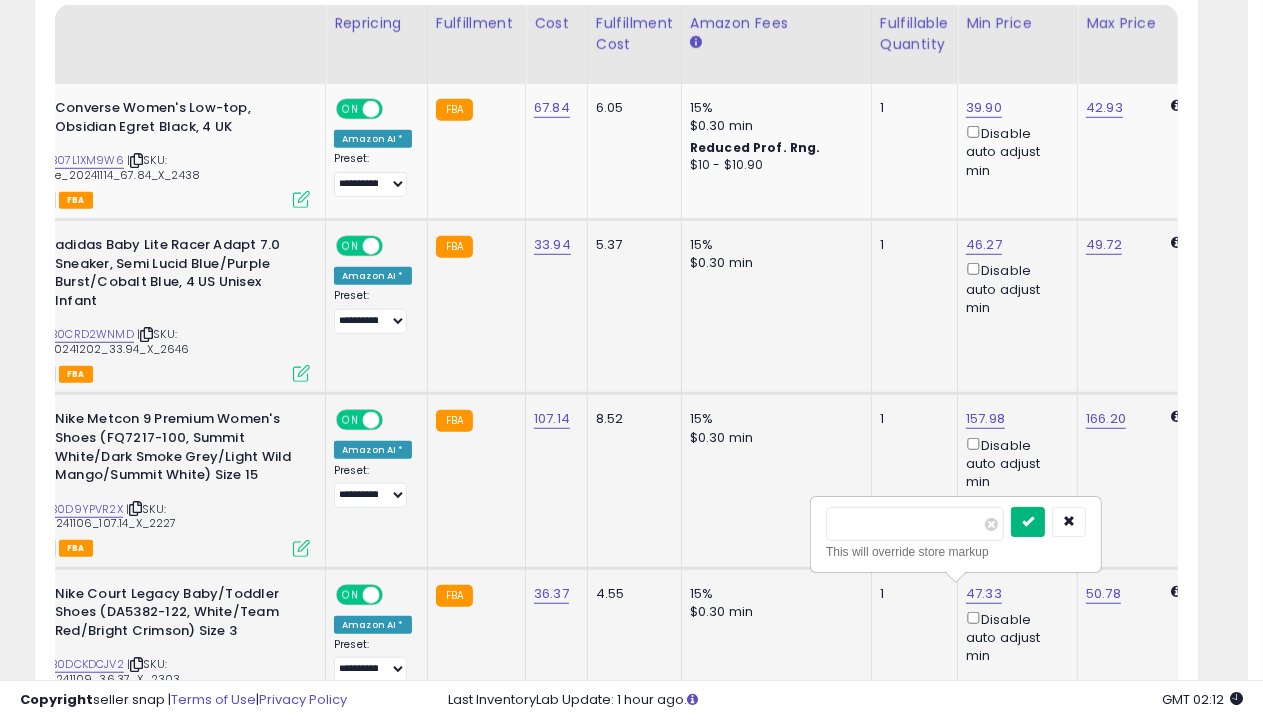 click at bounding box center [1028, 521] 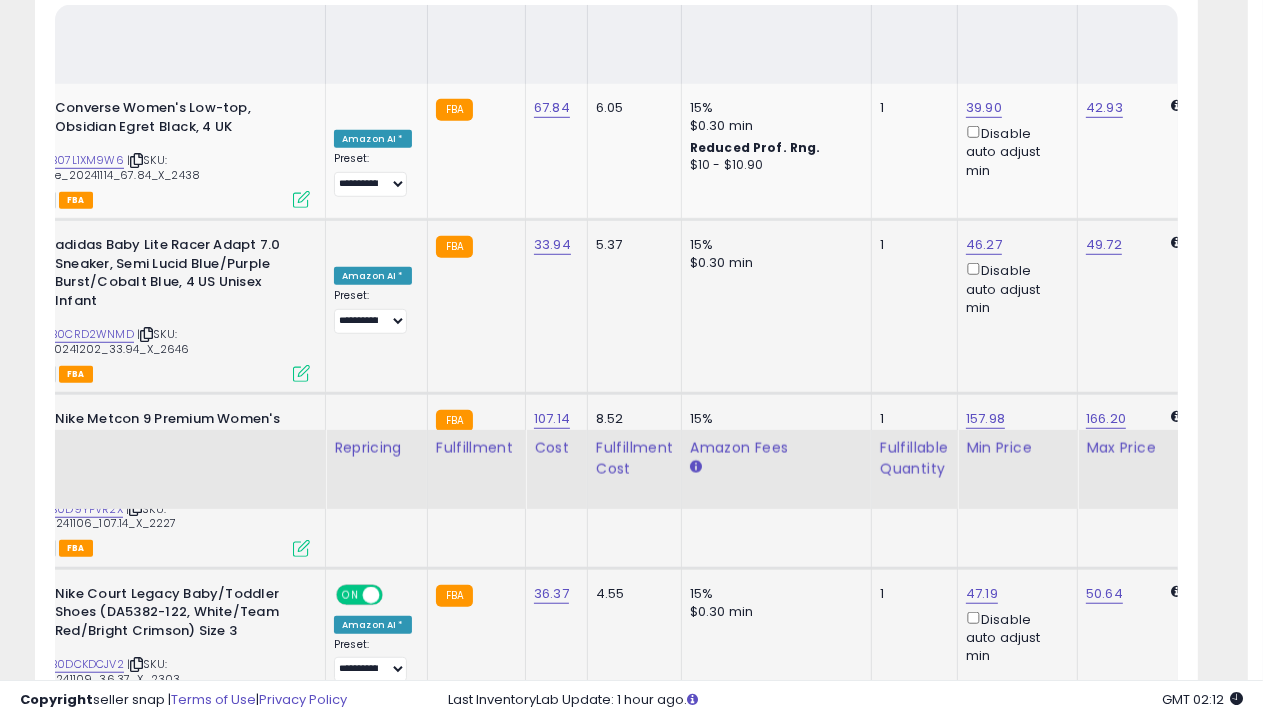 scroll, scrollTop: 1544, scrollLeft: 0, axis: vertical 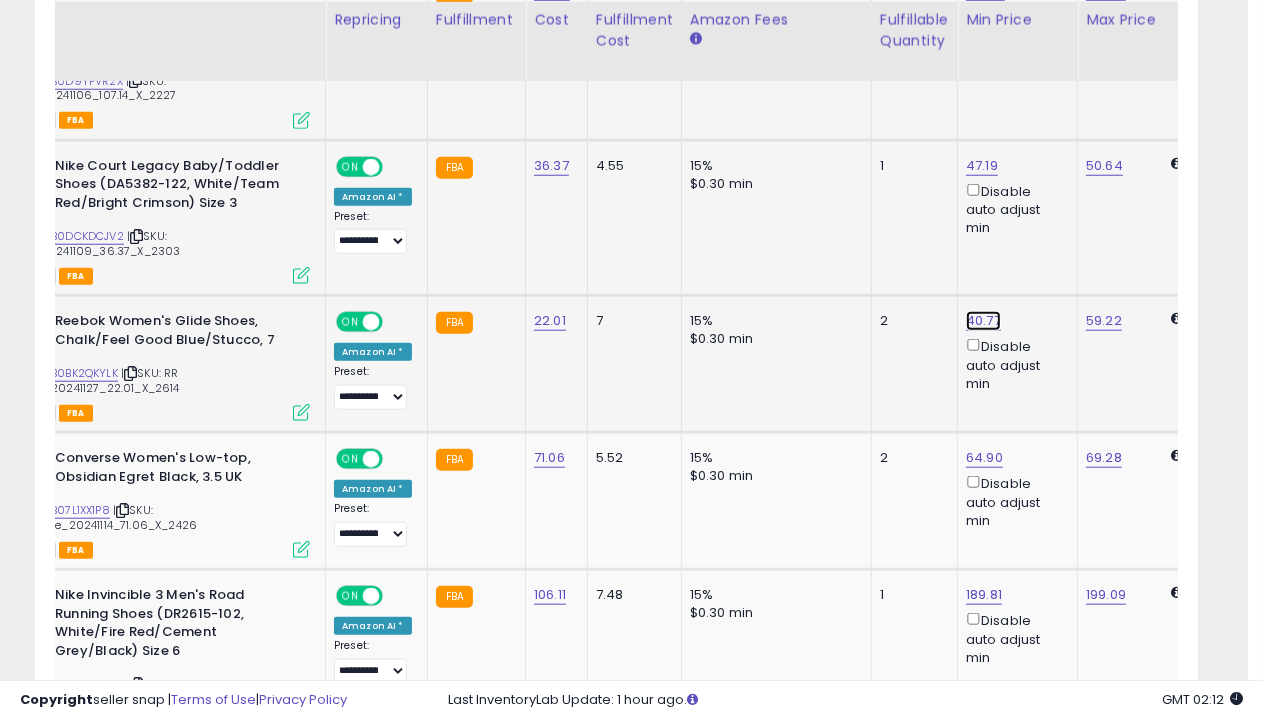 click on "40.77" at bounding box center [984, -320] 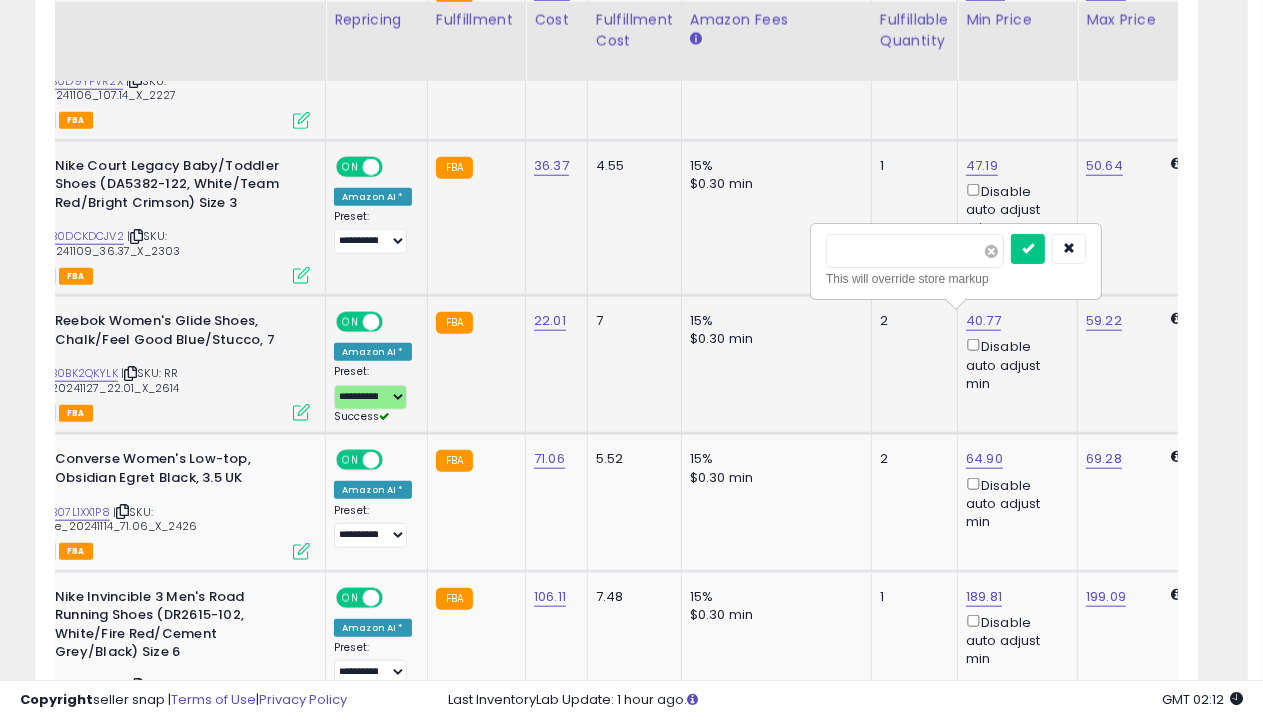 click at bounding box center [991, 251] 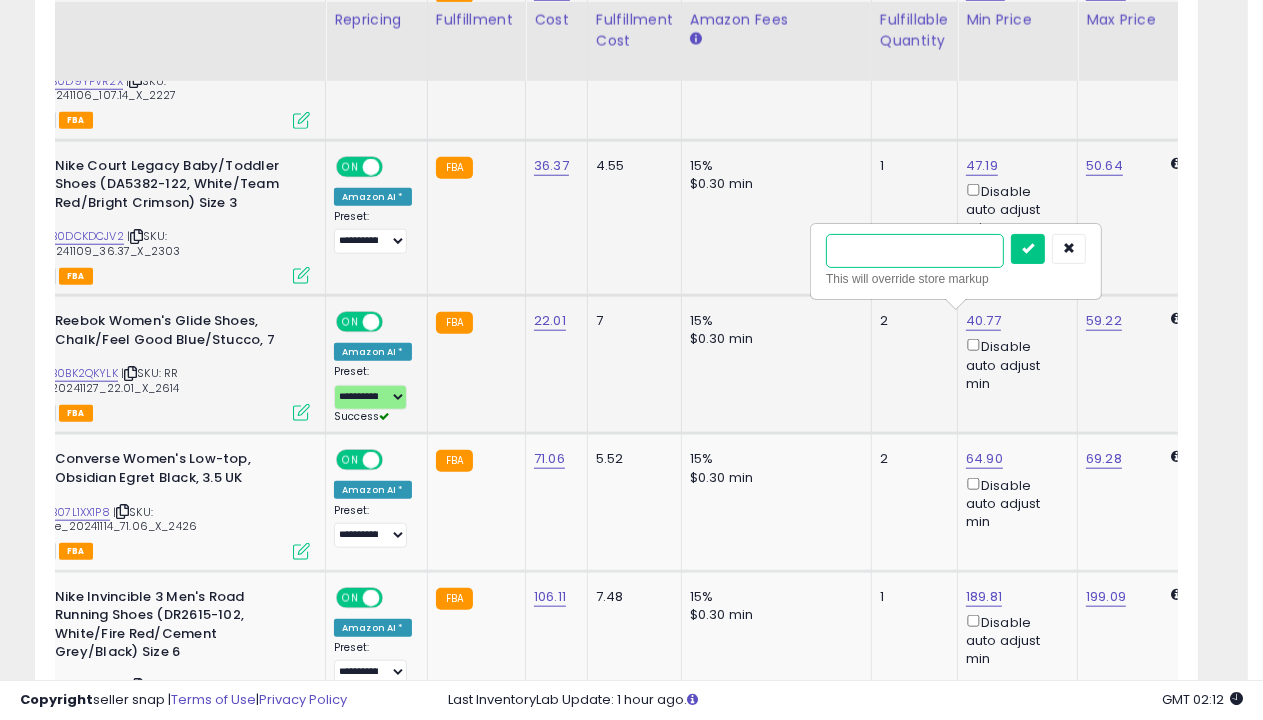 type on "*****" 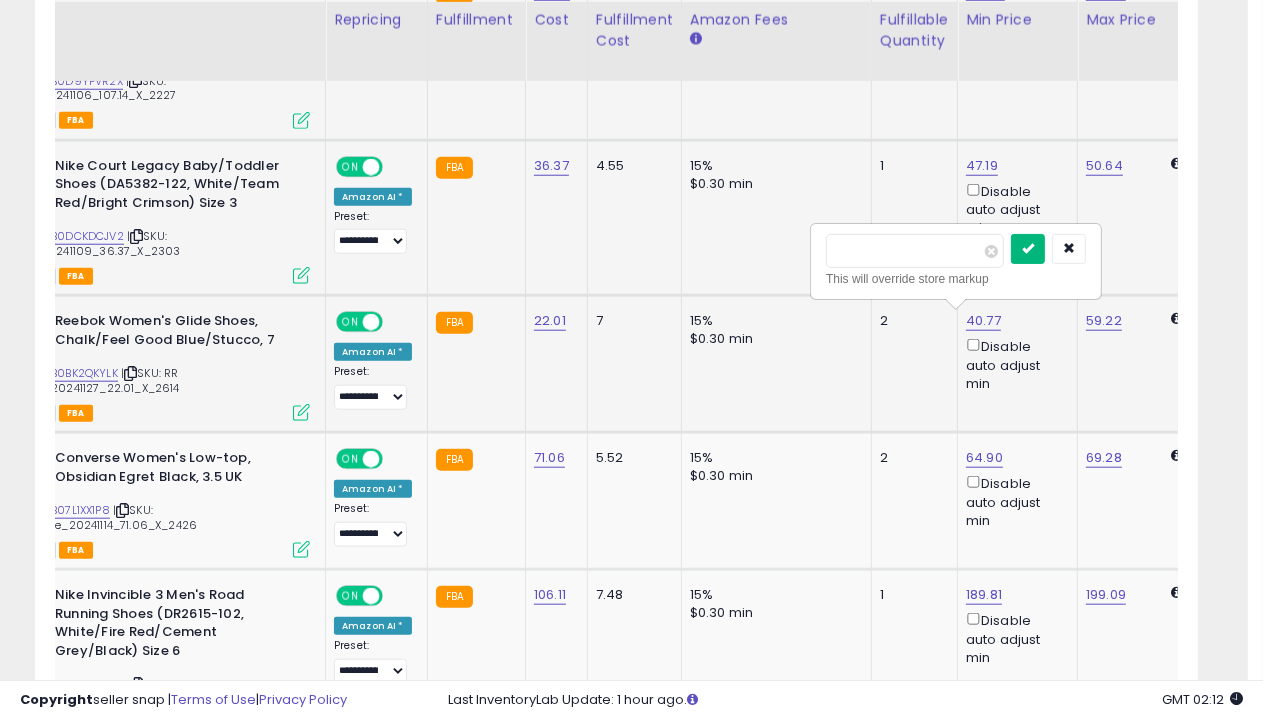 click at bounding box center (1028, 248) 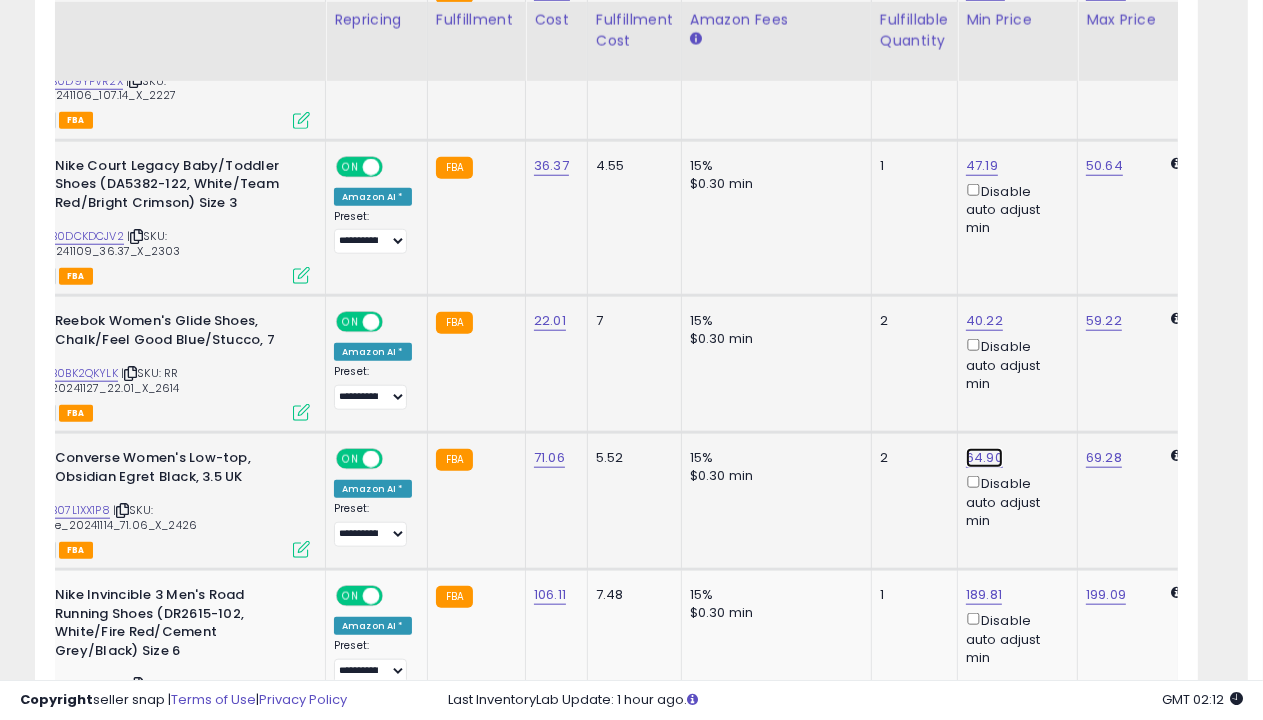 click on "64.90" at bounding box center (984, -320) 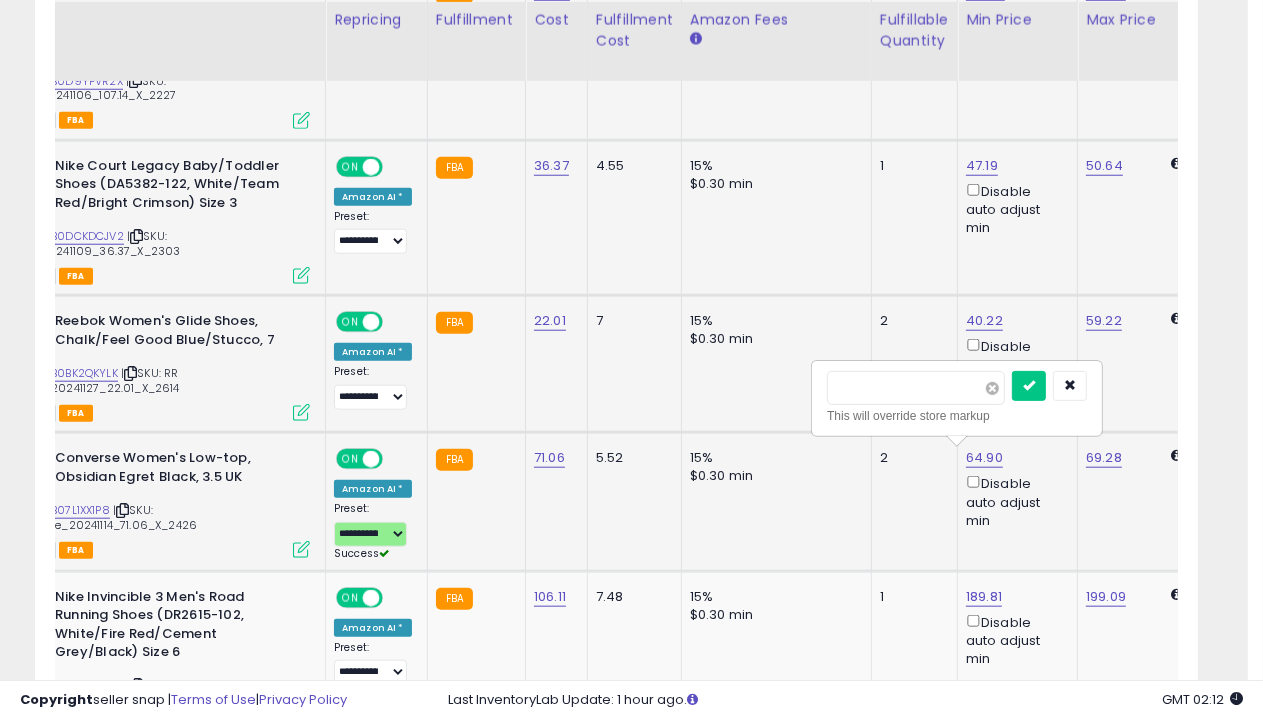 click at bounding box center (992, 388) 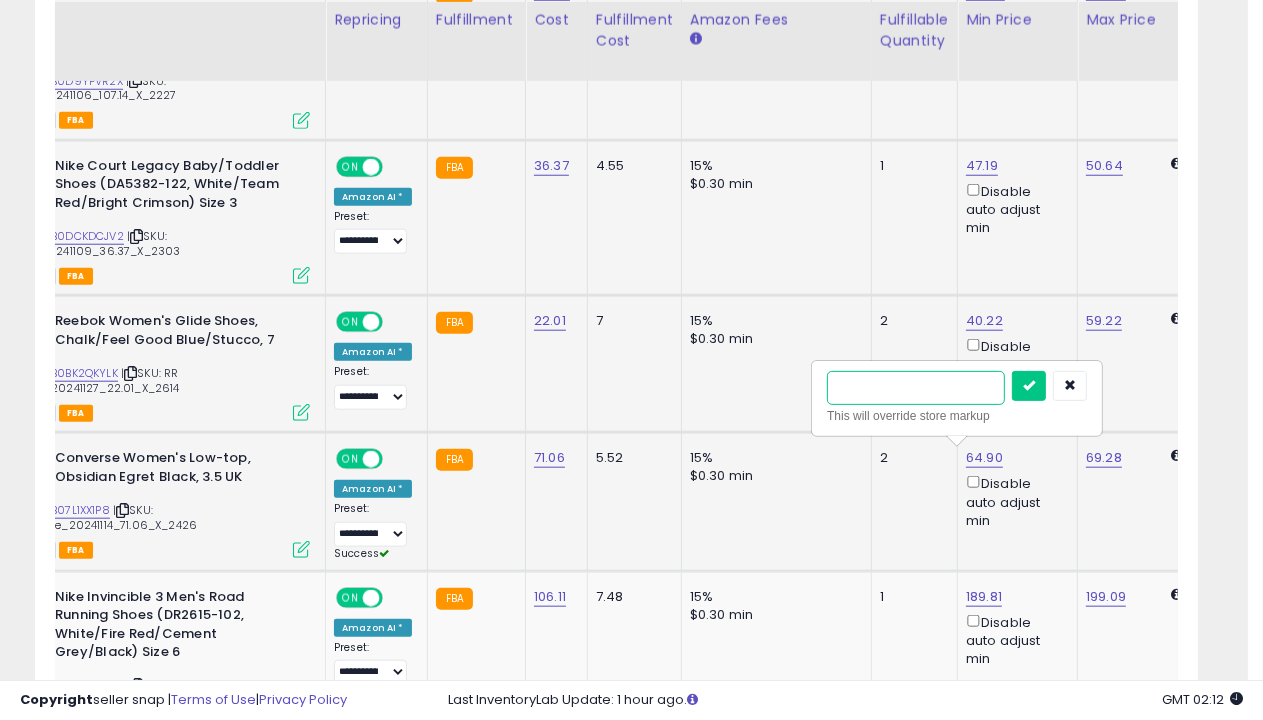 type on "*****" 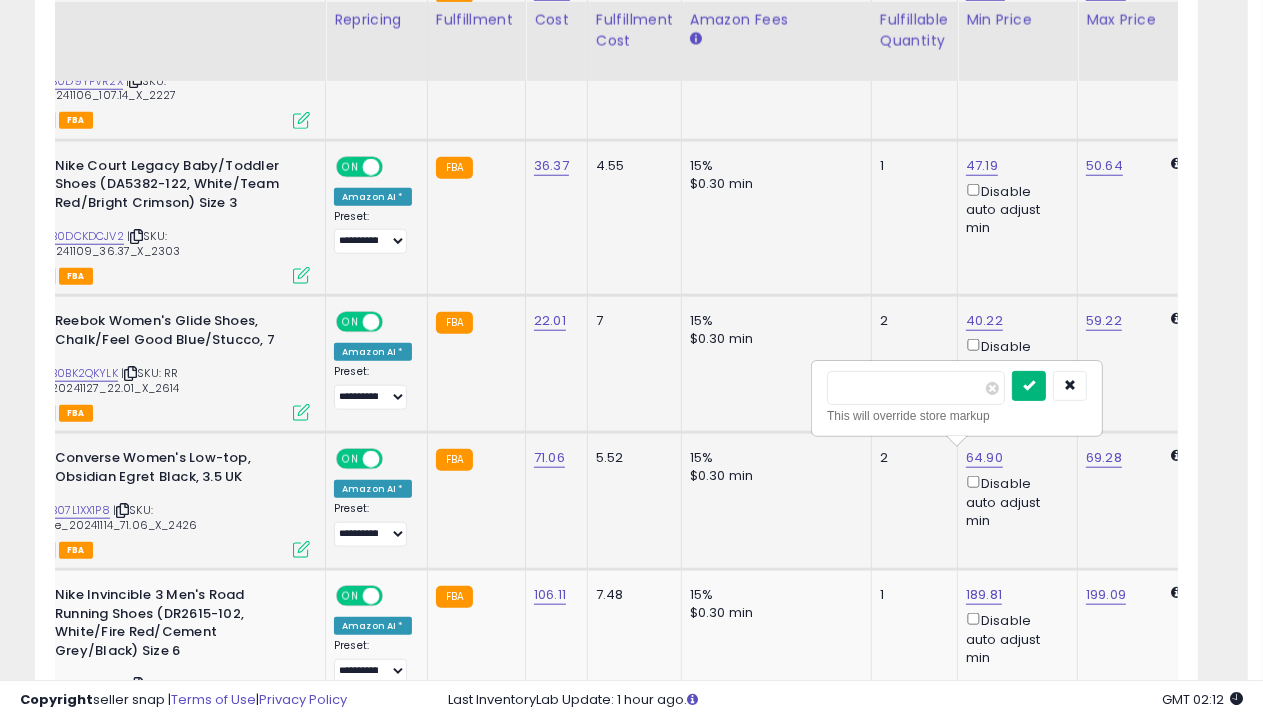 click at bounding box center (1029, 385) 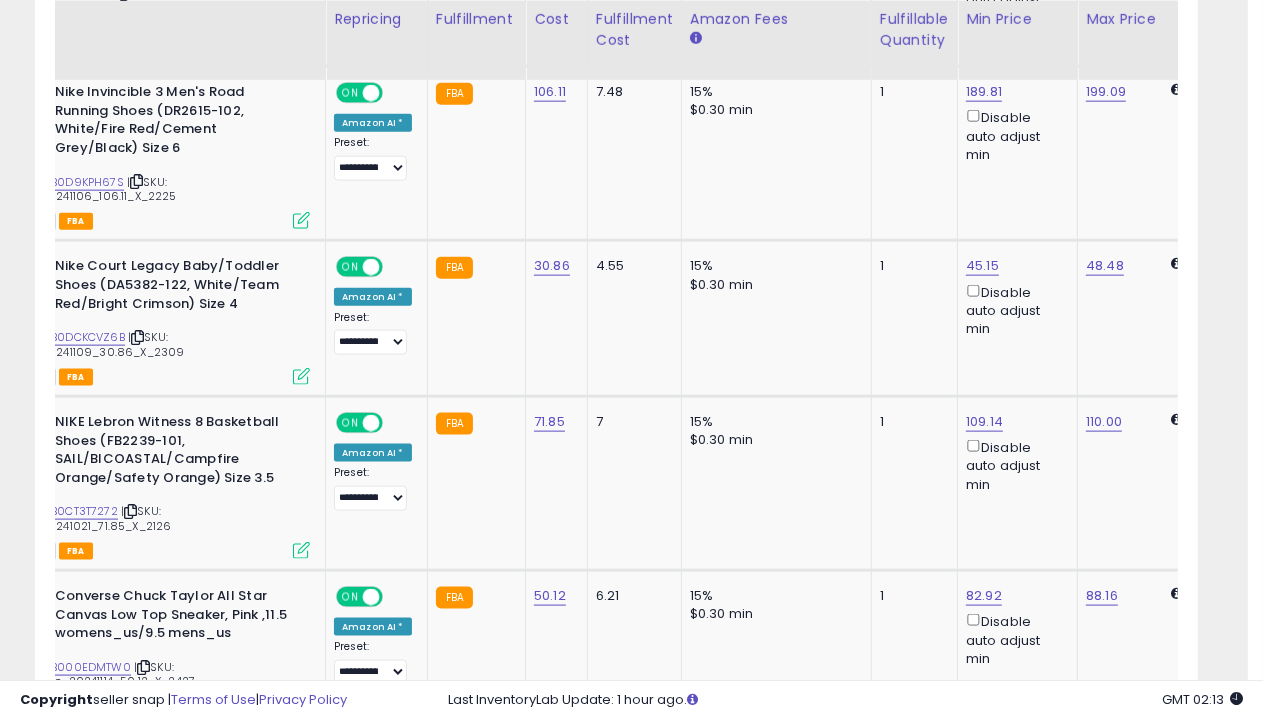 scroll, scrollTop: 2477, scrollLeft: 0, axis: vertical 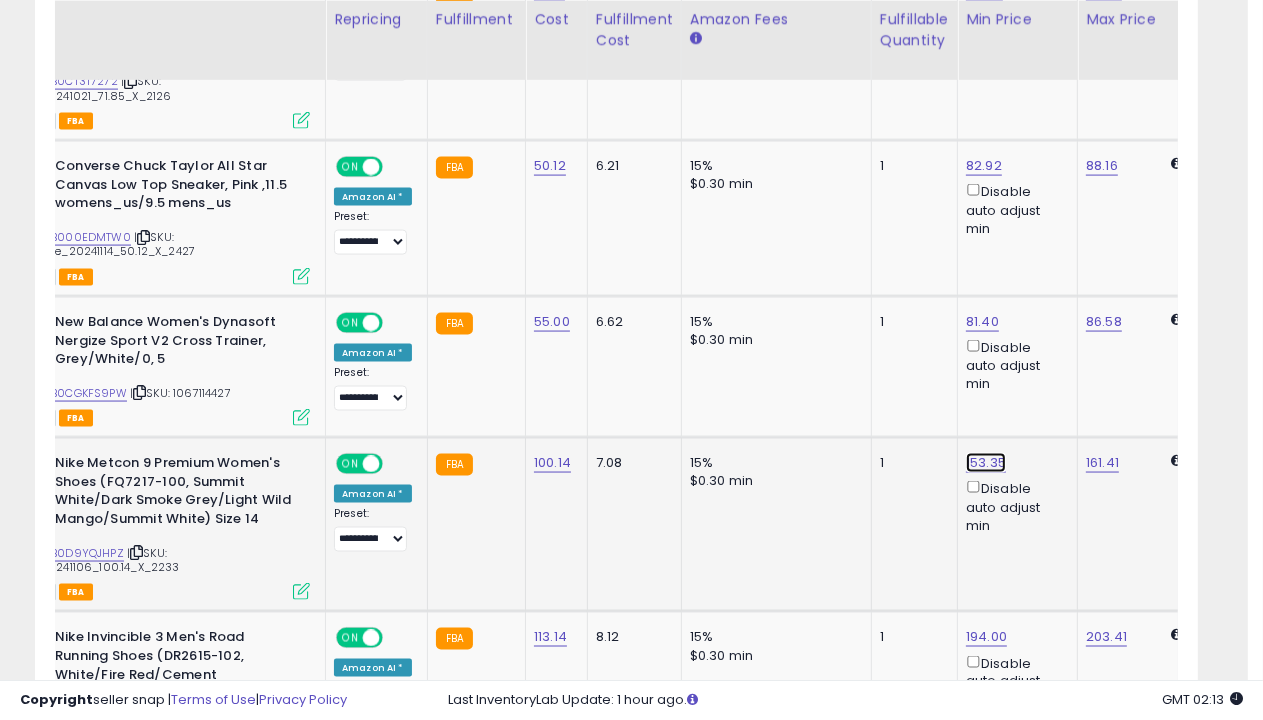 click on "153.35" at bounding box center (984, -1253) 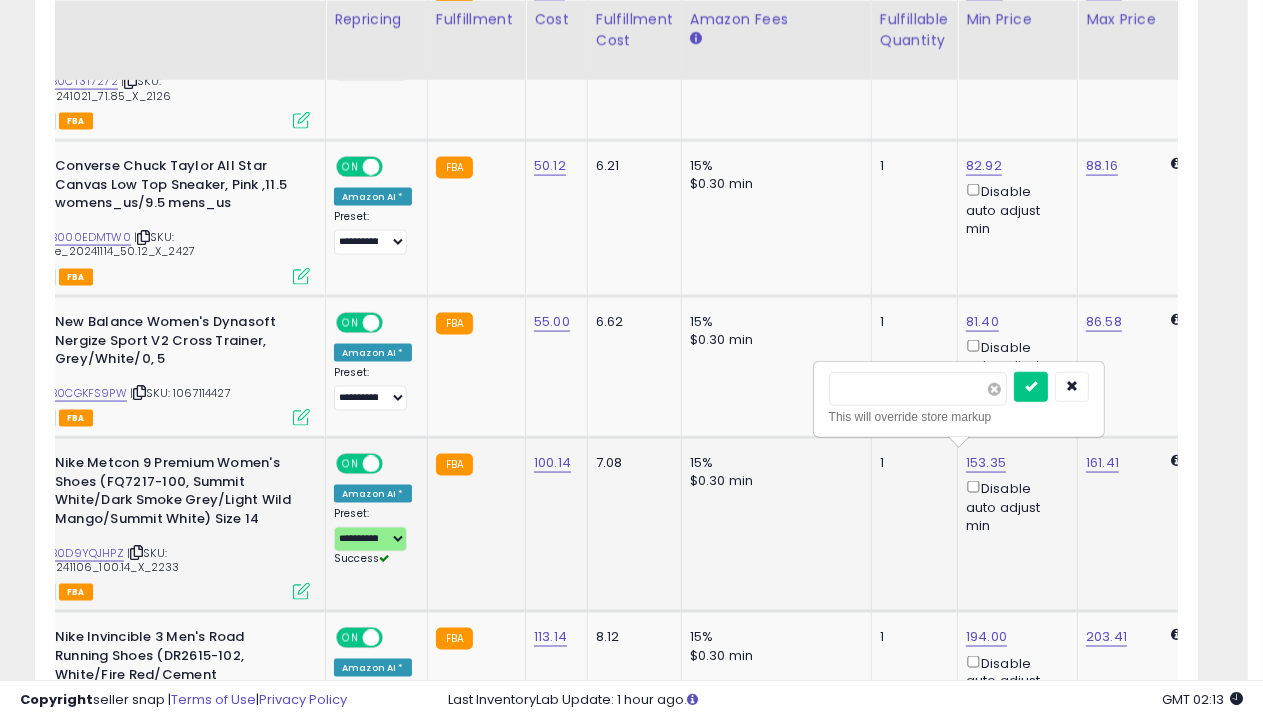 click at bounding box center [994, 389] 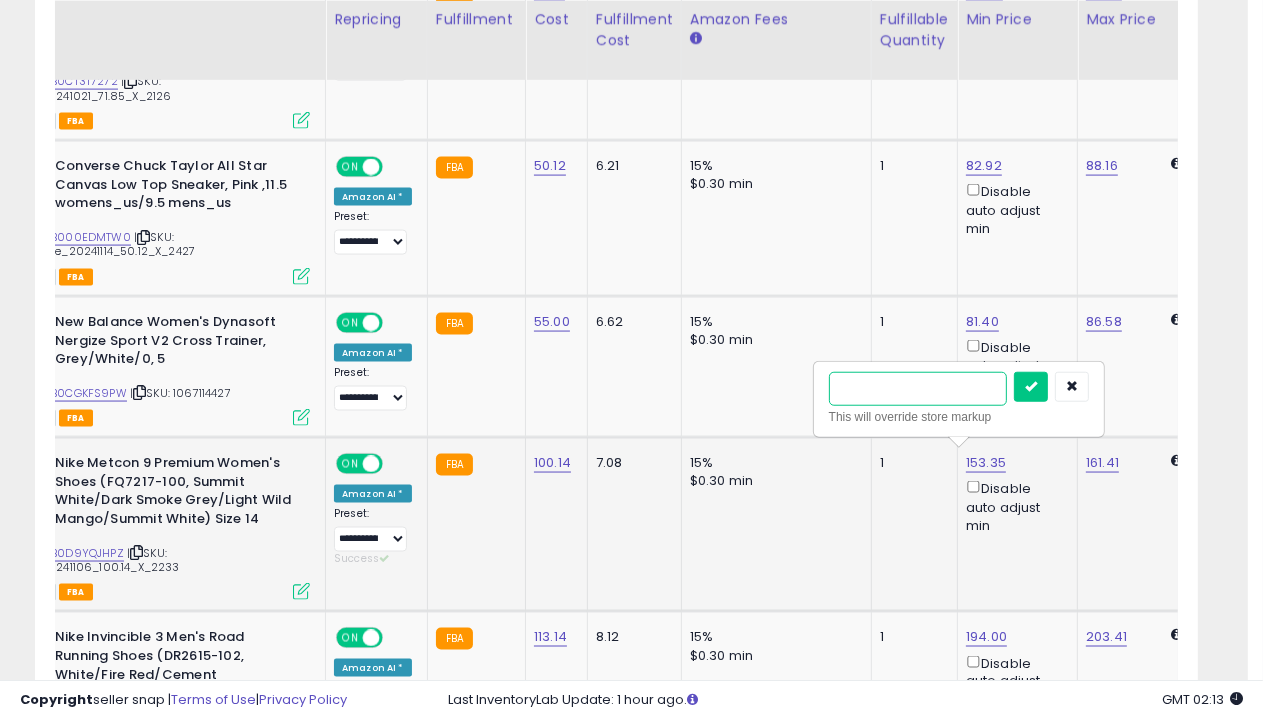 type on "******" 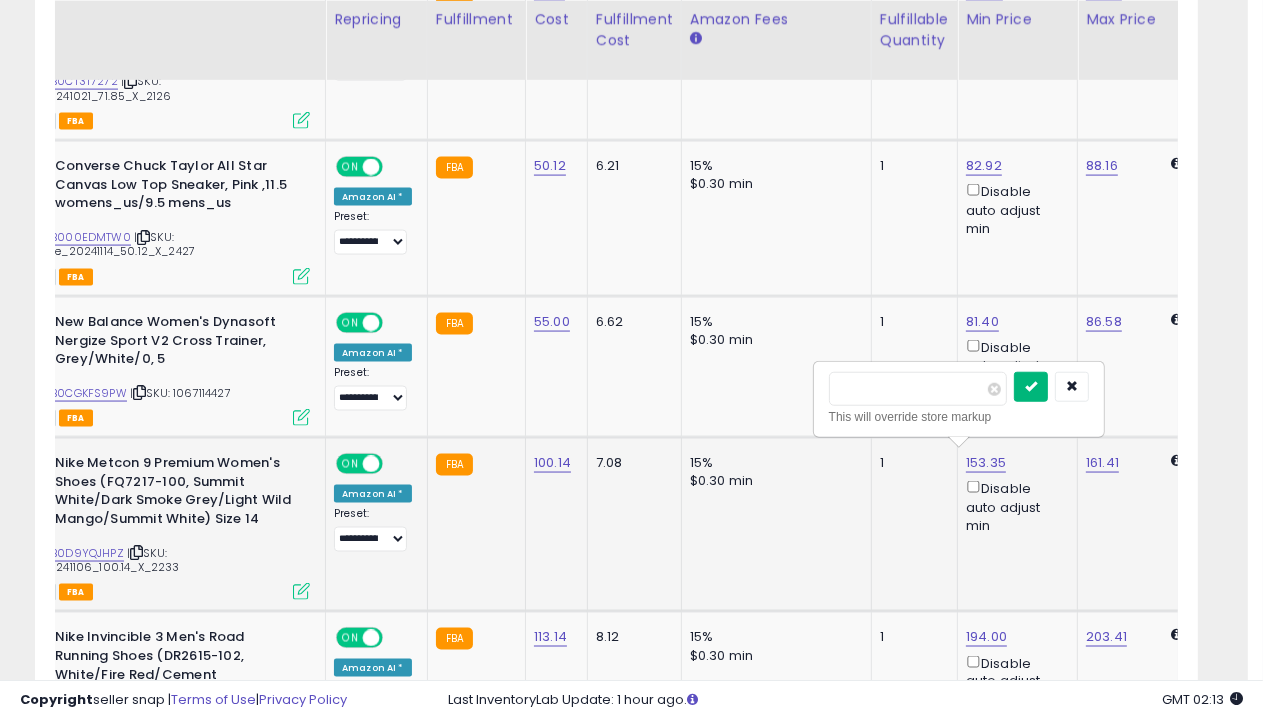 click at bounding box center [1031, 386] 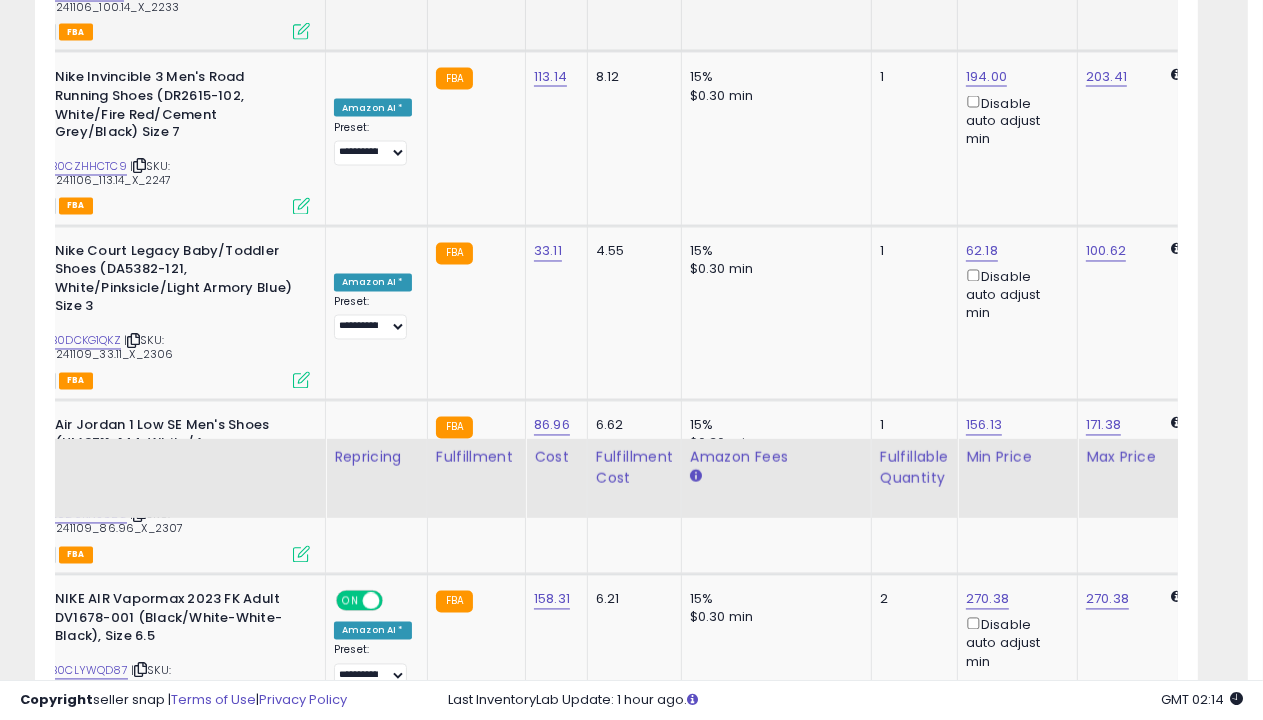 scroll, scrollTop: 3475, scrollLeft: 0, axis: vertical 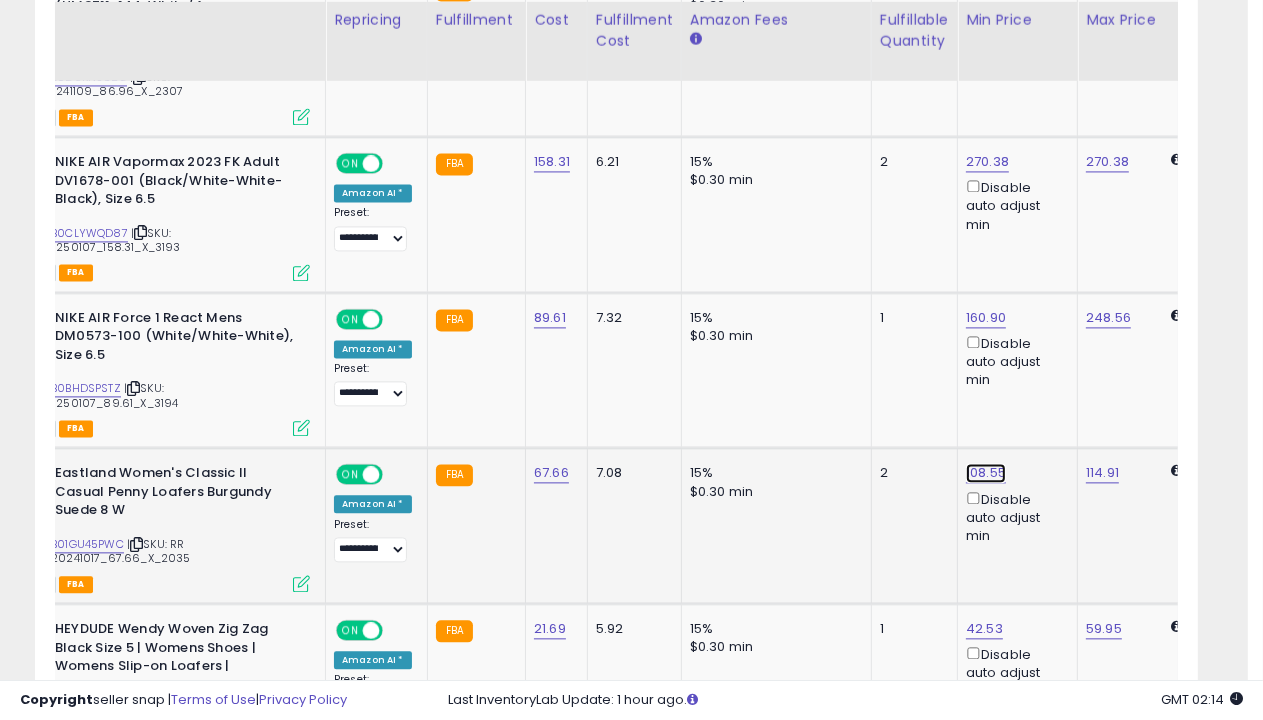 click on "108.55" at bounding box center [984, -2251] 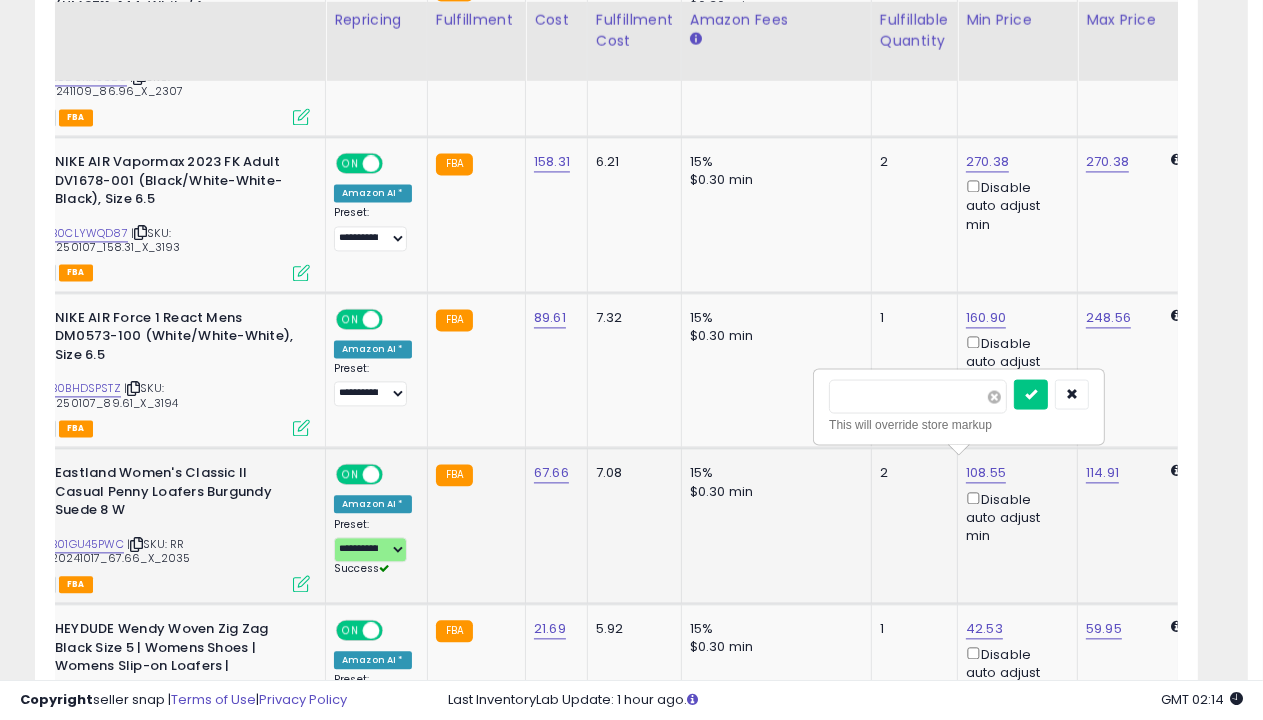 click at bounding box center [994, 396] 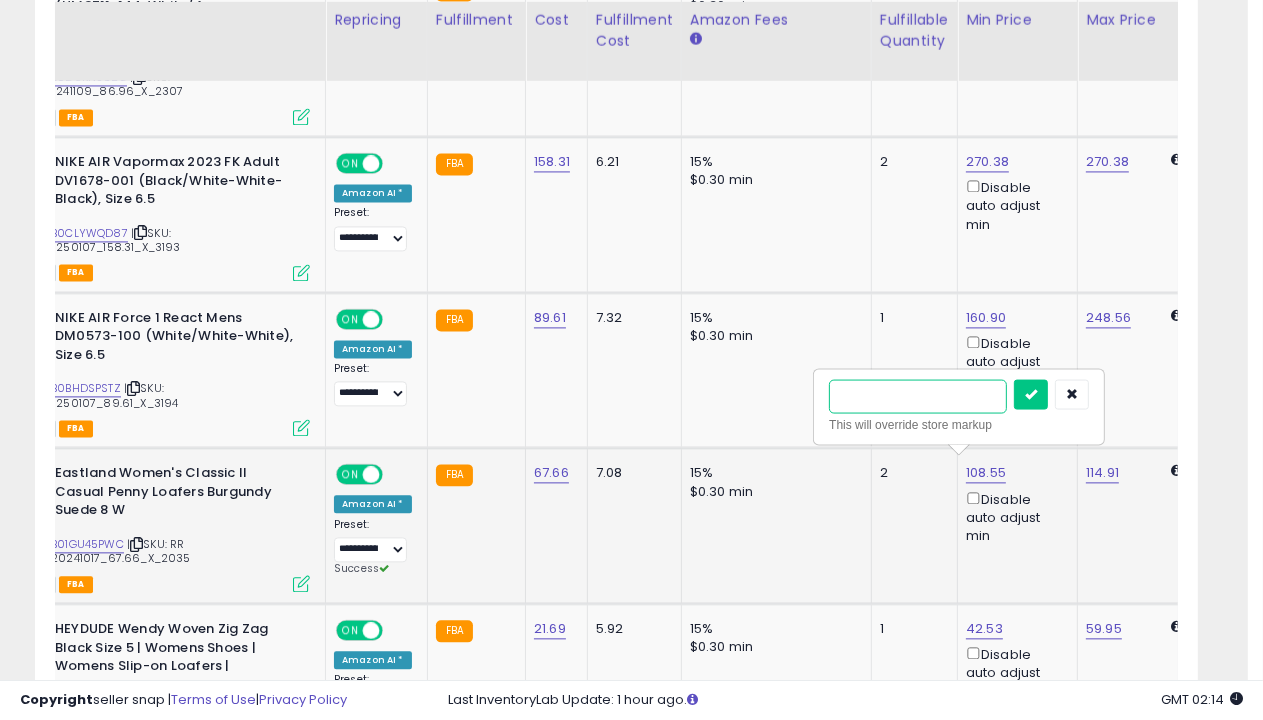 type on "******" 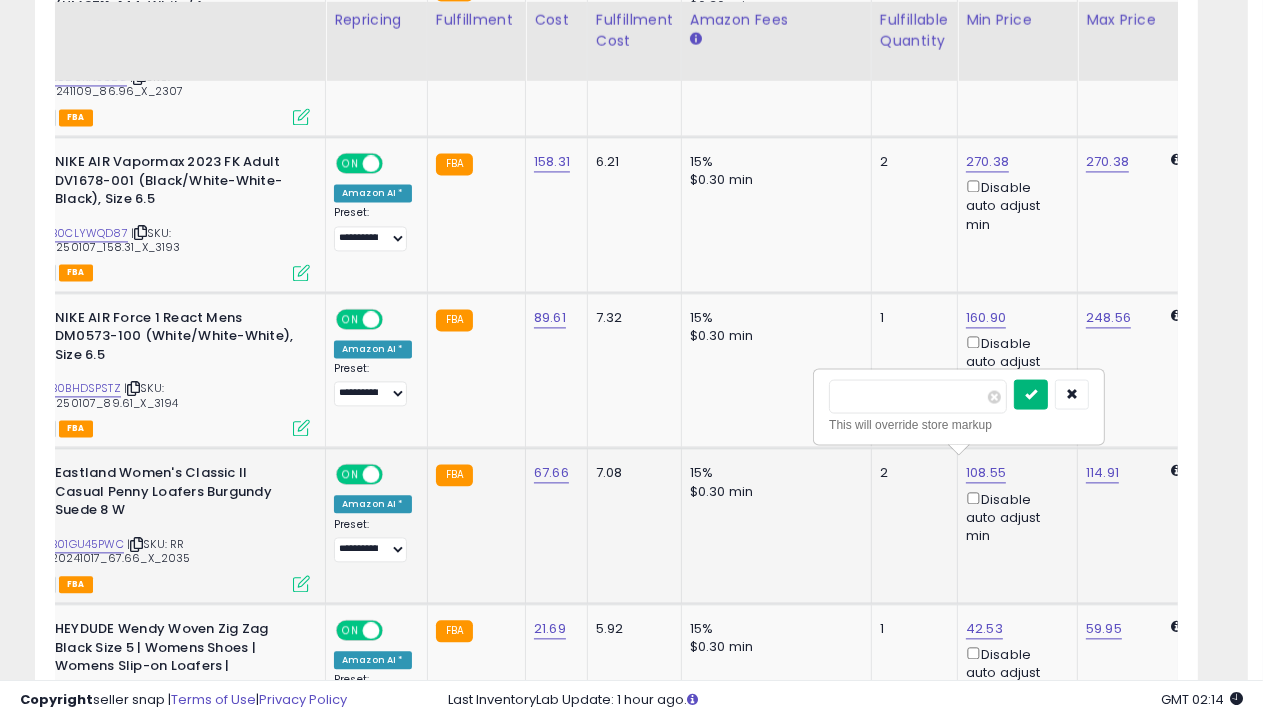 click at bounding box center [1031, 393] 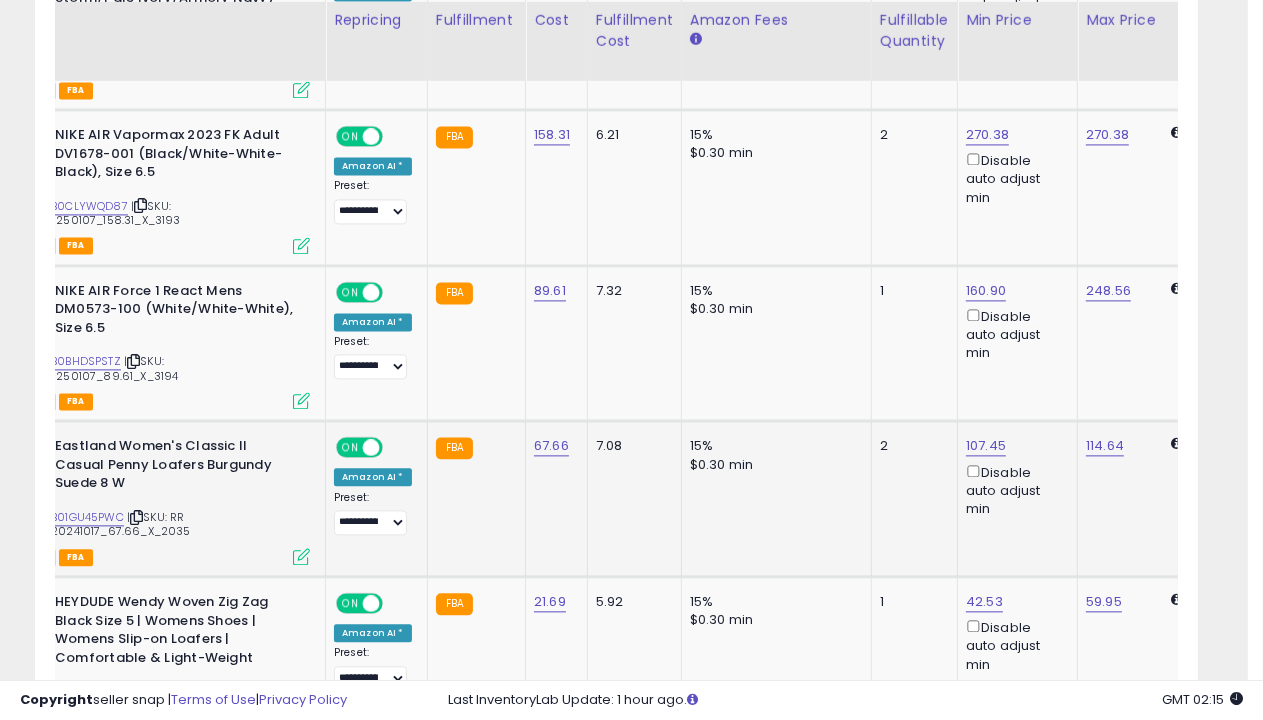 scroll, scrollTop: 3940, scrollLeft: 0, axis: vertical 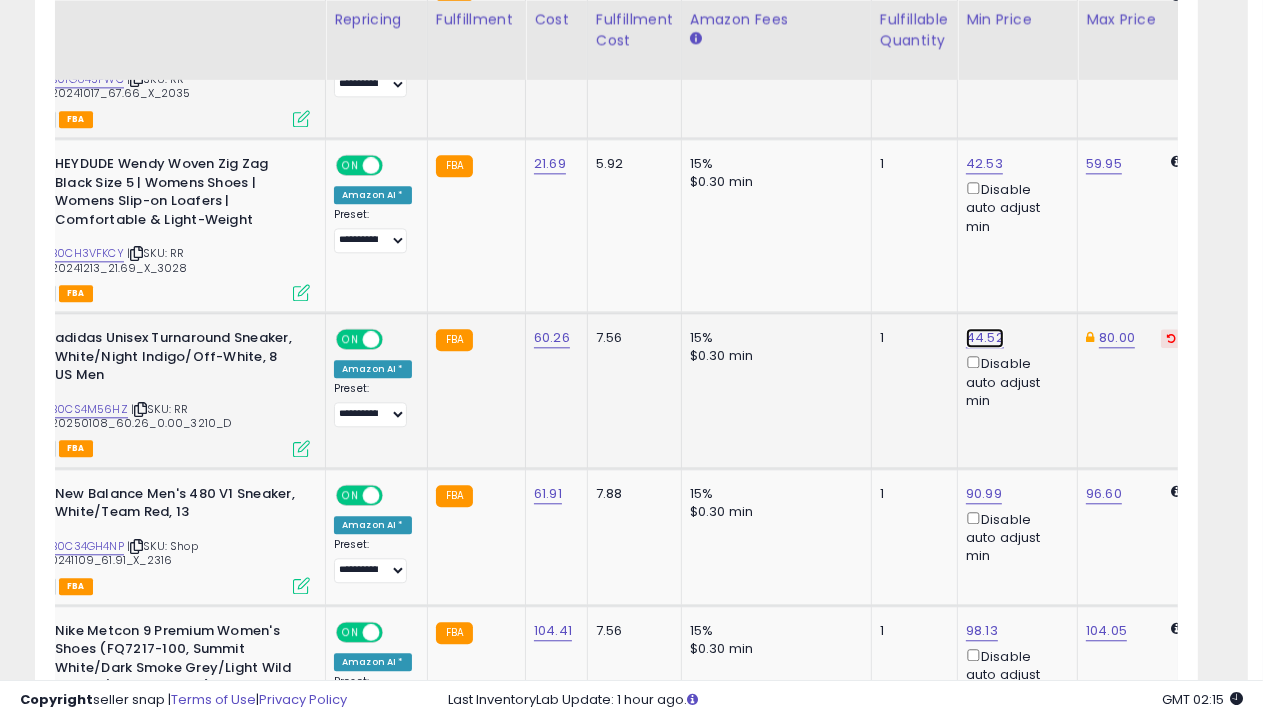 click on "44.52" at bounding box center (984, -2716) 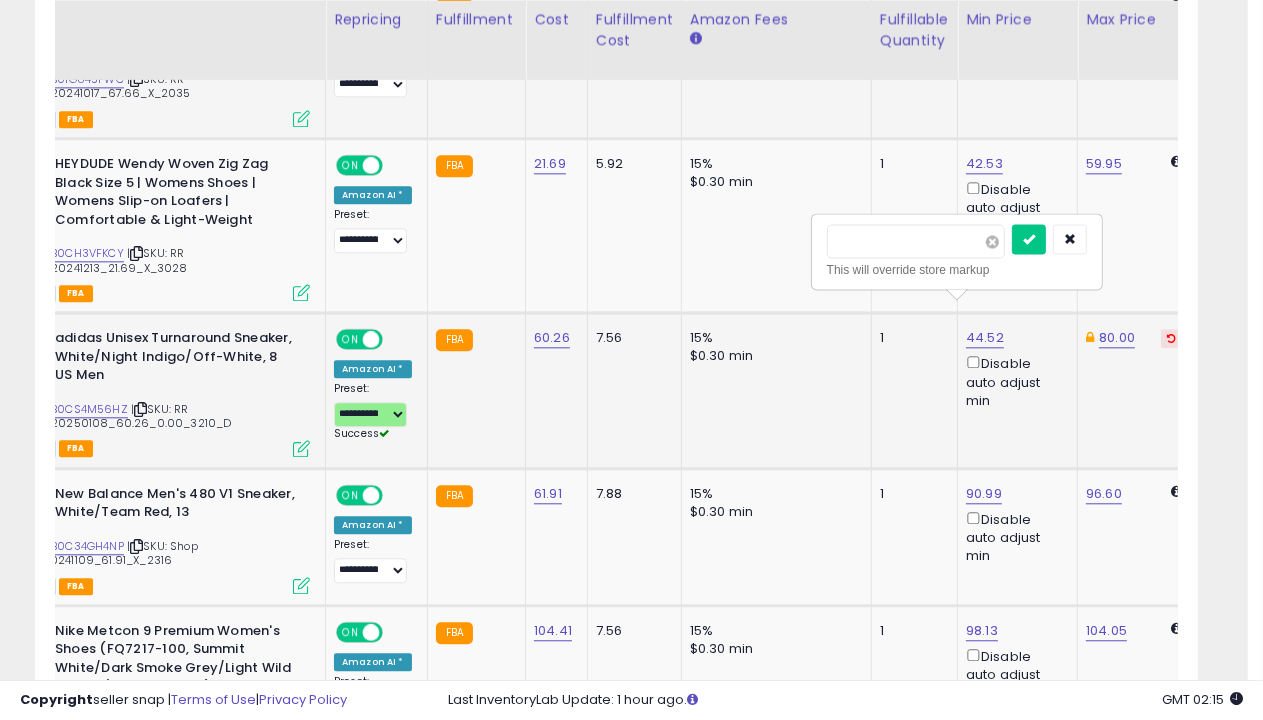 click at bounding box center (992, 241) 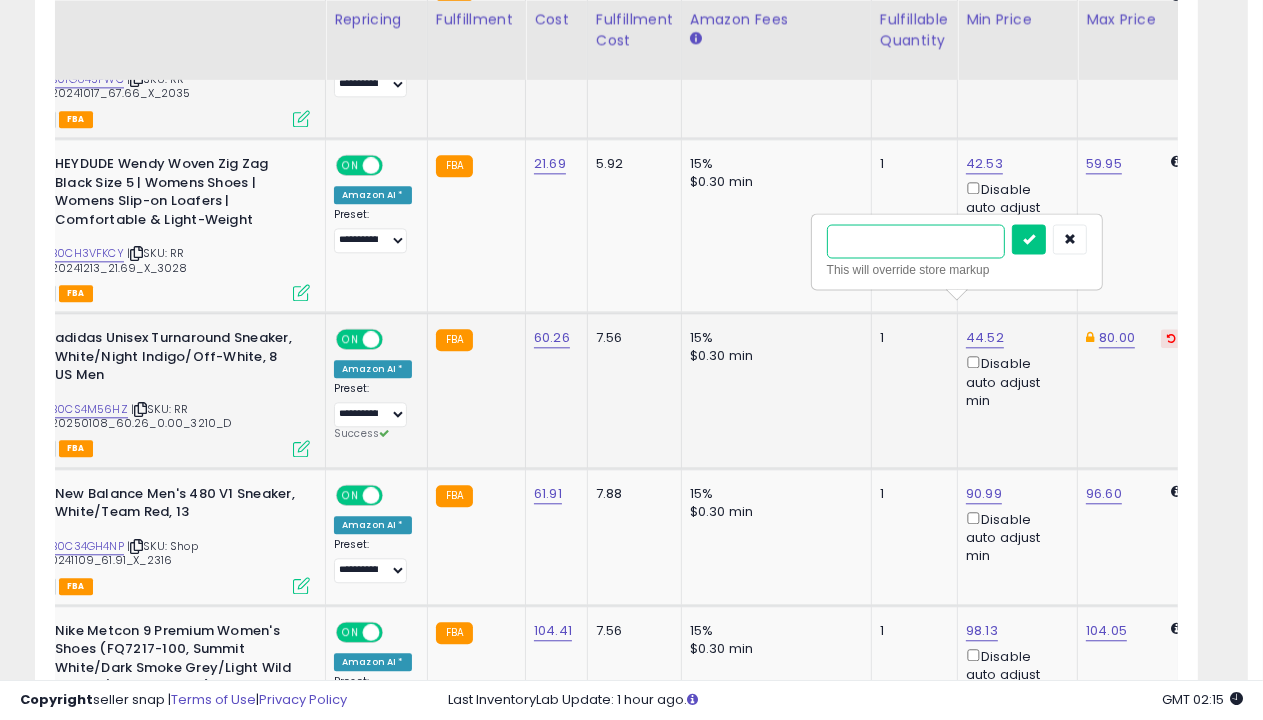 type on "*****" 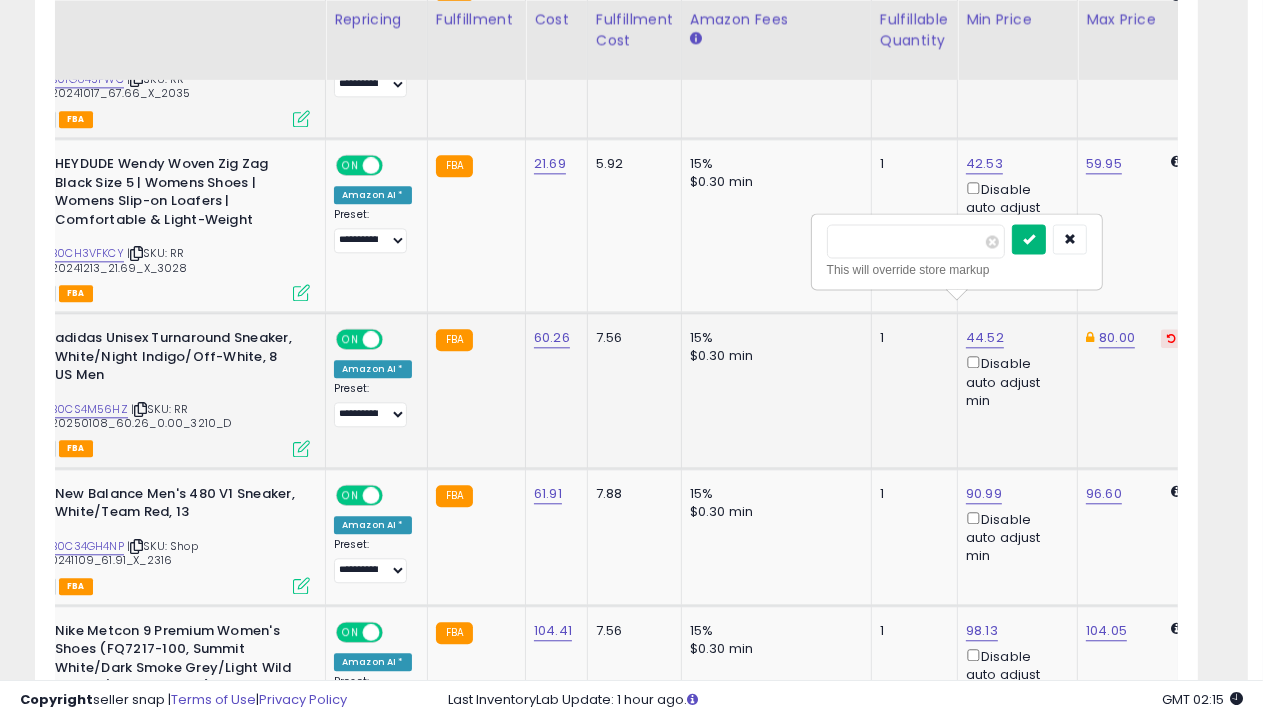 click at bounding box center [1029, 238] 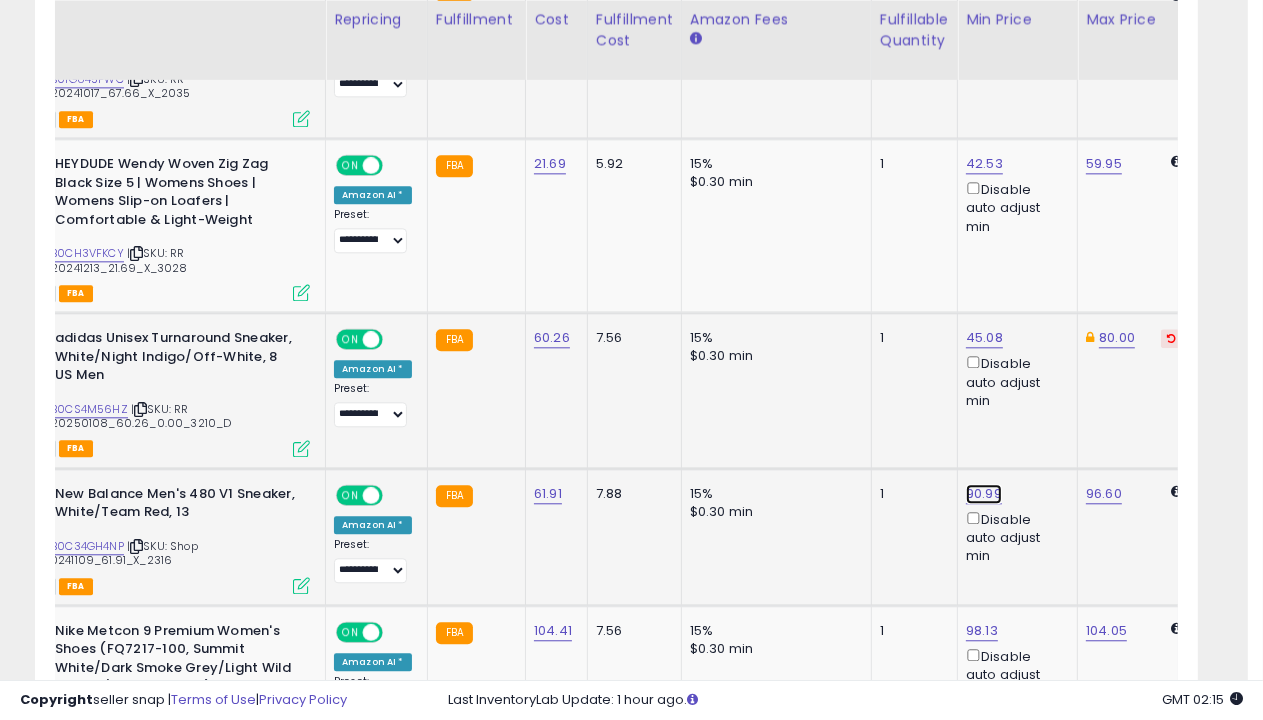 click on "90.99" at bounding box center [984, -2716] 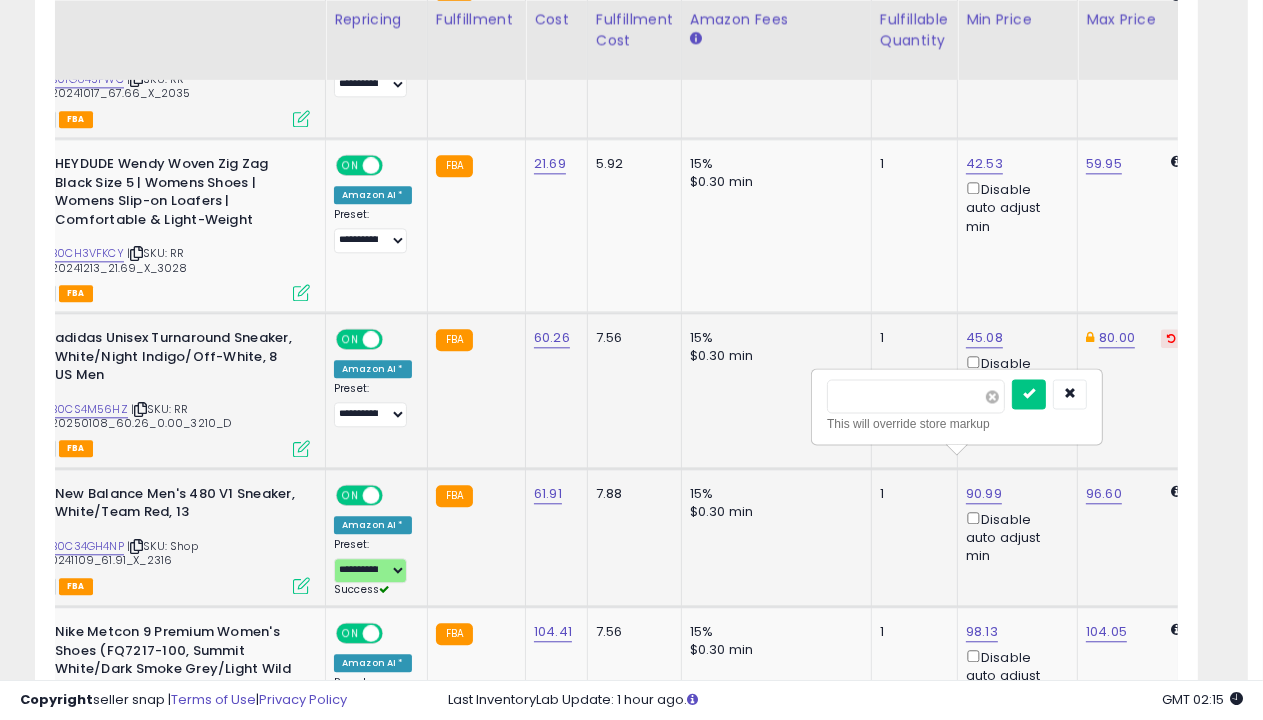 click at bounding box center (992, 396) 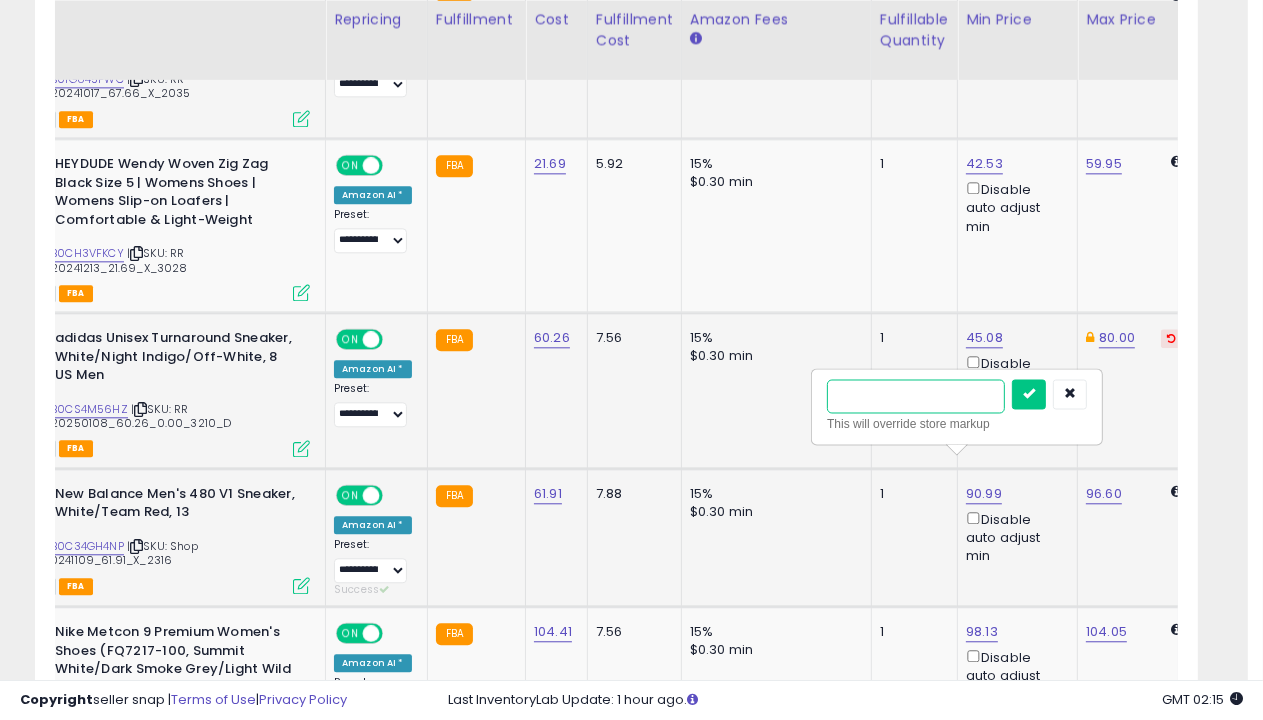 type on "*****" 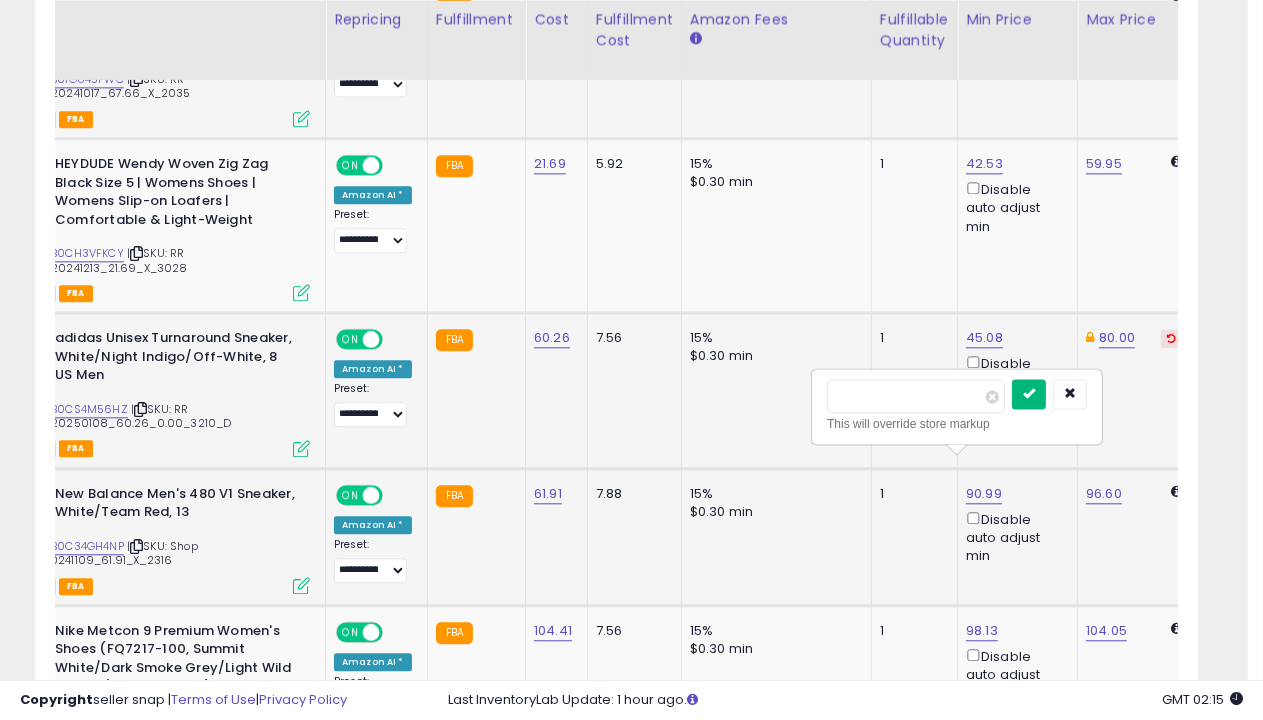 click at bounding box center [1029, 393] 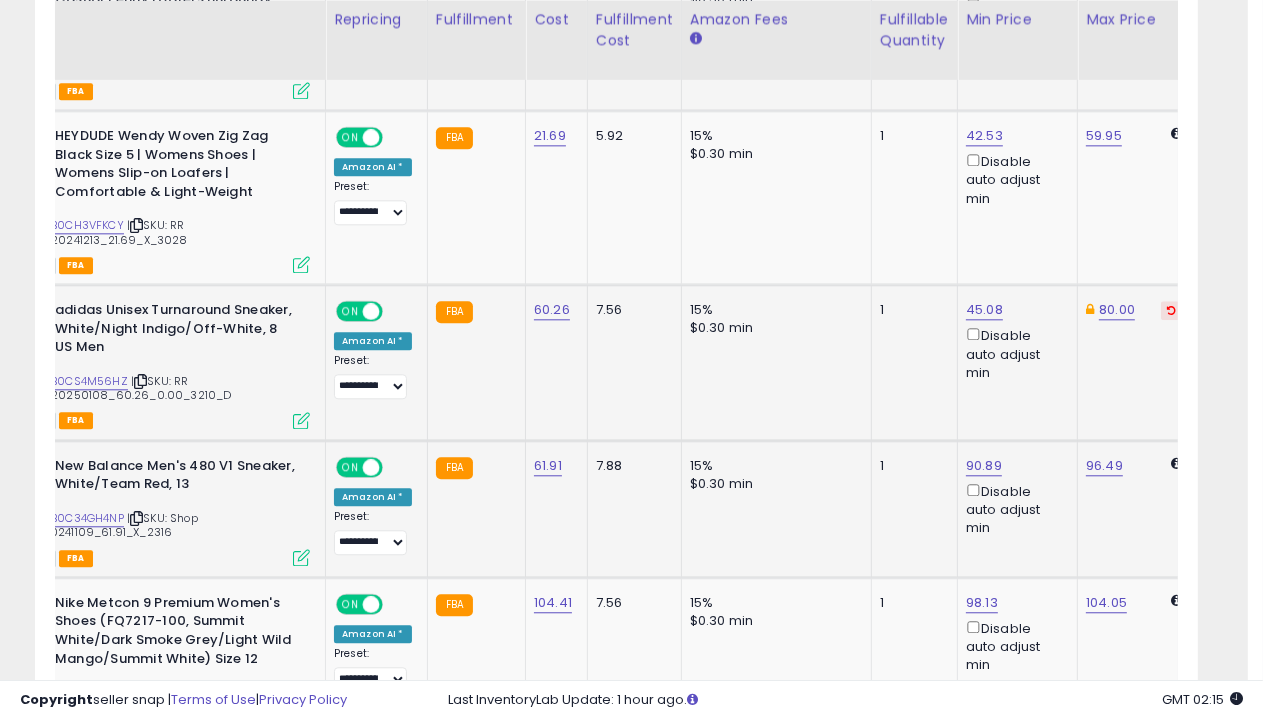 scroll, scrollTop: 4396, scrollLeft: 0, axis: vertical 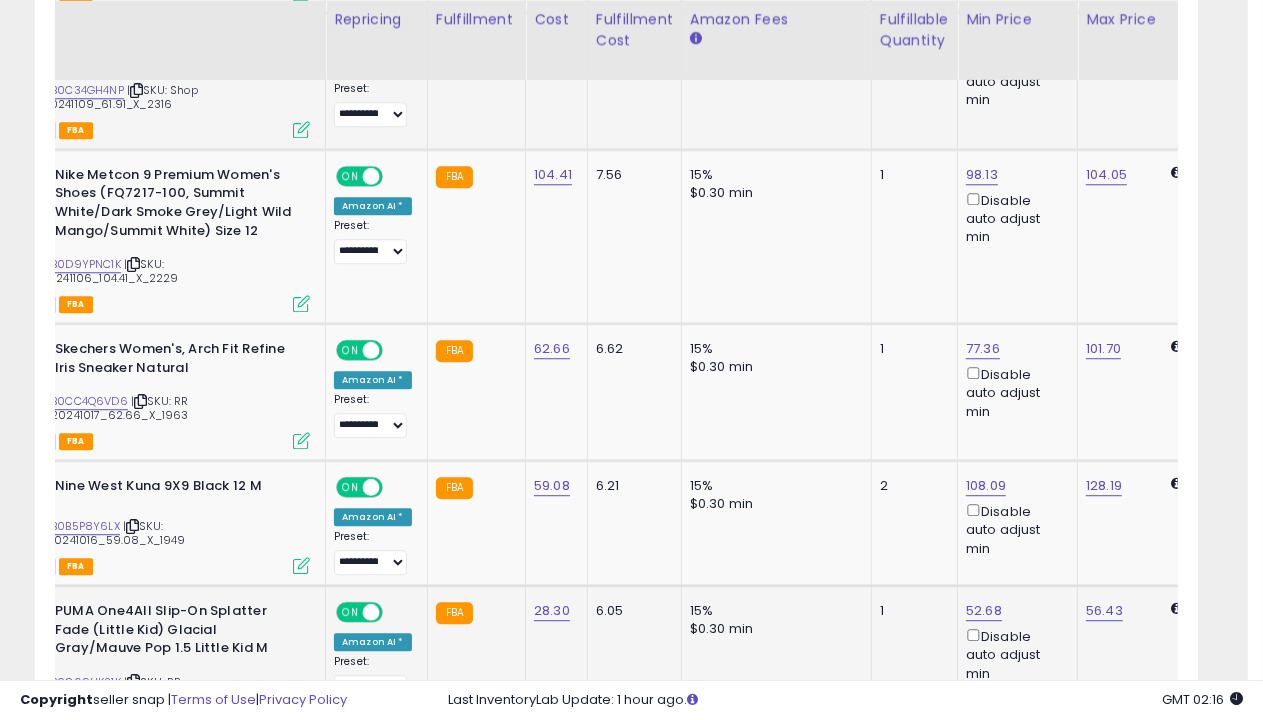 select on "**********" 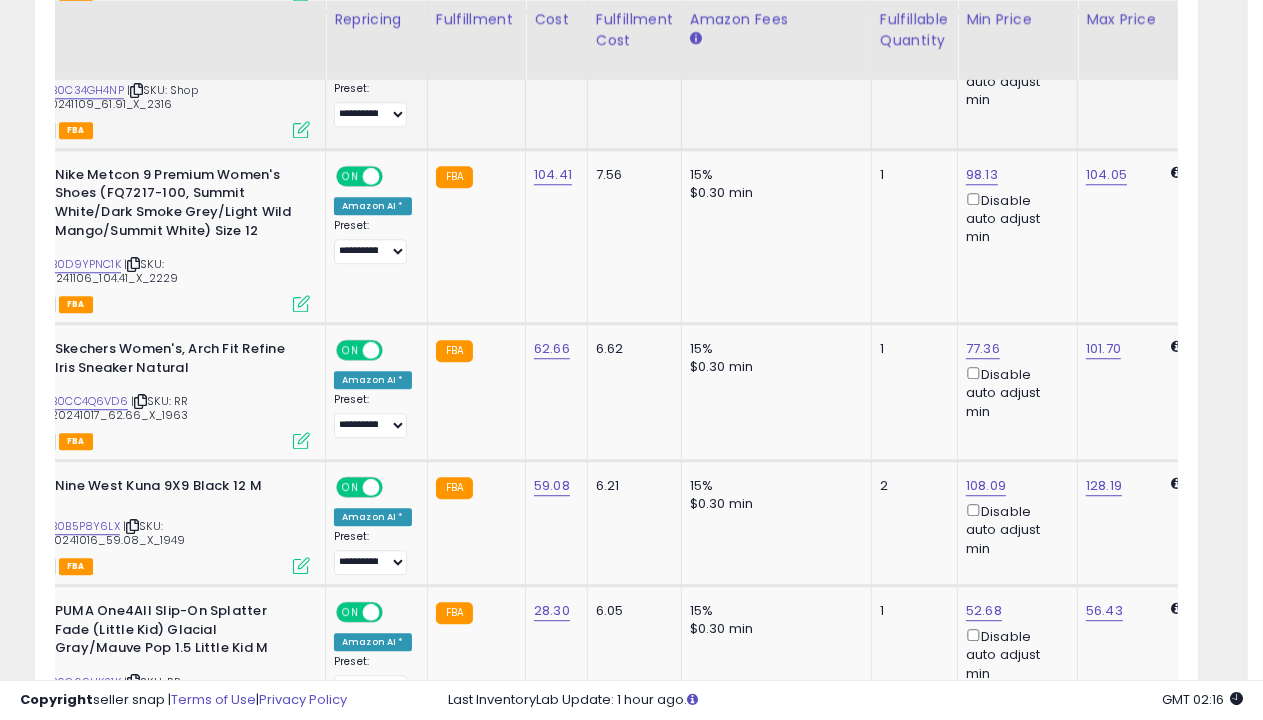 scroll, scrollTop: 4576, scrollLeft: 0, axis: vertical 